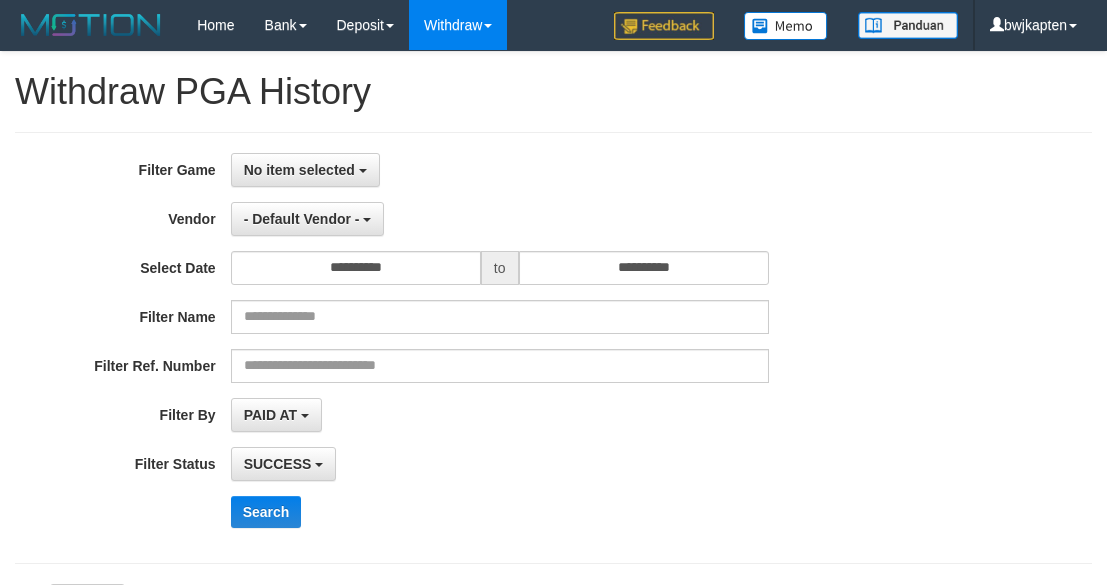 select 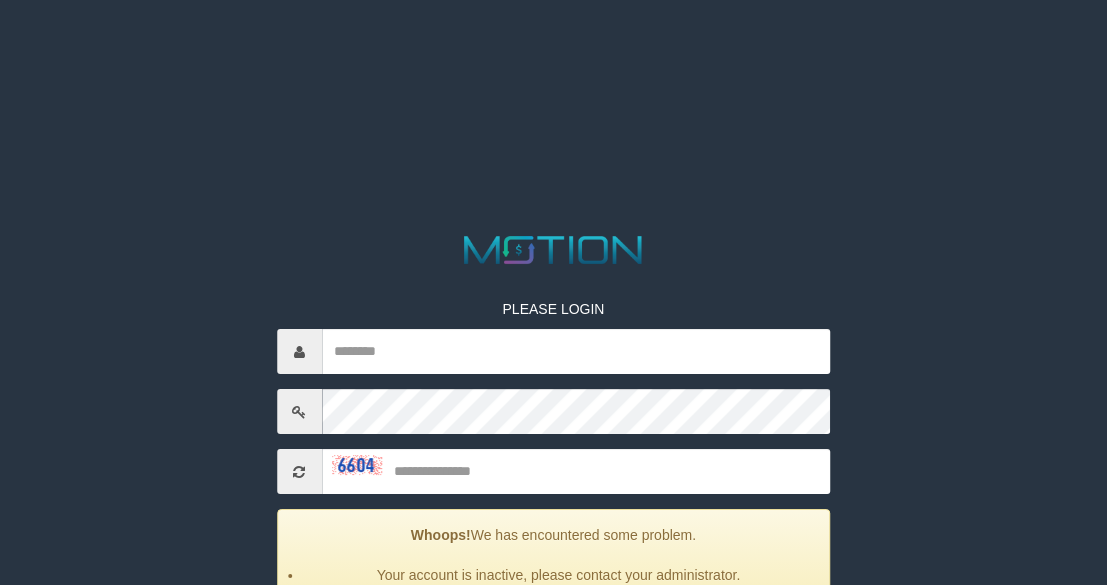 scroll, scrollTop: 0, scrollLeft: 0, axis: both 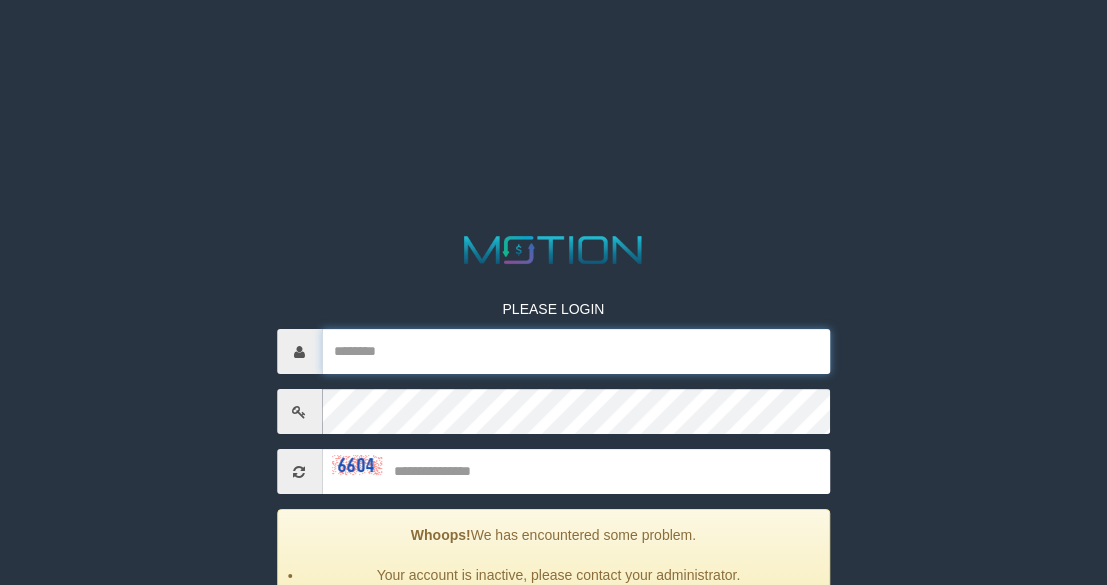 click at bounding box center [576, 351] 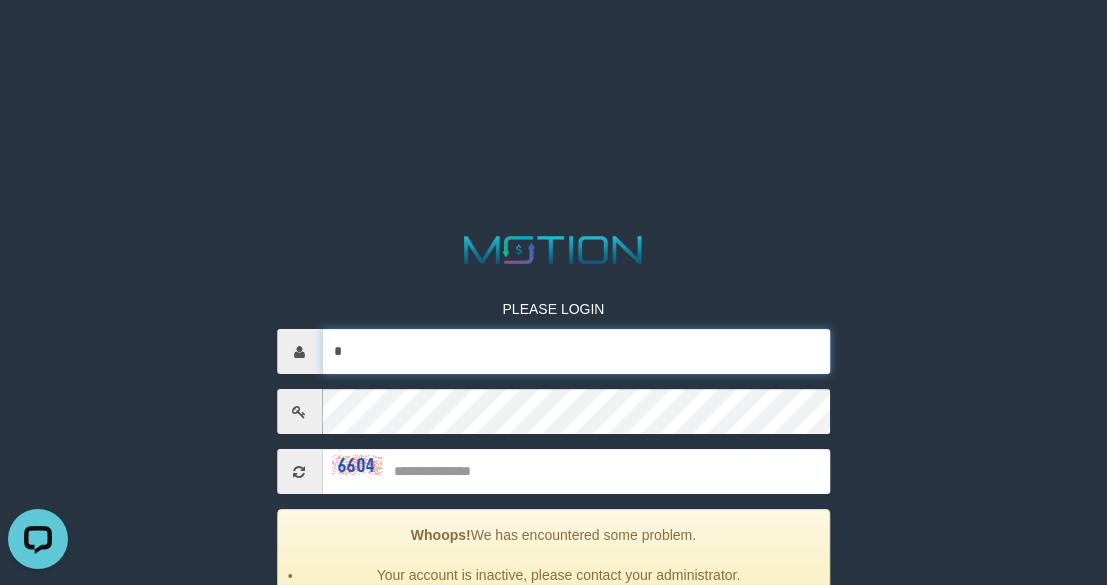 scroll, scrollTop: 0, scrollLeft: 0, axis: both 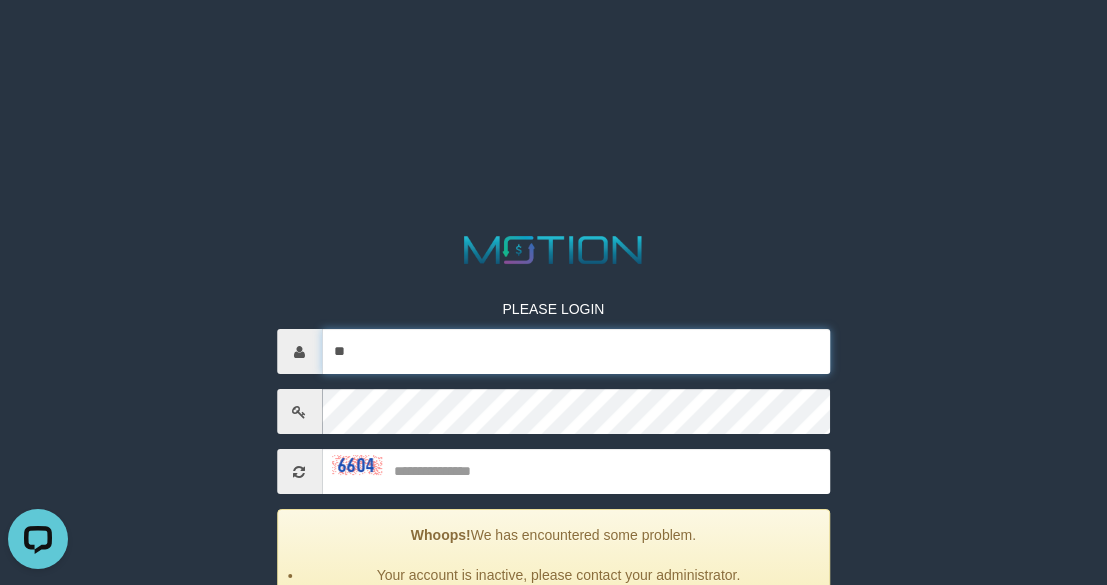 type on "*" 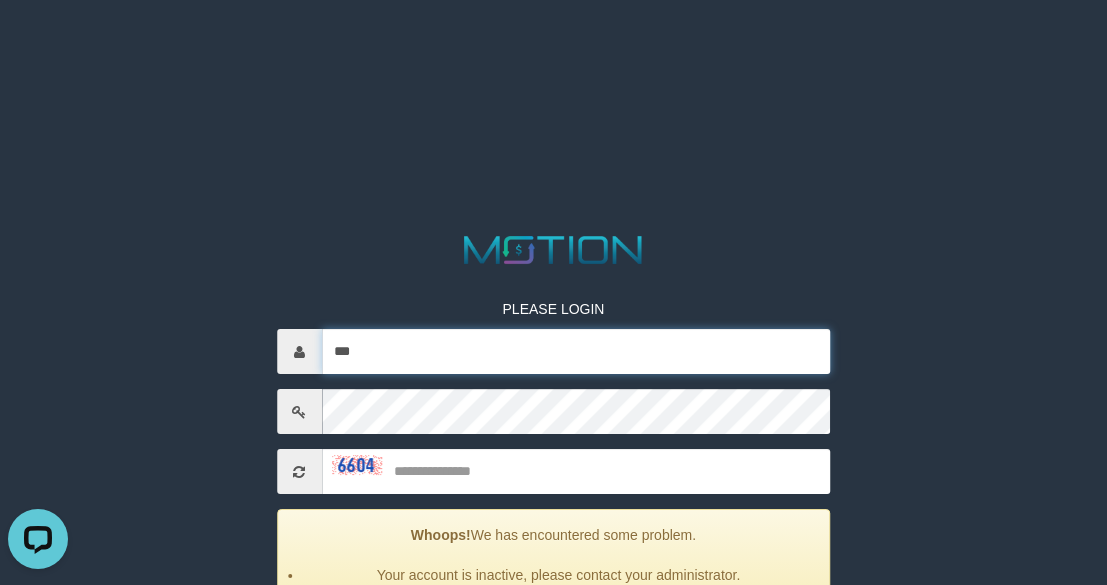 type on "*********" 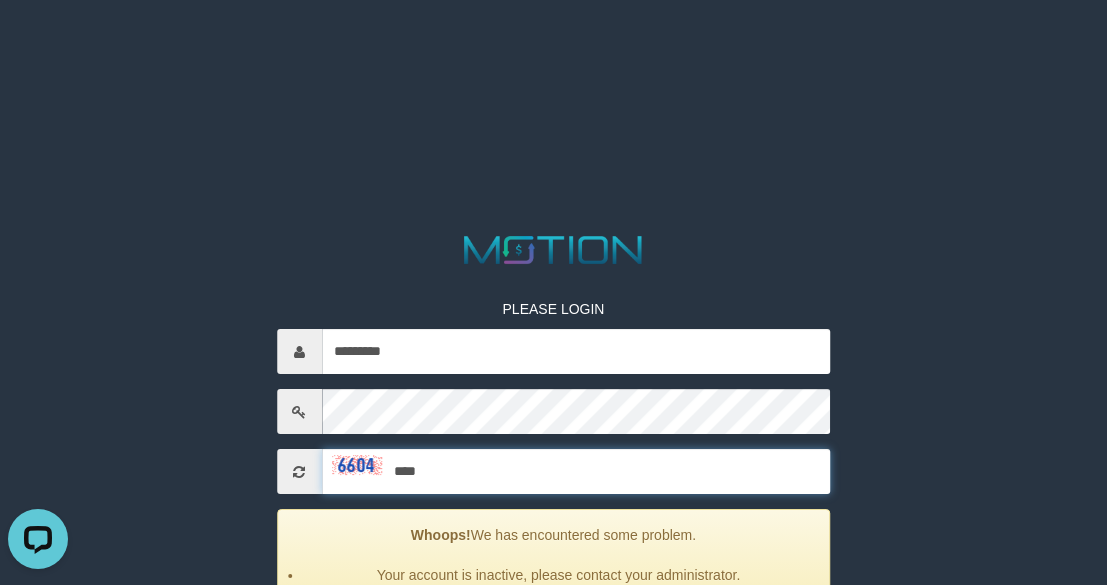 type on "****" 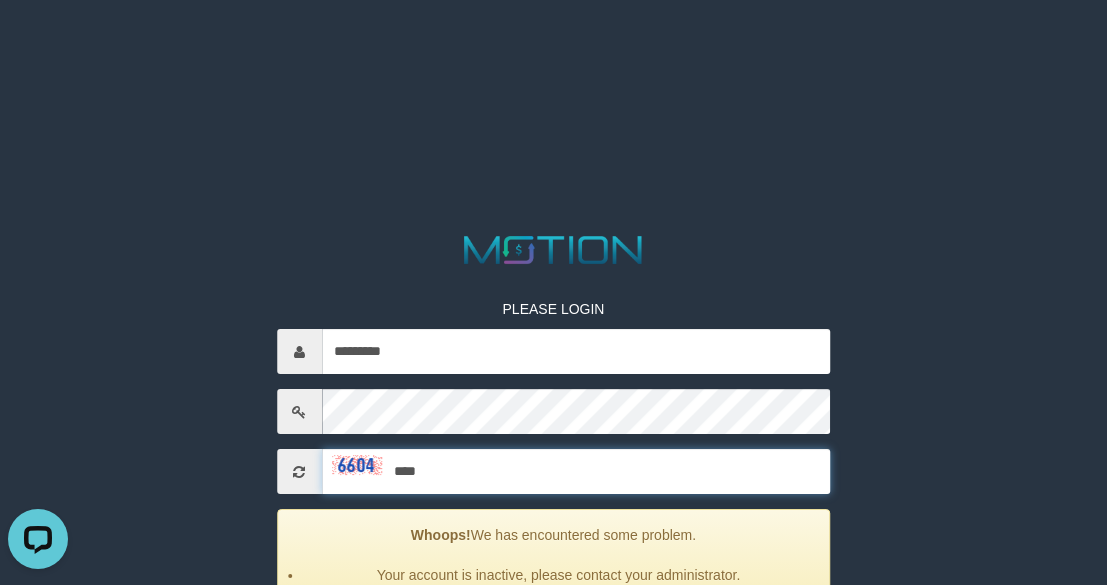 click on "*****" at bounding box center [554, 642] 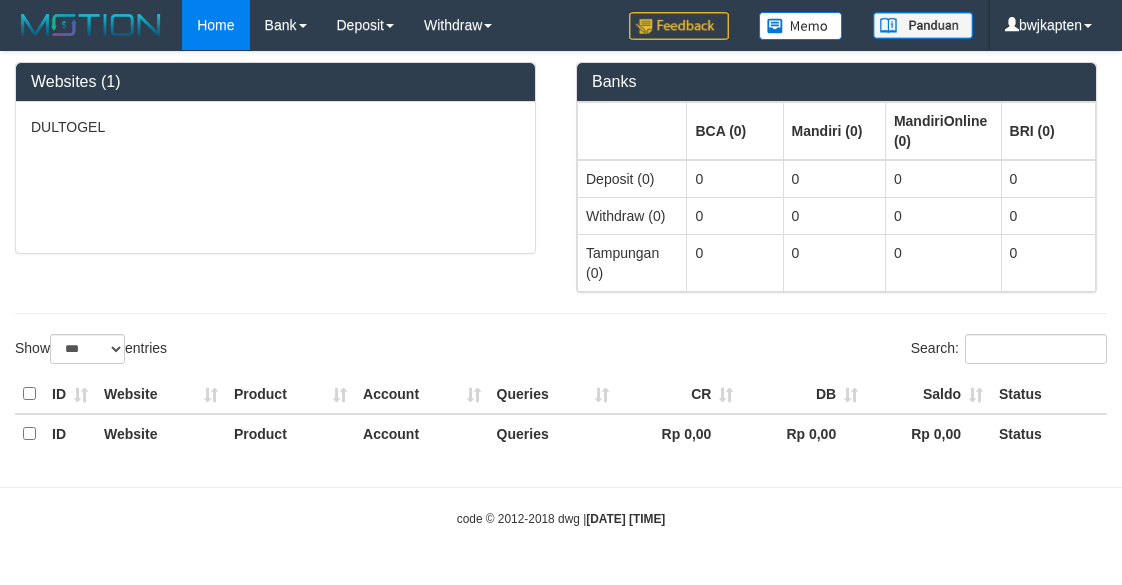 select on "***" 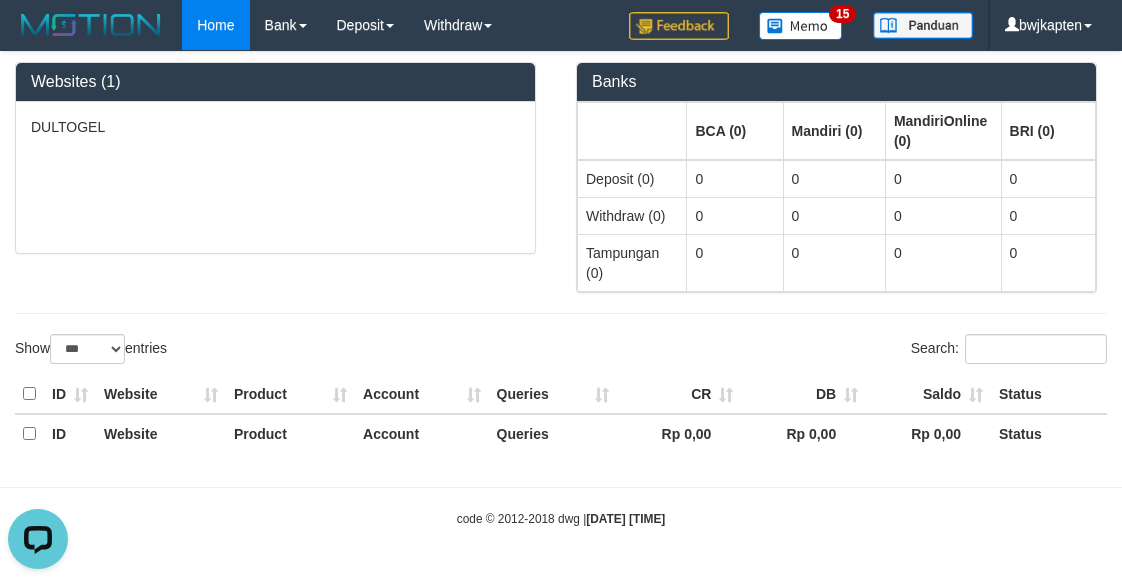 scroll, scrollTop: 0, scrollLeft: 0, axis: both 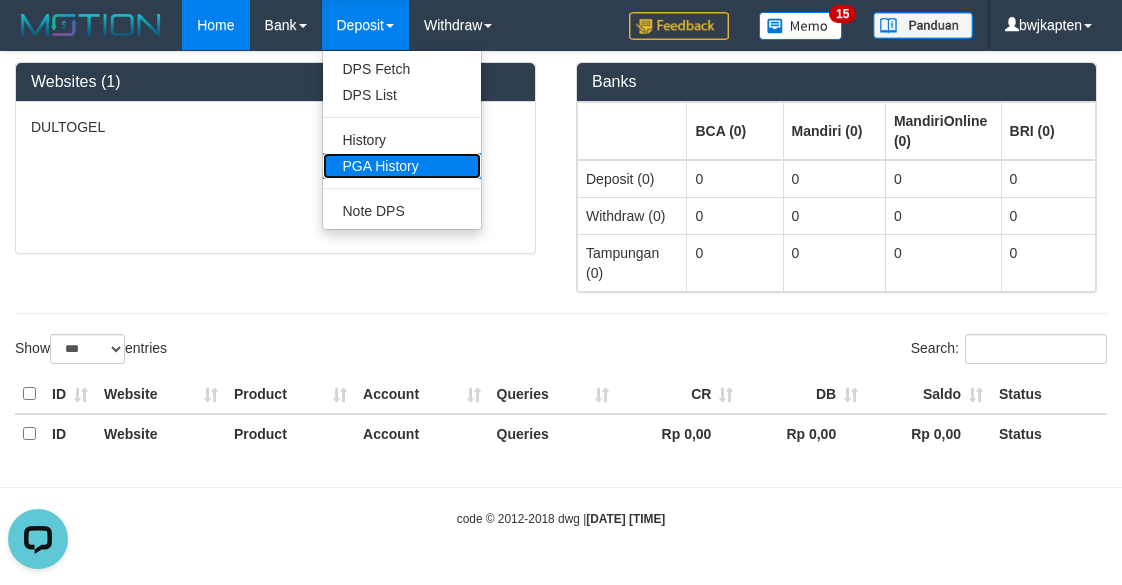 click on "PGA History" at bounding box center [402, 166] 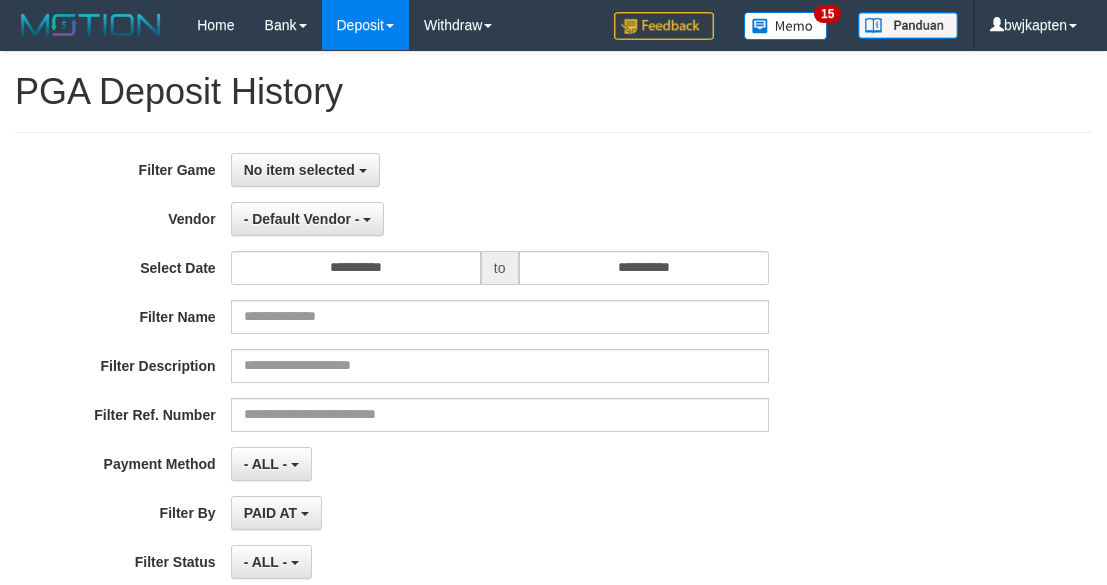 select 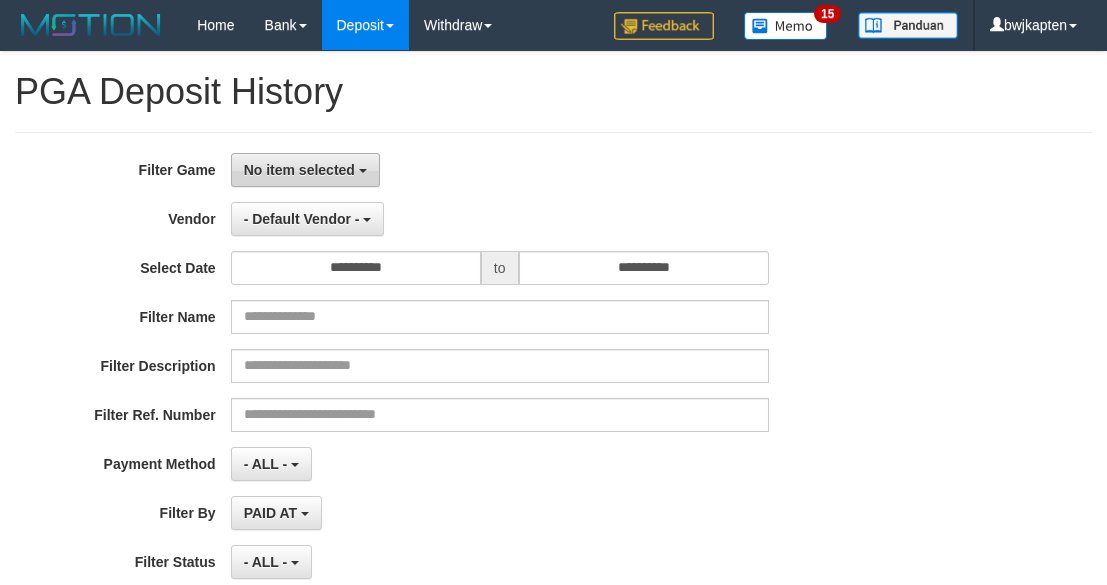 click on "No item selected" at bounding box center [305, 170] 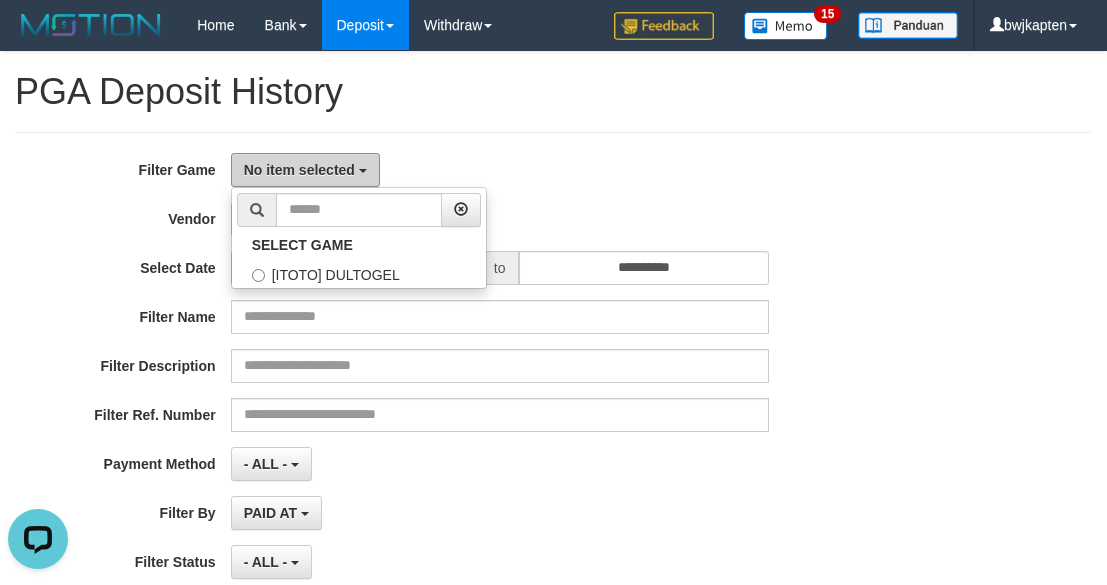 scroll, scrollTop: 0, scrollLeft: 0, axis: both 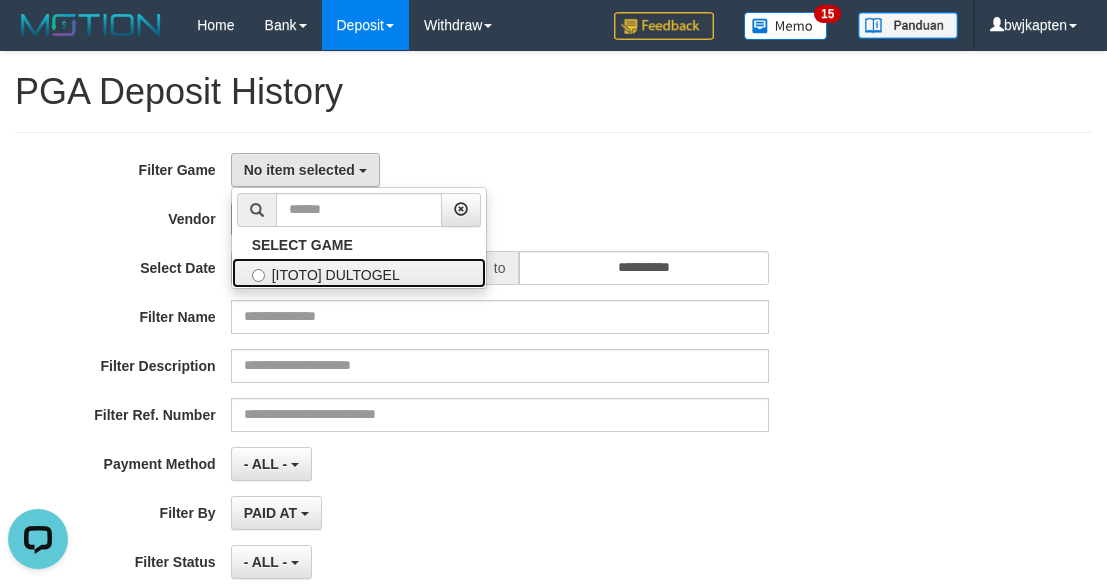 drag, startPoint x: 311, startPoint y: 273, endPoint x: 308, endPoint y: 235, distance: 38.118237 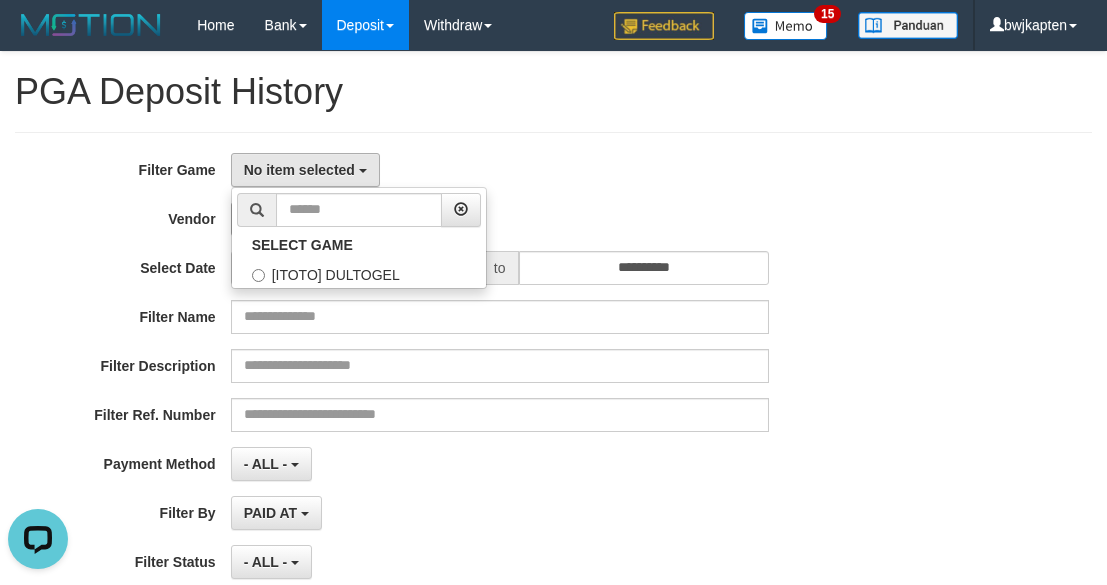 select on "****" 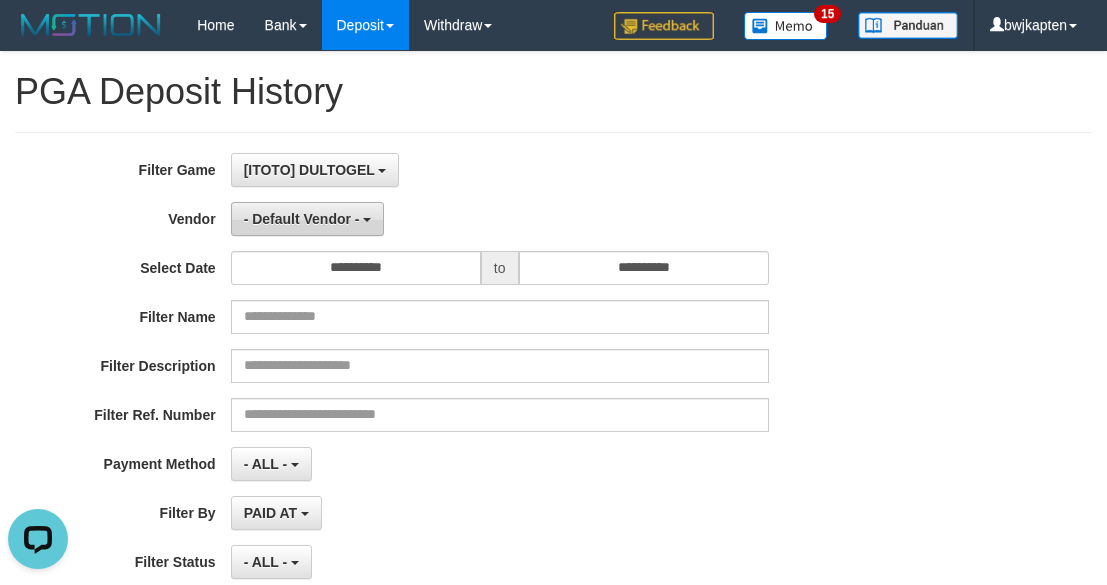 scroll, scrollTop: 18, scrollLeft: 0, axis: vertical 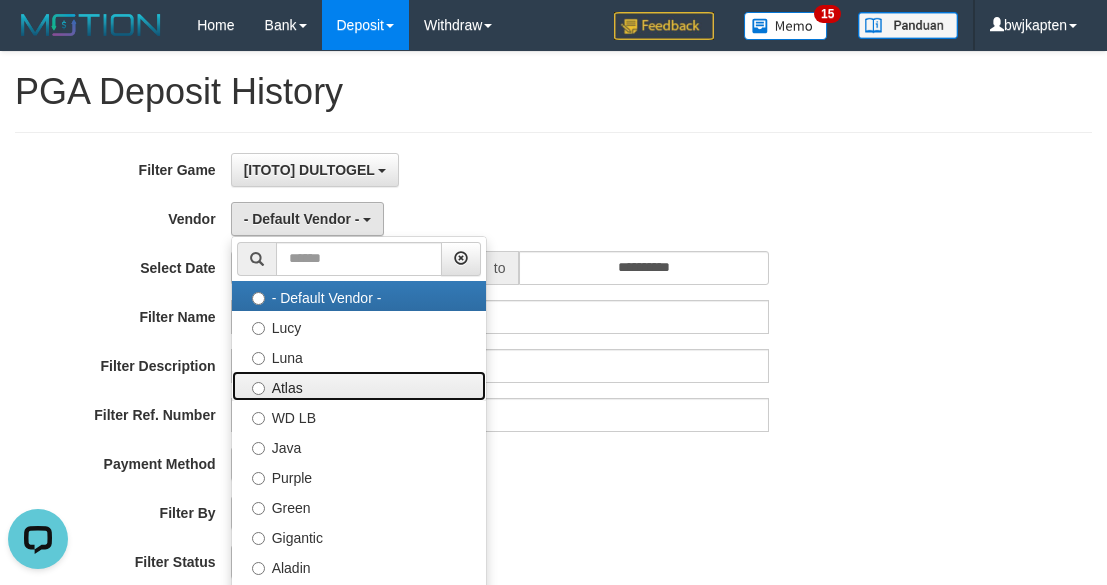 drag, startPoint x: 305, startPoint y: 389, endPoint x: 318, endPoint y: 334, distance: 56.515484 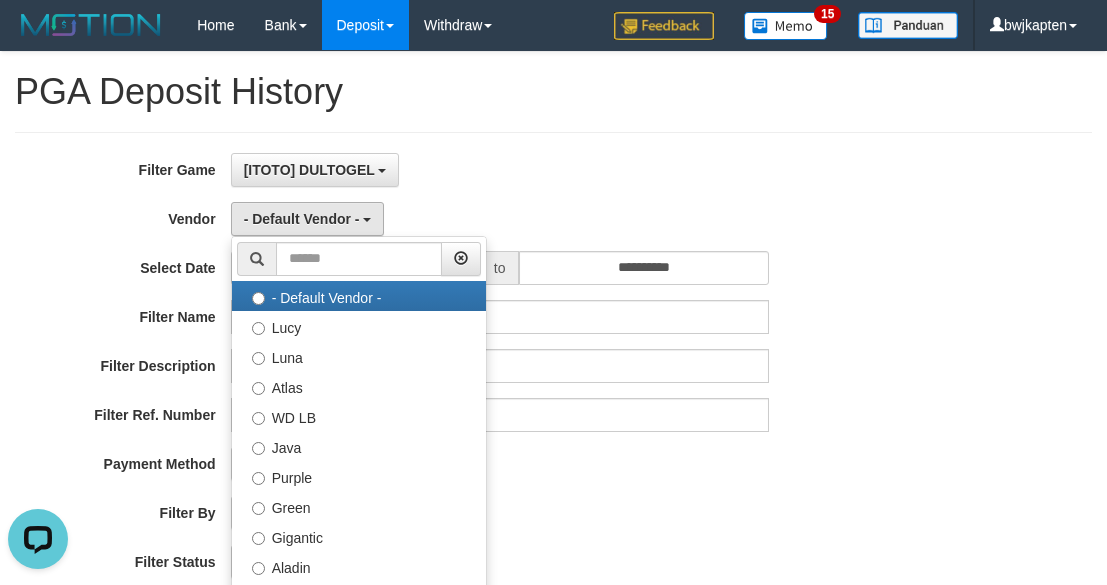 select on "**********" 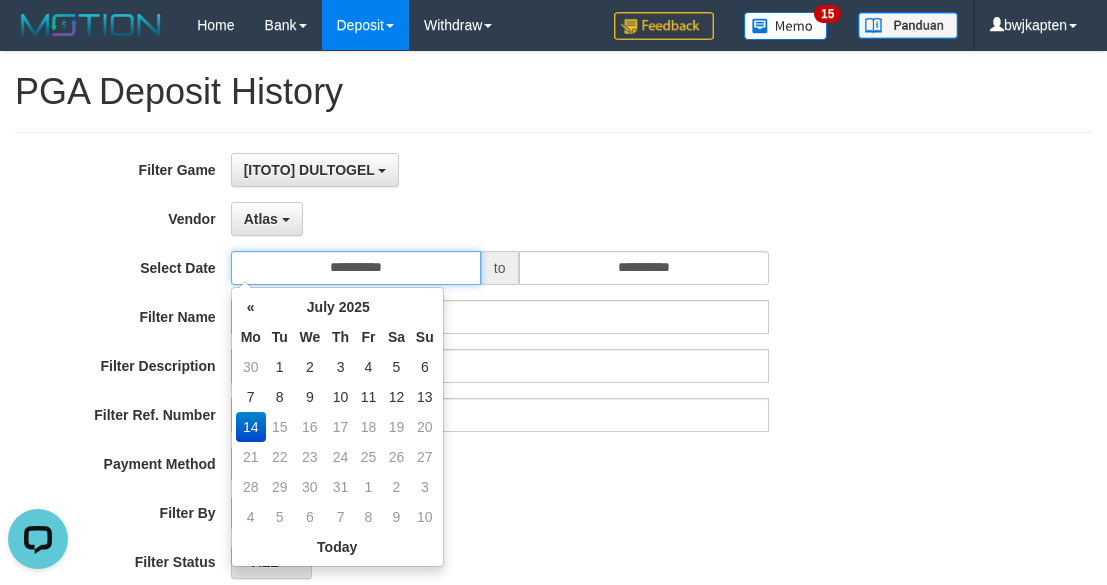 click on "**********" at bounding box center (356, 268) 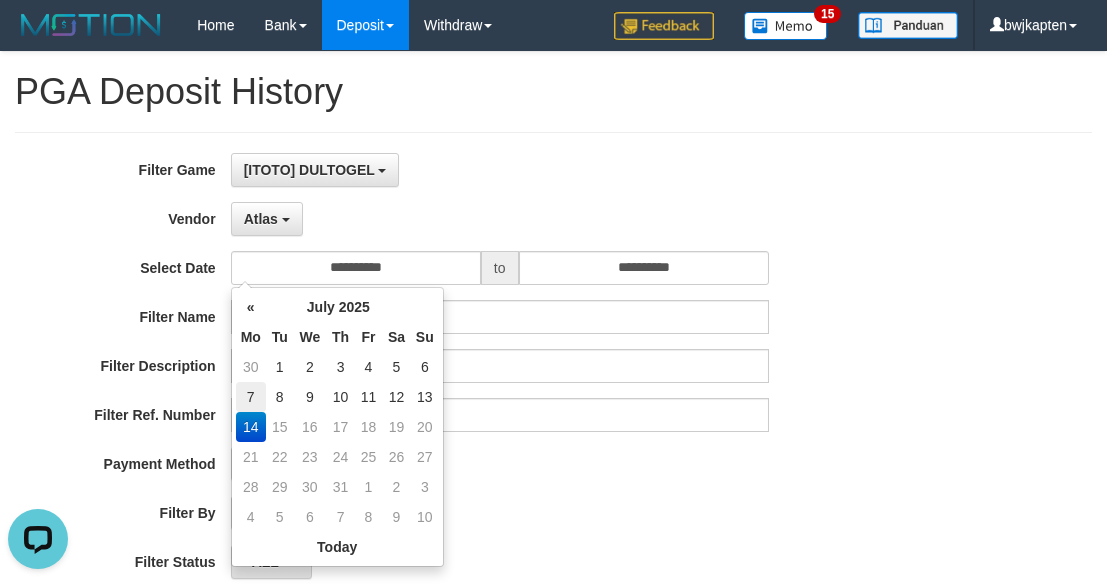click on "7" at bounding box center [251, 397] 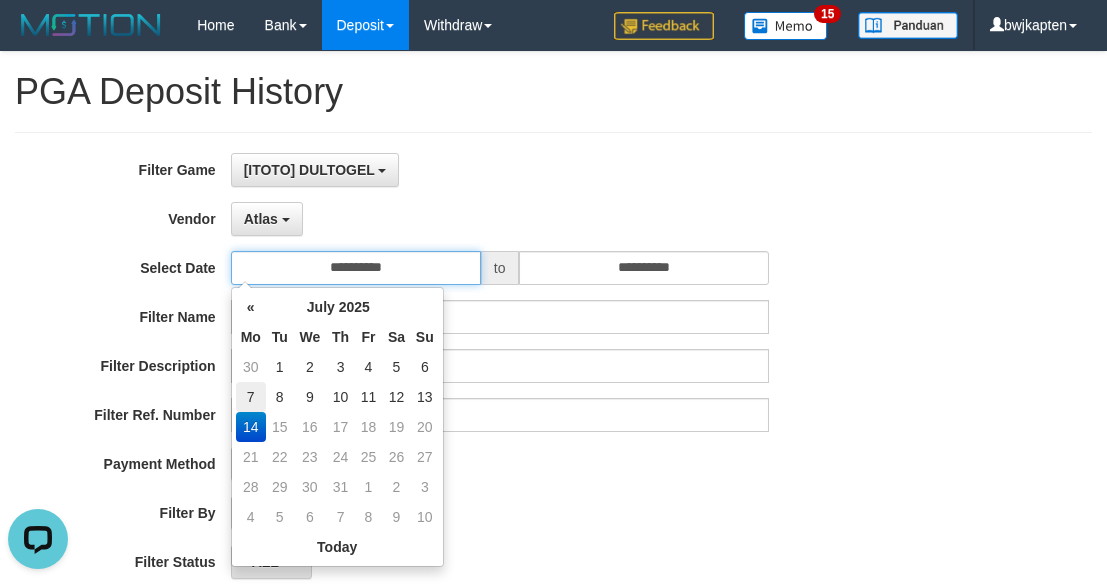 type on "**********" 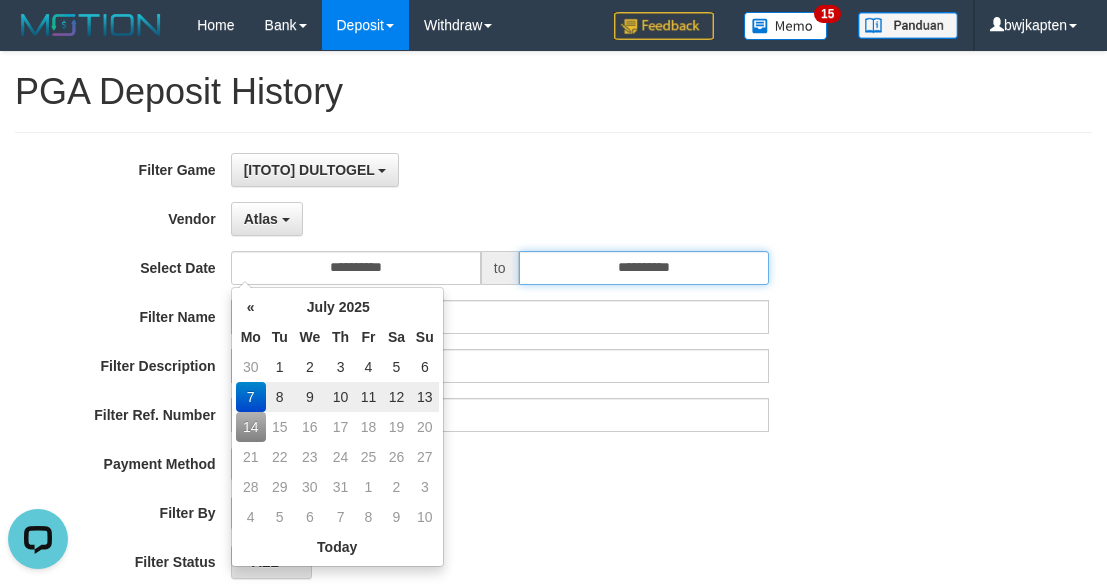 click on "**********" at bounding box center (644, 268) 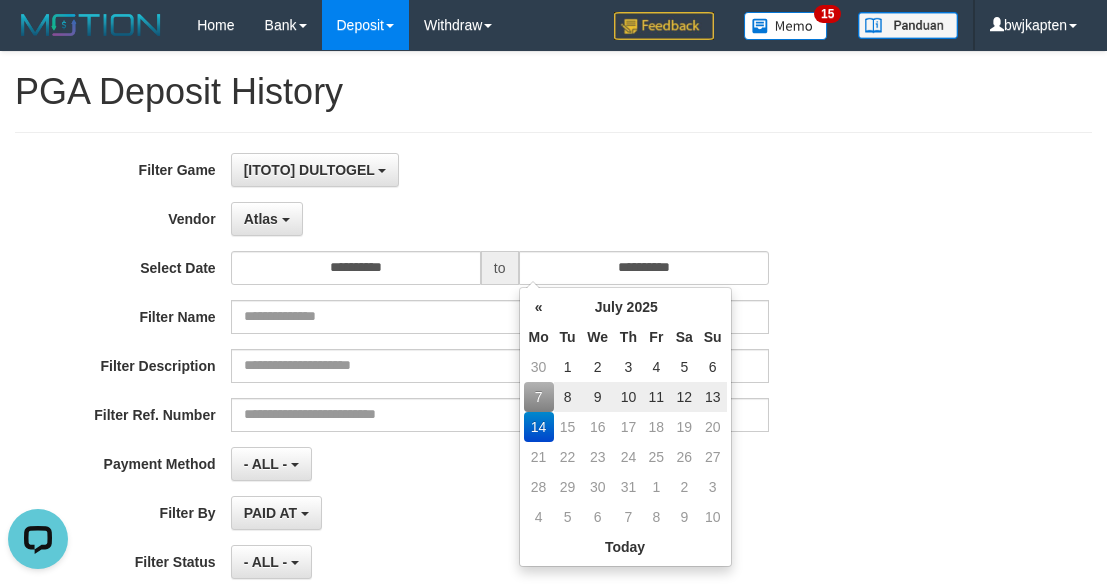 click on "13" at bounding box center [713, 397] 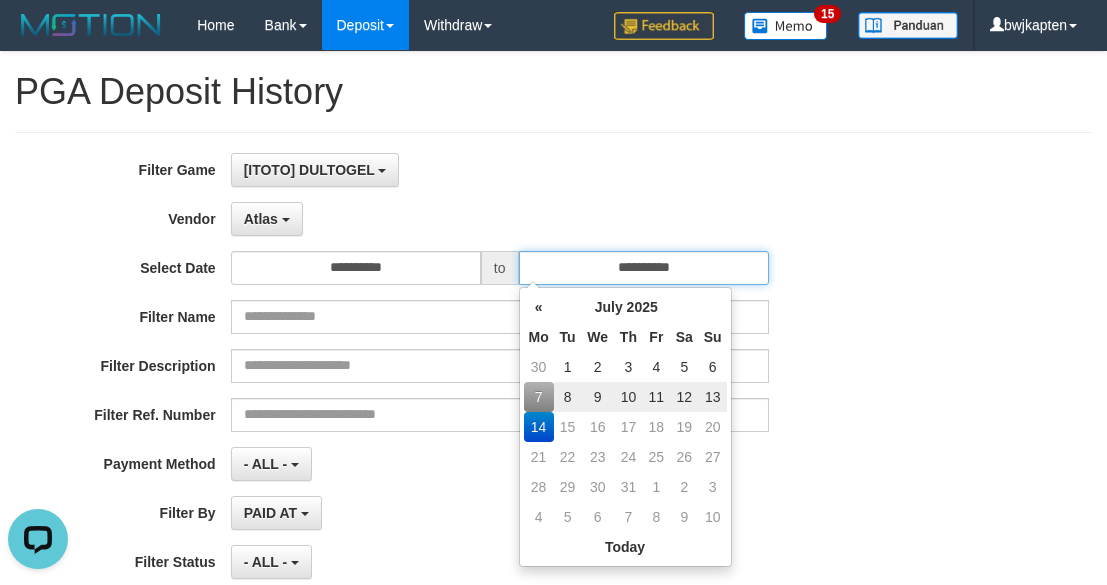 type on "**********" 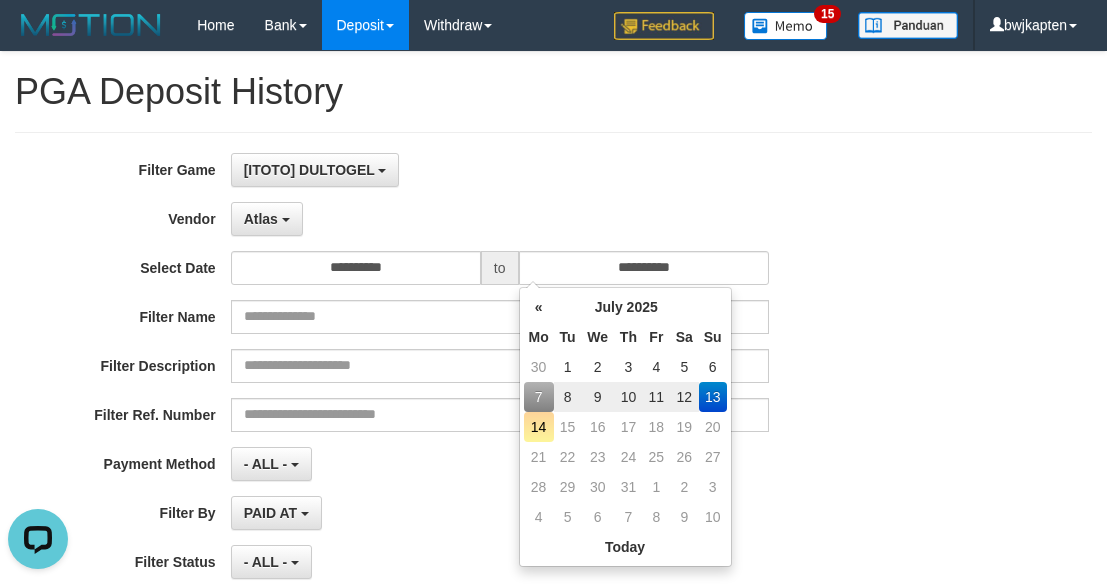 click on "**********" at bounding box center (461, 397) 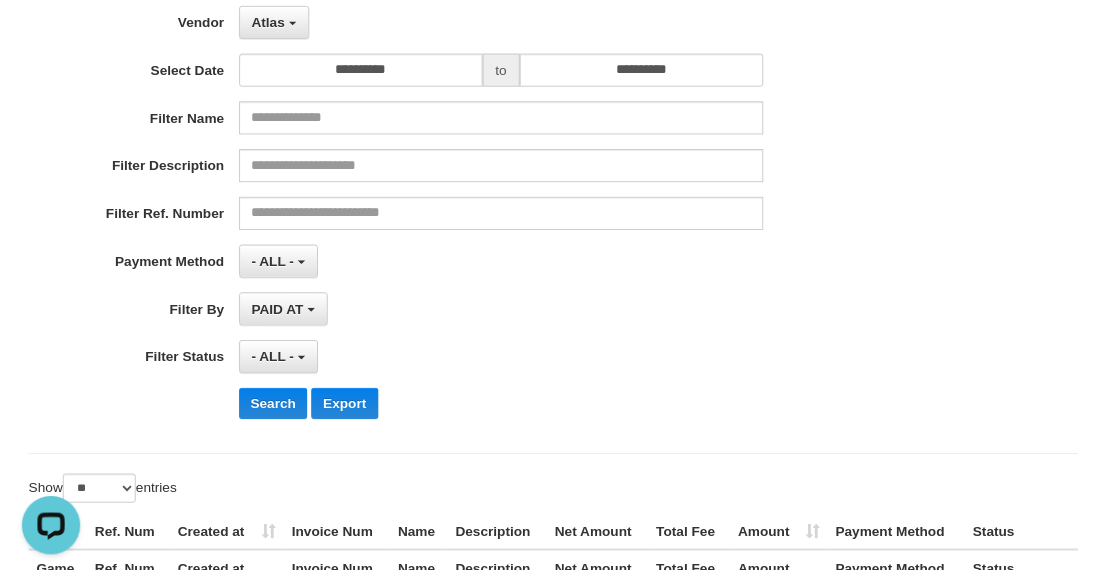 scroll, scrollTop: 200, scrollLeft: 0, axis: vertical 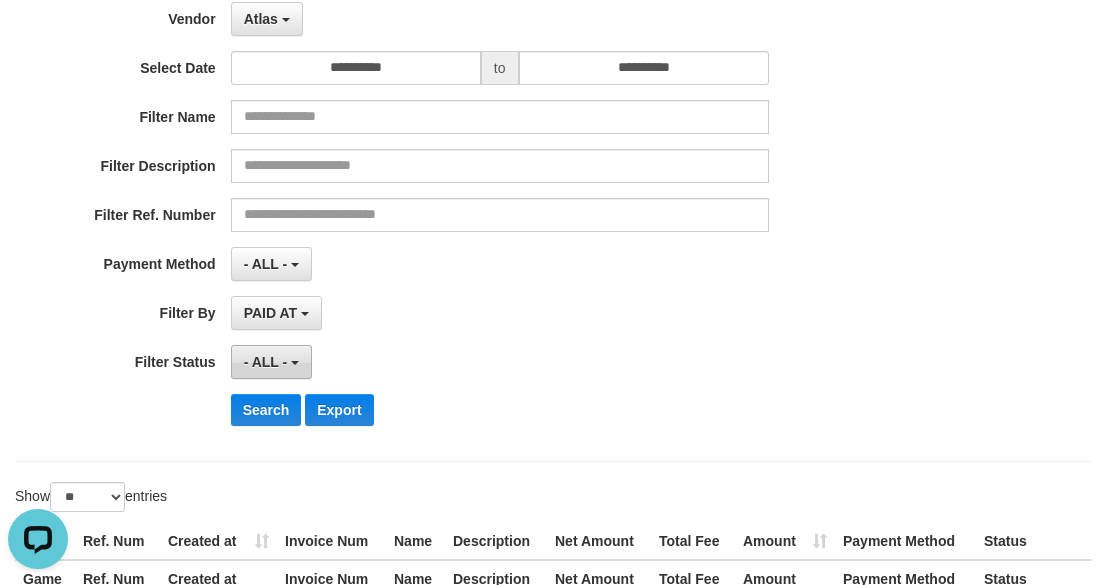 click on "- ALL -" at bounding box center [271, 362] 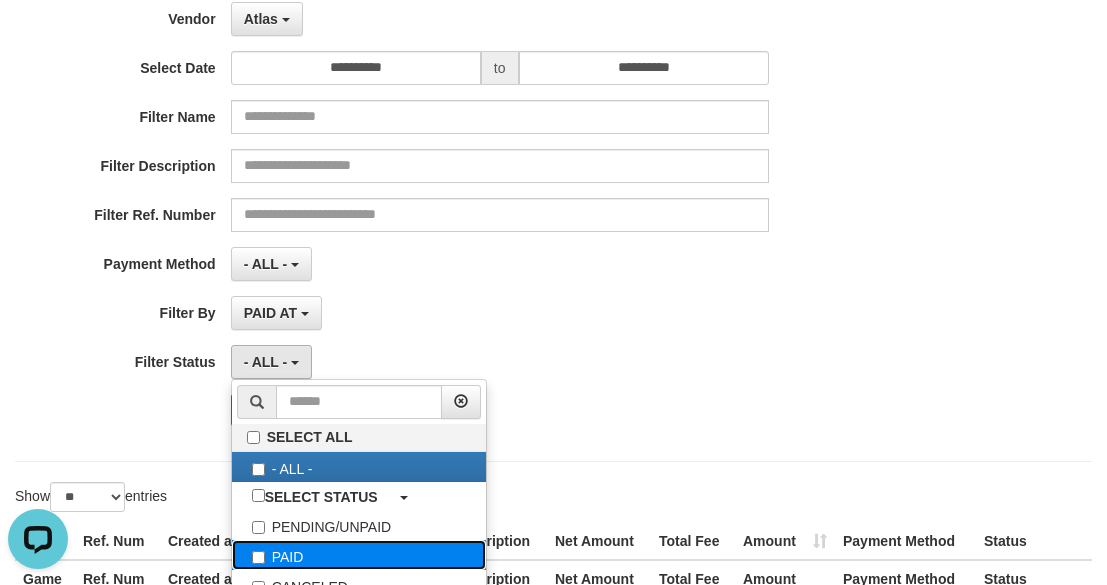 click on "PAID" at bounding box center (359, 555) 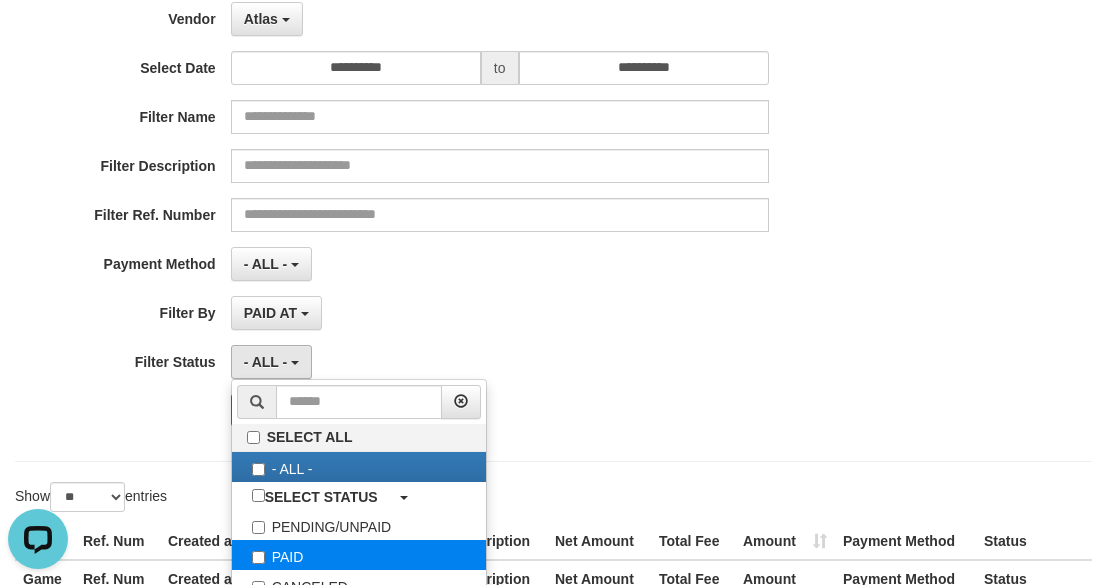 select on "*" 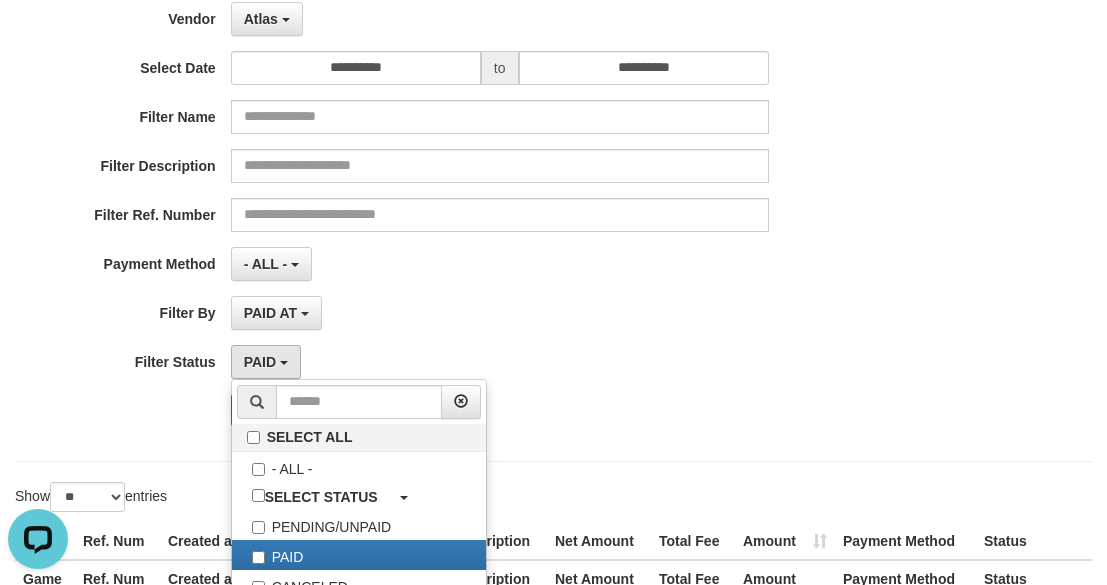 drag, startPoint x: 167, startPoint y: 403, endPoint x: 244, endPoint y: 416, distance: 78.08969 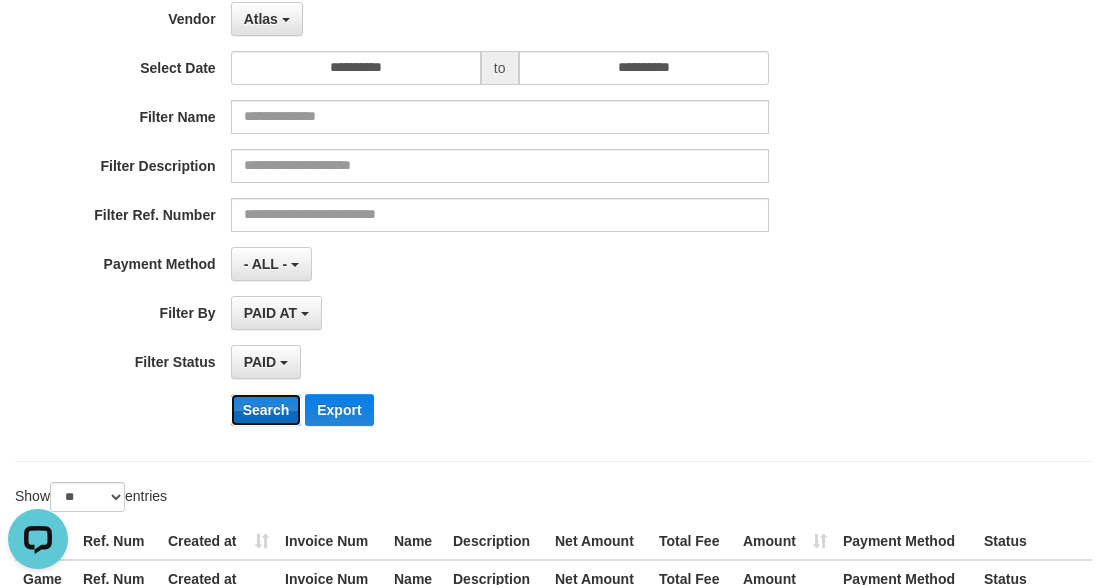 click on "Search" at bounding box center (266, 410) 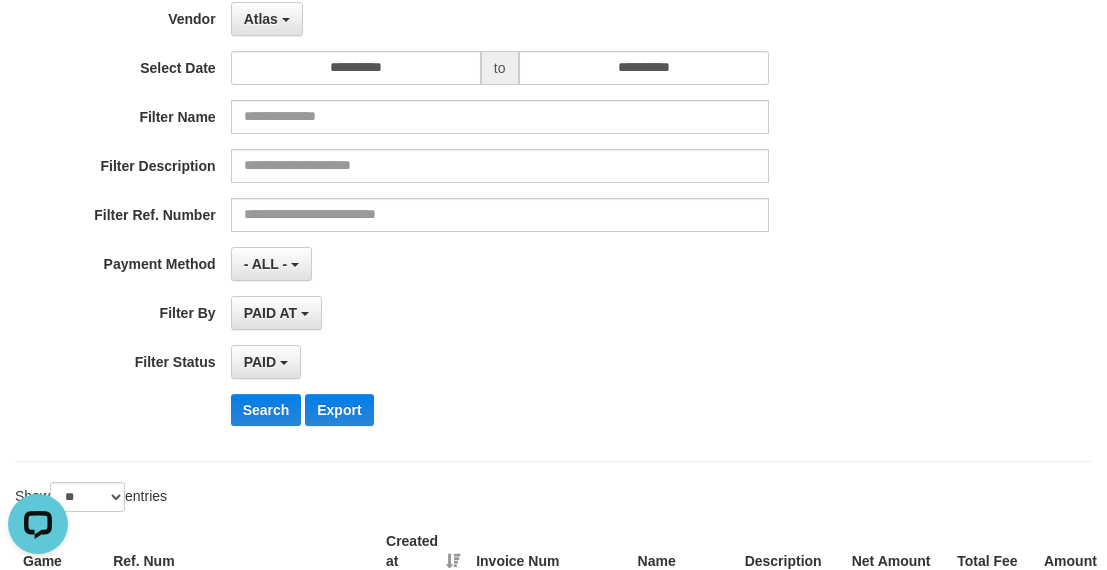 click on "PAID AT
PAID AT
CREATED AT" at bounding box center (500, 313) 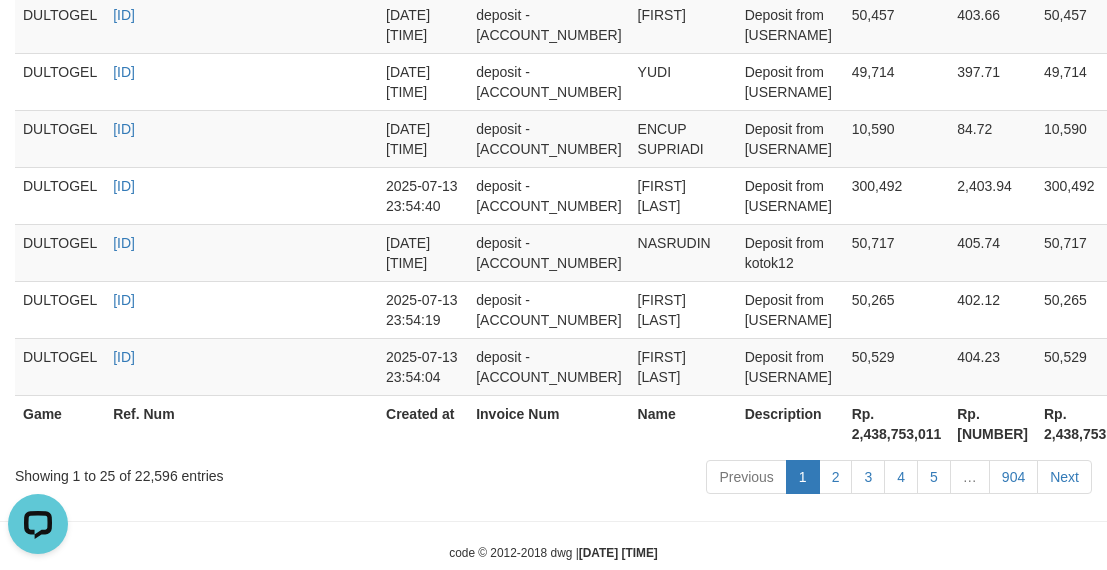 scroll, scrollTop: 1892, scrollLeft: 0, axis: vertical 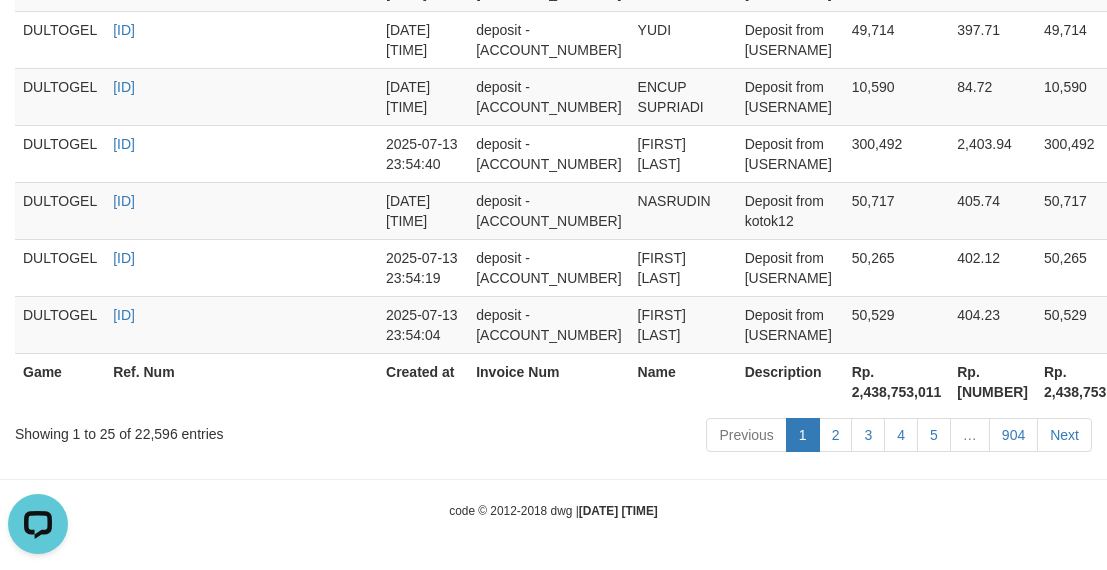 click on "Rp. 2,438,753,011" at bounding box center (897, 381) 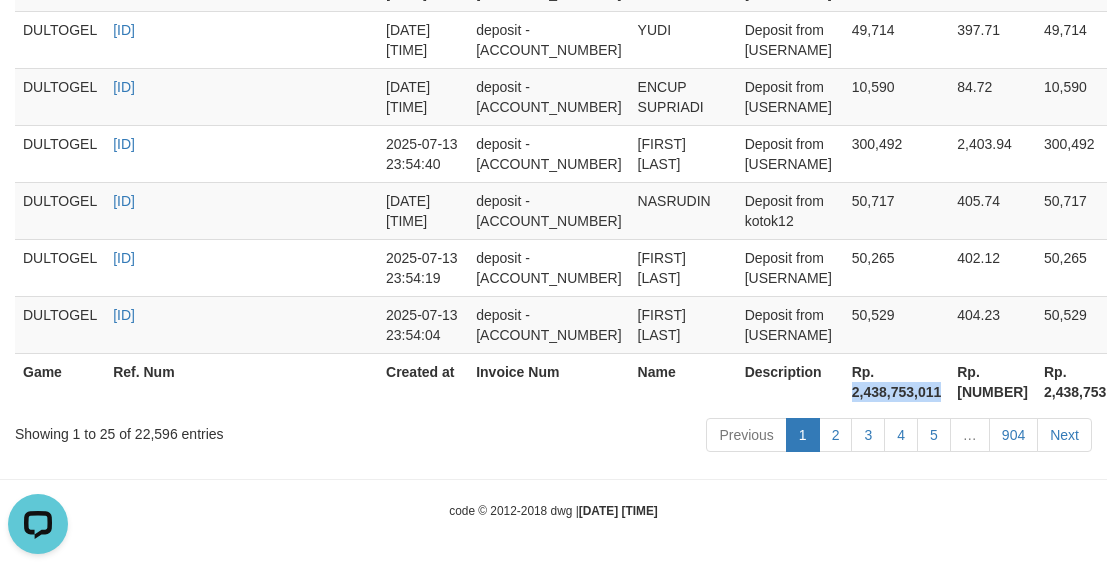 click on "Rp. 2,438,753,011" at bounding box center (897, 381) 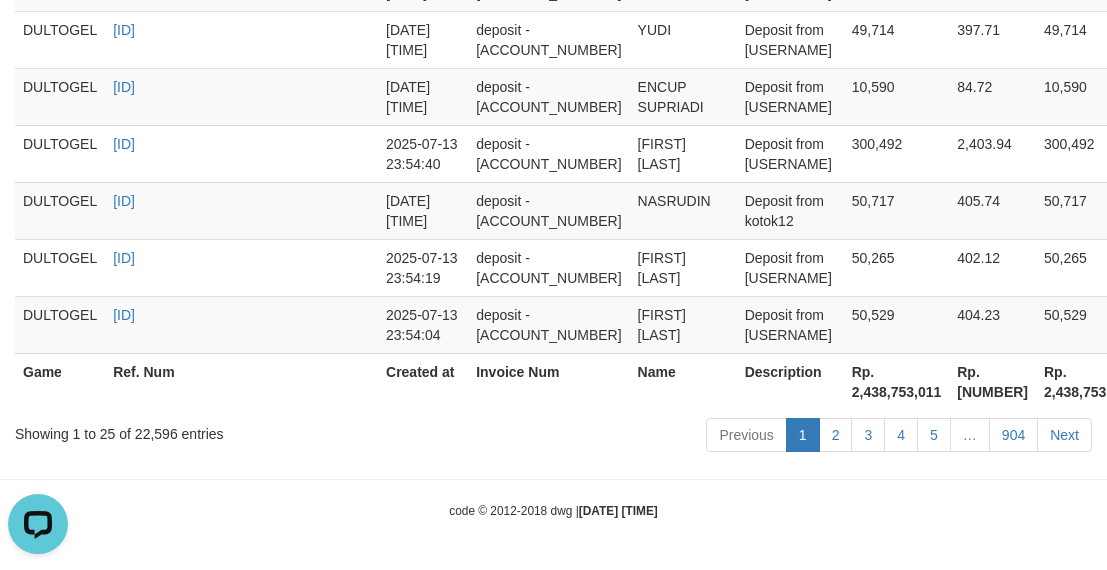 click on "Showing 1 to 25 of 22,596 entries" at bounding box center [230, 430] 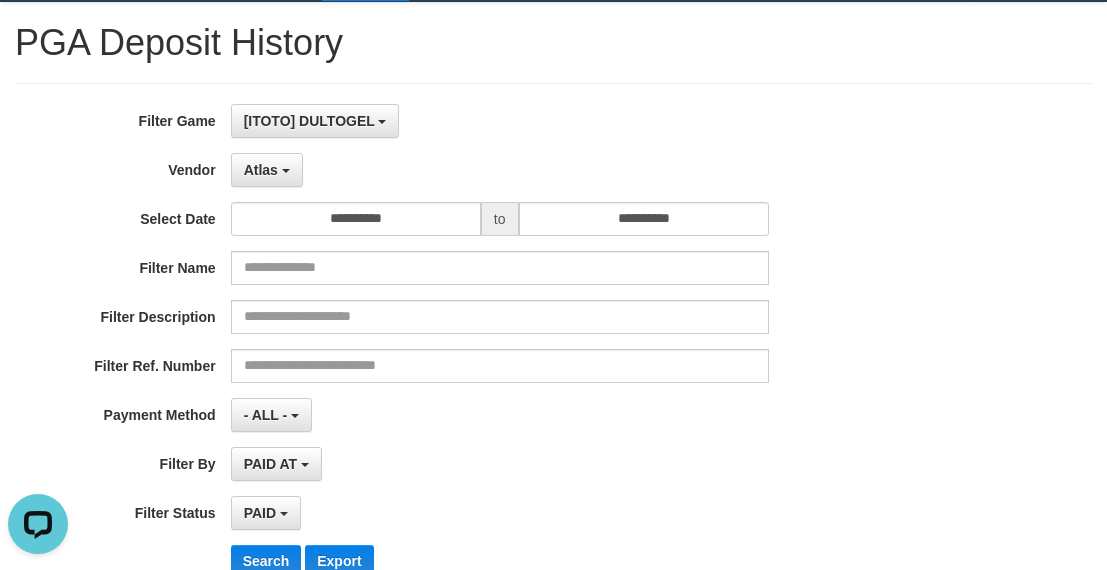 scroll, scrollTop: 0, scrollLeft: 0, axis: both 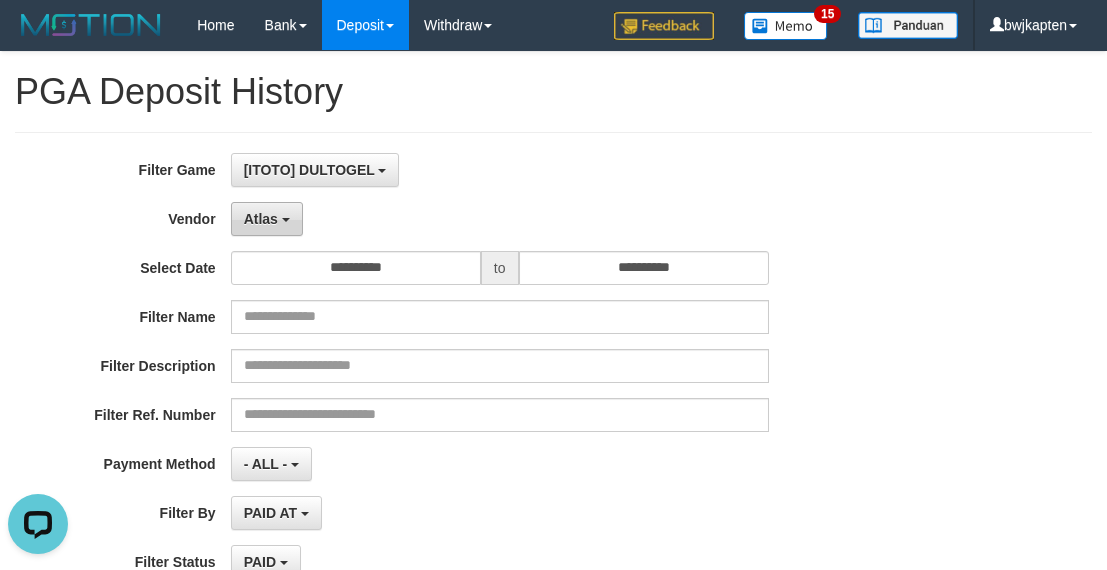 click on "Atlas" at bounding box center (267, 219) 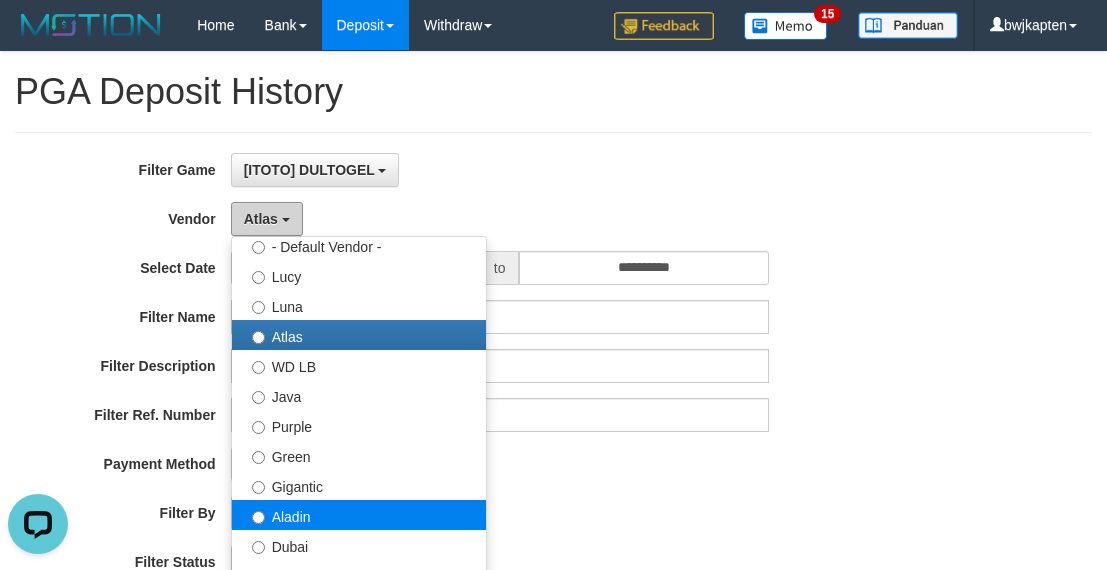 scroll, scrollTop: 100, scrollLeft: 0, axis: vertical 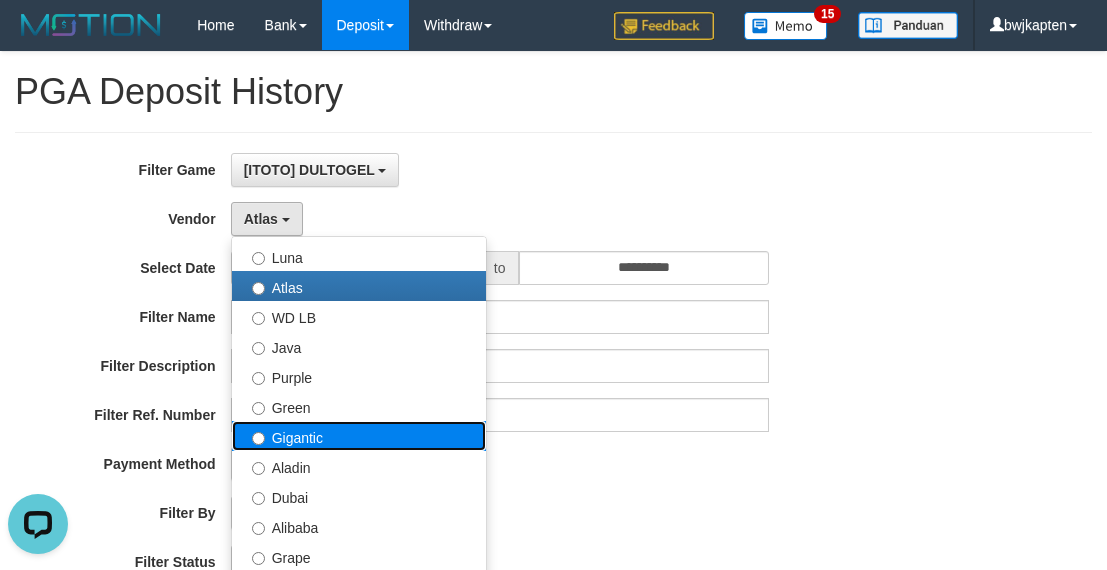 click on "Gigantic" at bounding box center (359, 436) 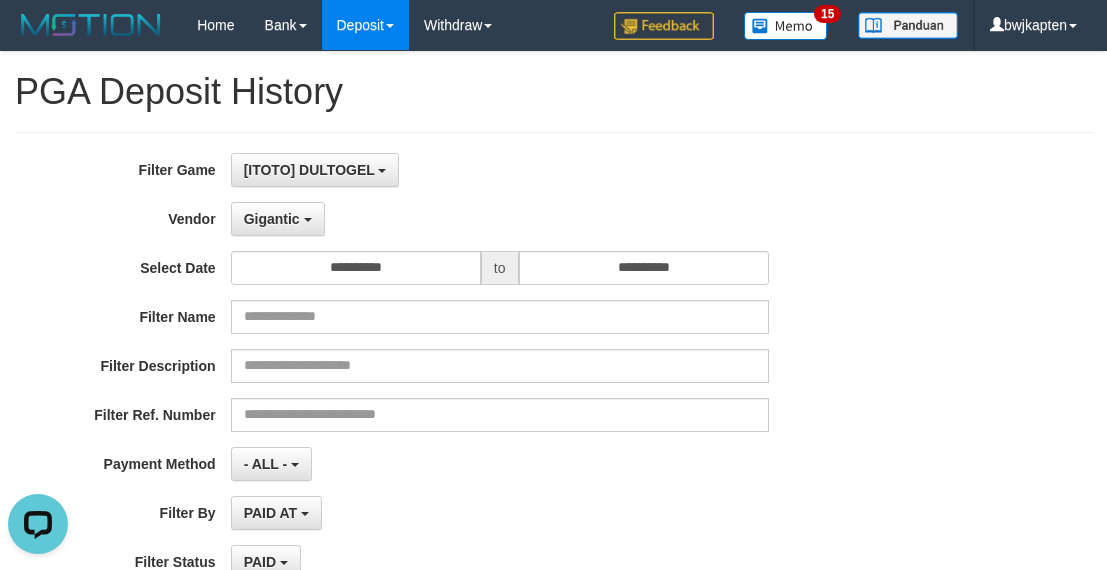 scroll, scrollTop: 200, scrollLeft: 0, axis: vertical 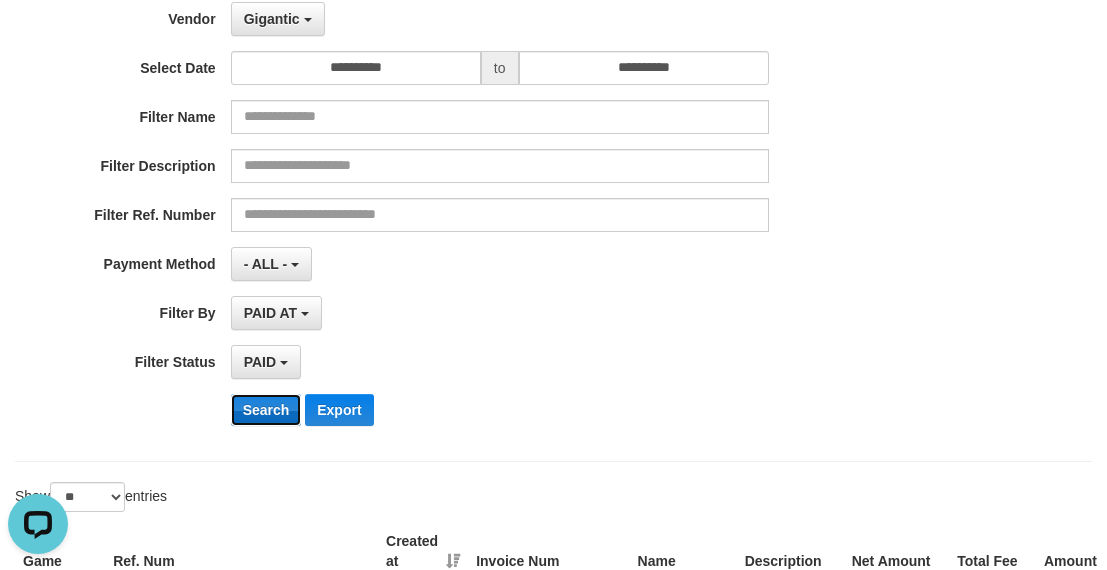 click on "Search" at bounding box center (266, 410) 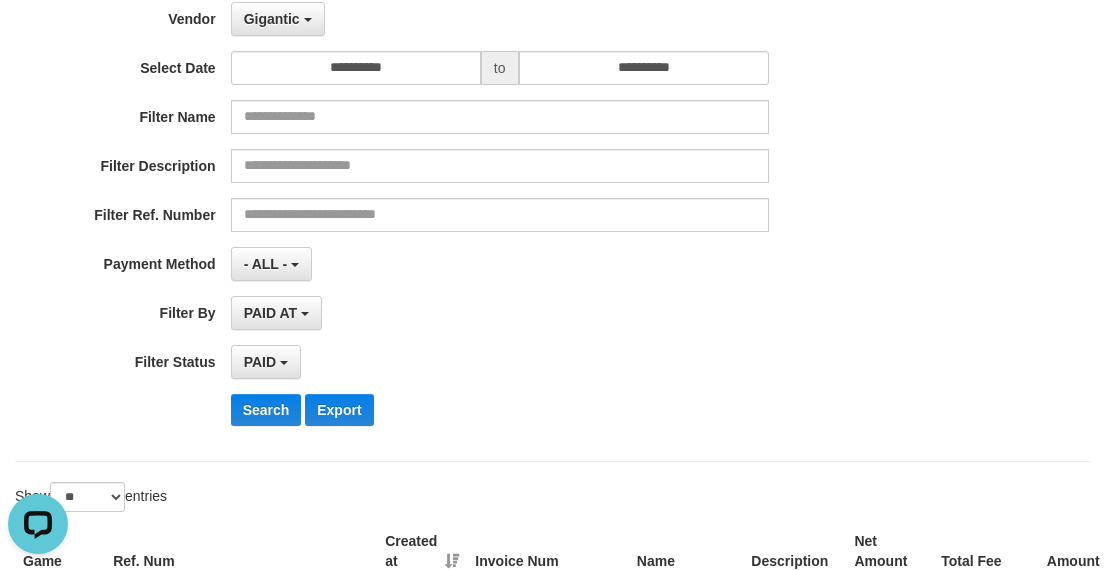 click on "Search
Export" at bounding box center [577, 410] 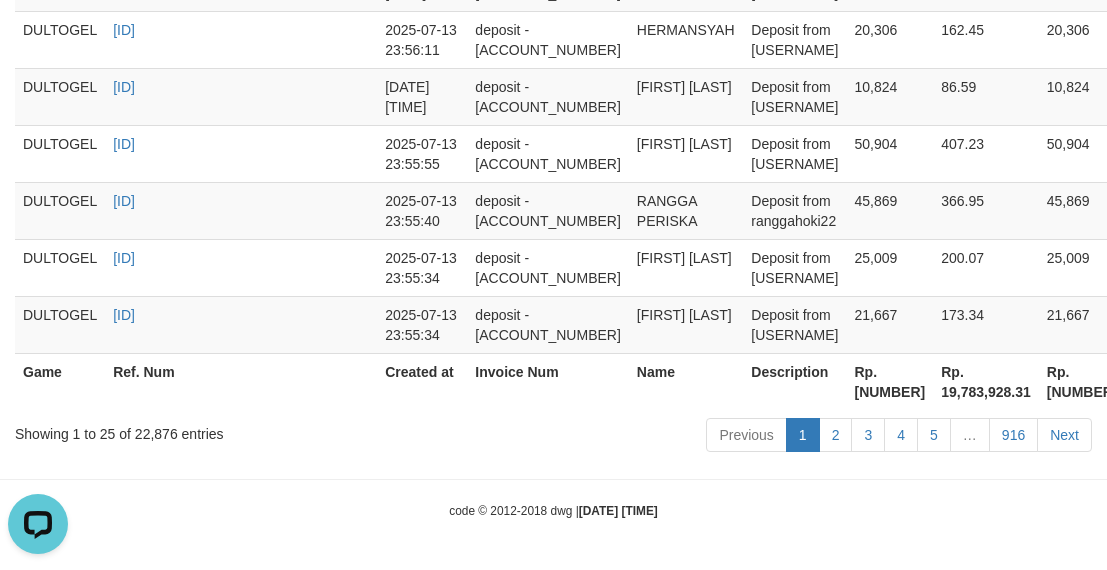 scroll, scrollTop: 0, scrollLeft: 0, axis: both 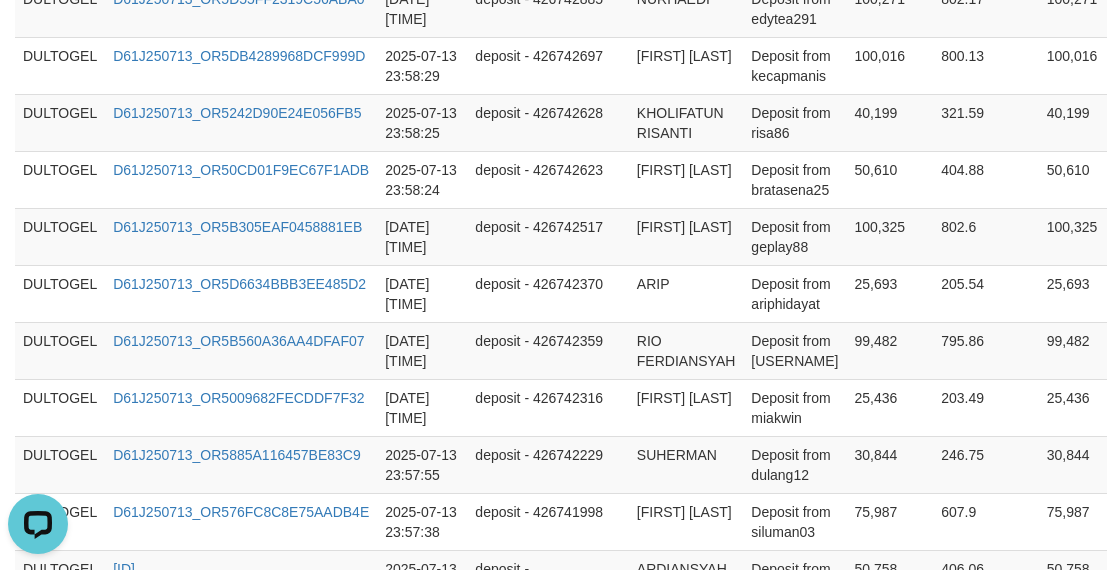 click on "99,482" at bounding box center [889, 350] 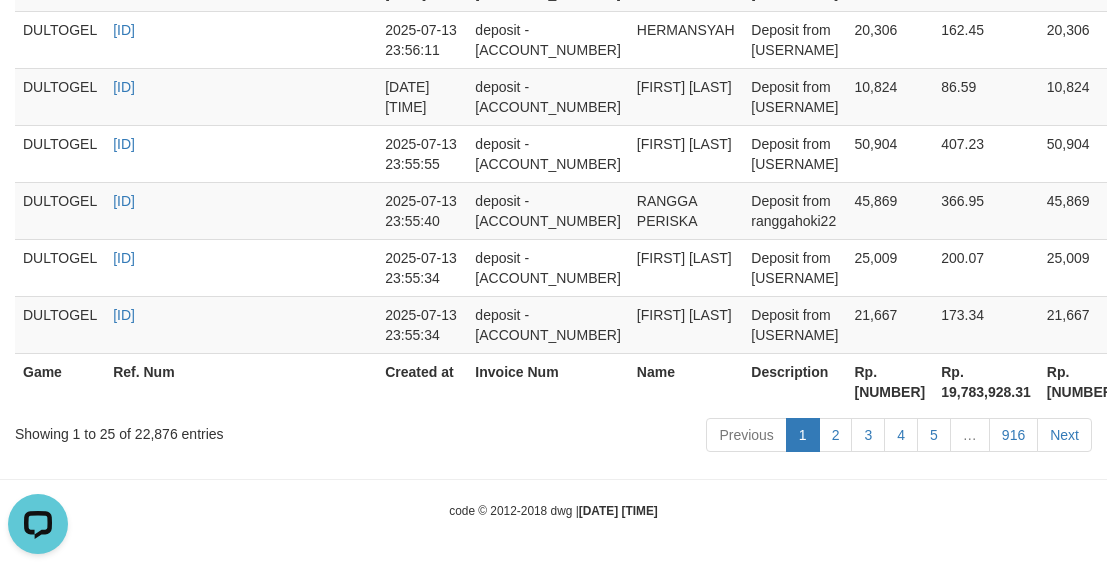 click on "Rp. 2,472,991,034" at bounding box center (889, 381) 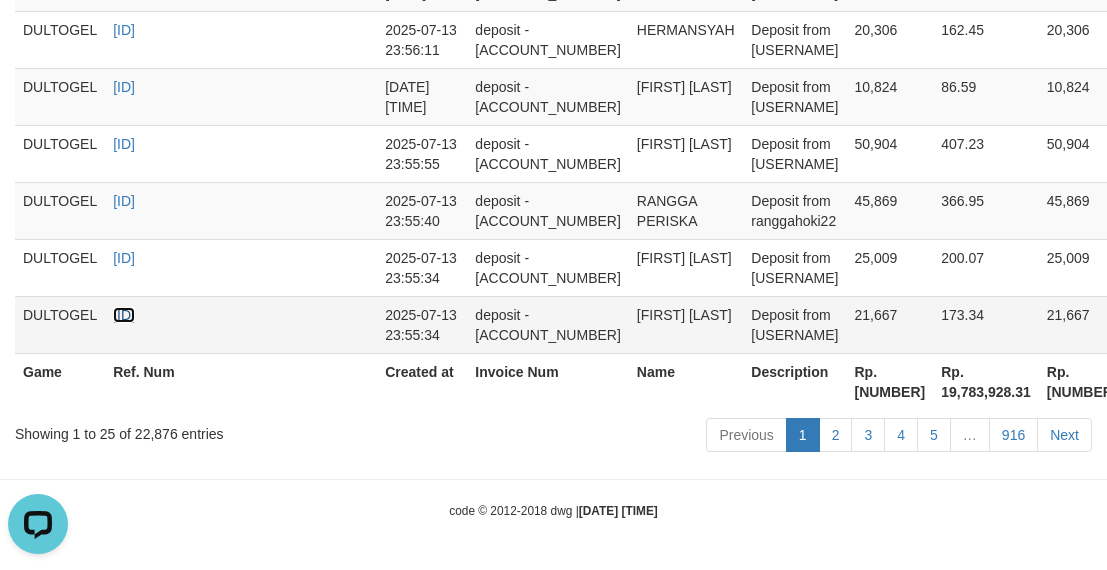 click on "D61J250713_OR56DC6843814A21E19" at bounding box center (124, 315) 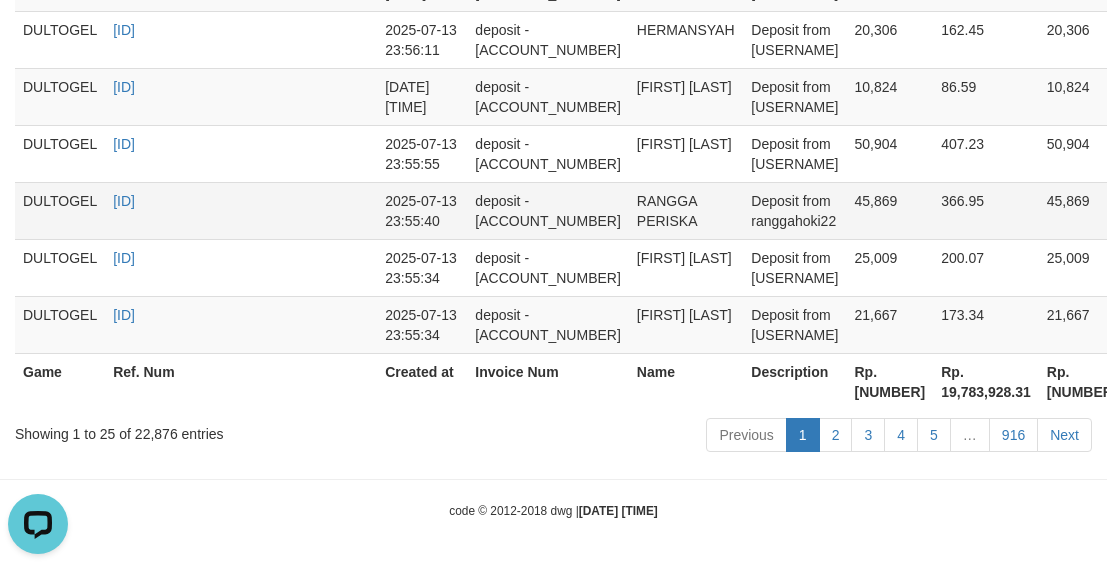 click on "2025-07-13 23:55:40" at bounding box center [422, 210] 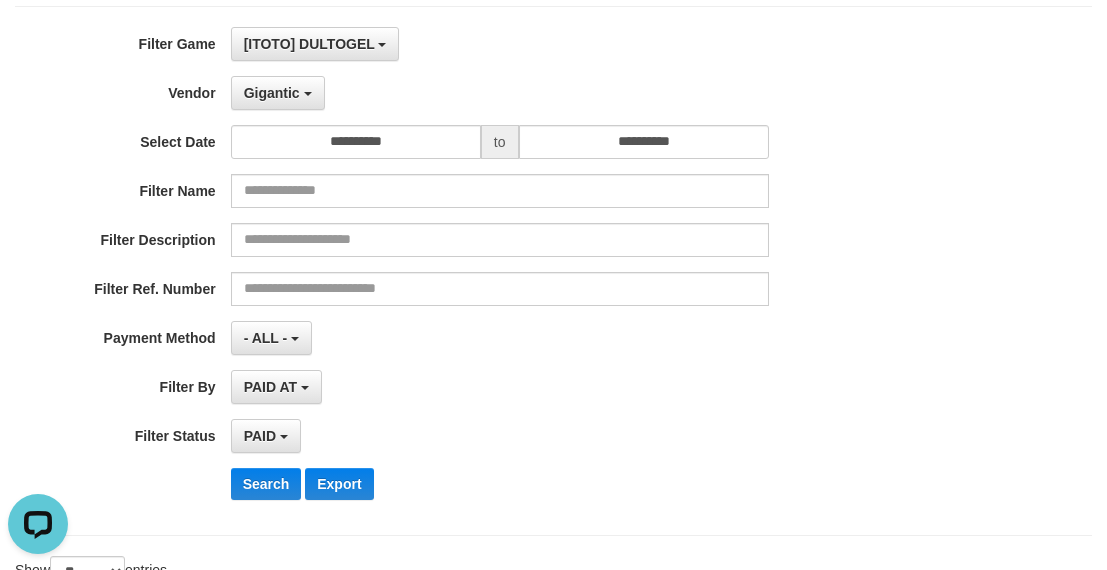 scroll, scrollTop: 0, scrollLeft: 0, axis: both 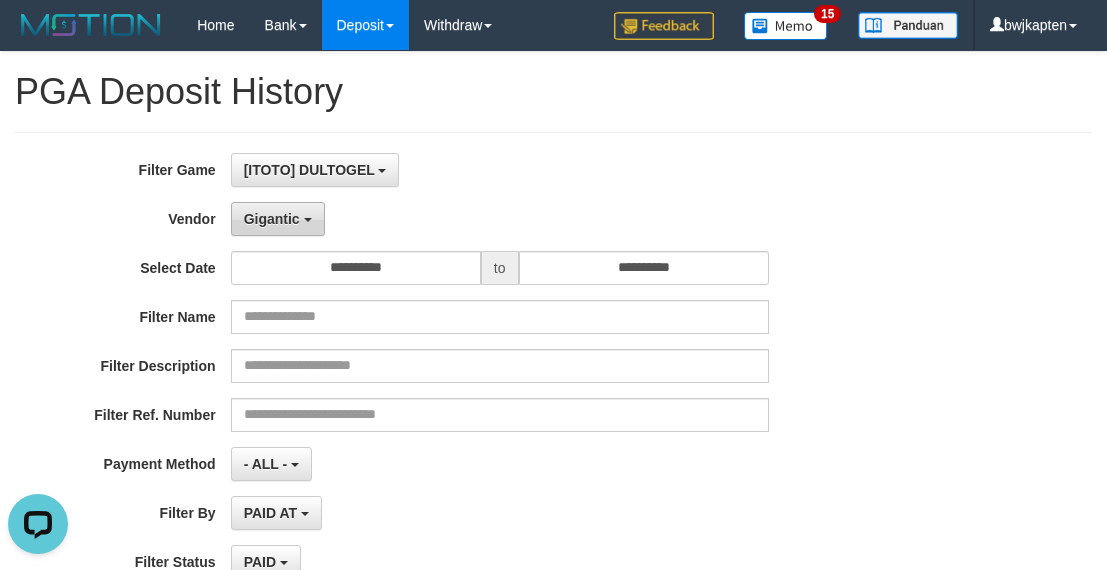 click on "Gigantic" at bounding box center [272, 219] 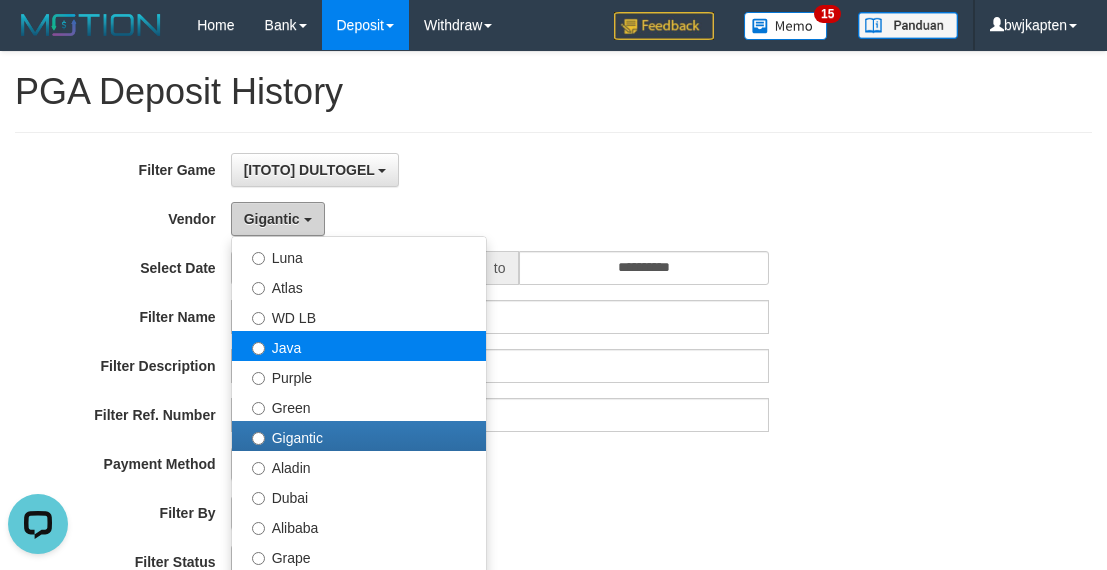 scroll, scrollTop: 400, scrollLeft: 0, axis: vertical 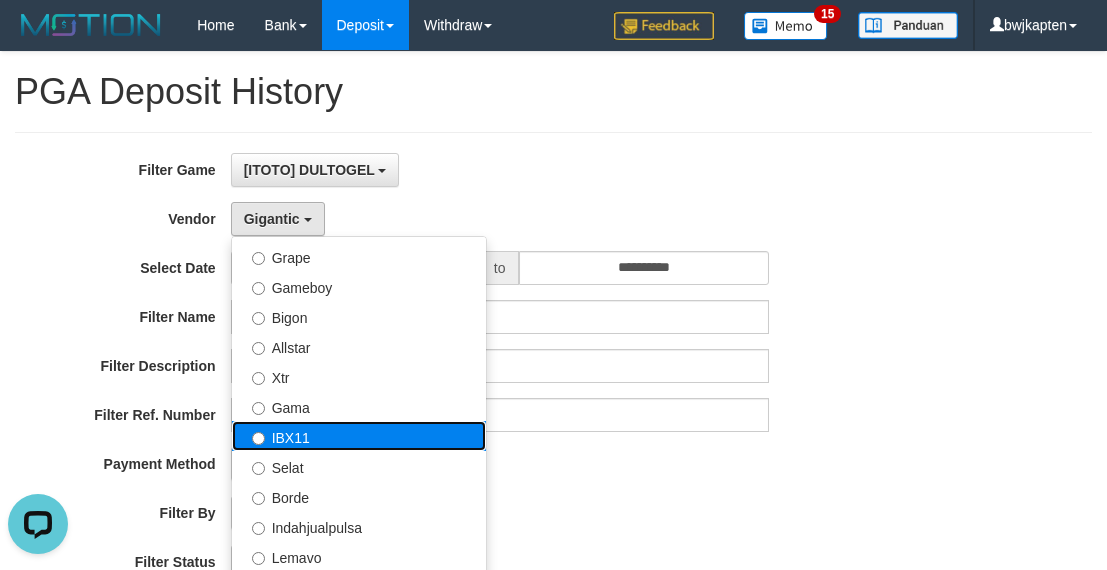 click on "IBX11" at bounding box center [359, 436] 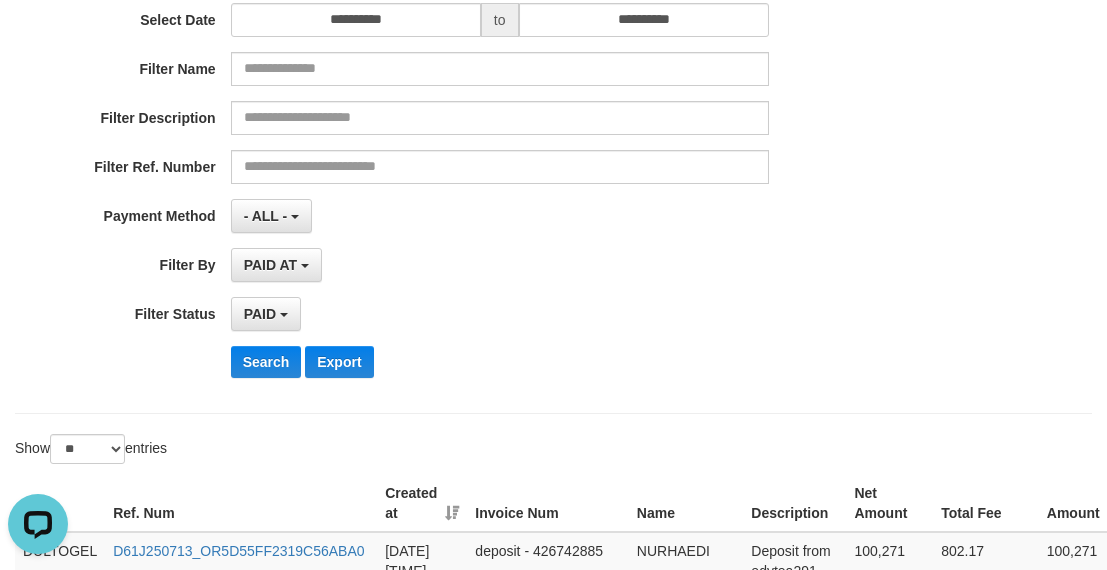 scroll, scrollTop: 300, scrollLeft: 0, axis: vertical 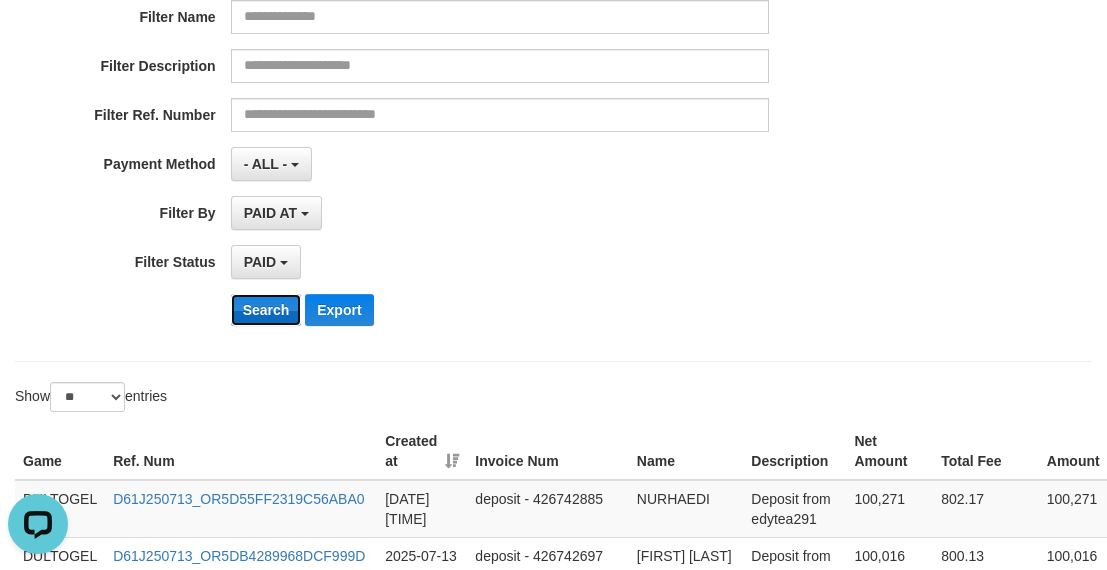 click on "Search" at bounding box center [266, 310] 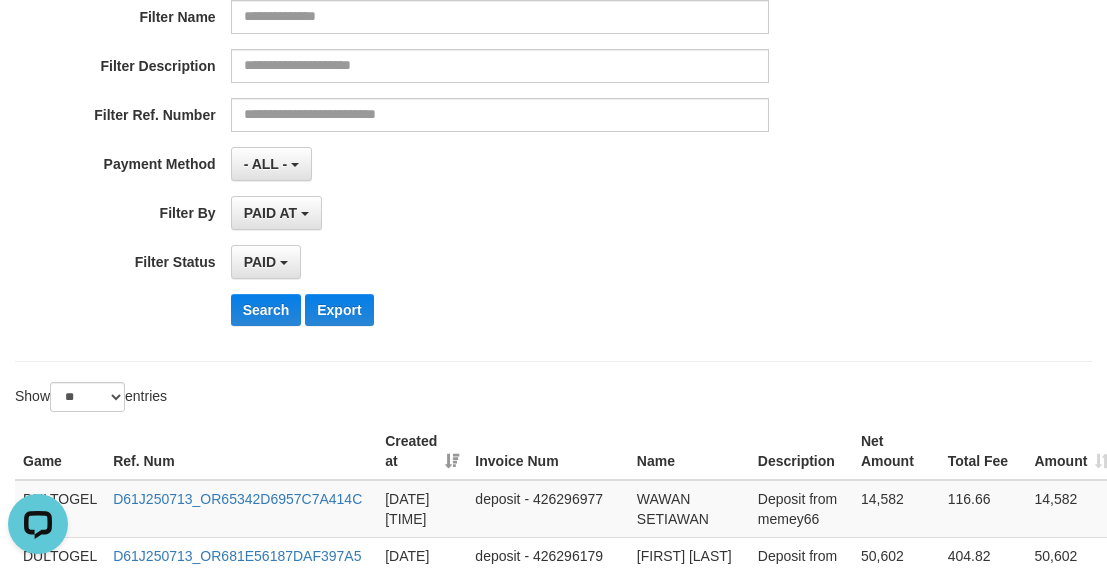 click on "**********" at bounding box center [461, 97] 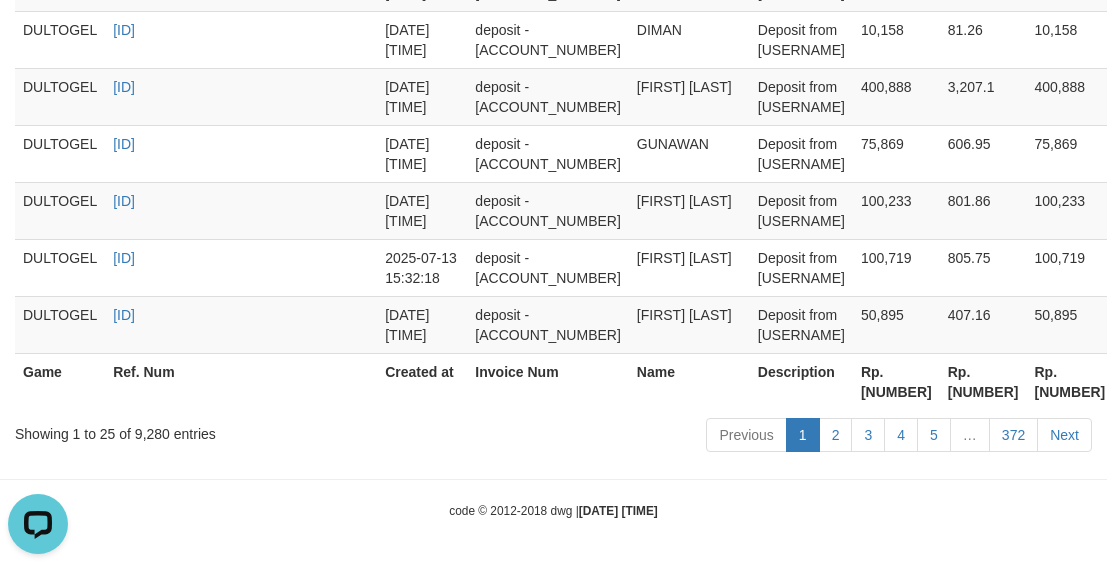 scroll, scrollTop: 2192, scrollLeft: 0, axis: vertical 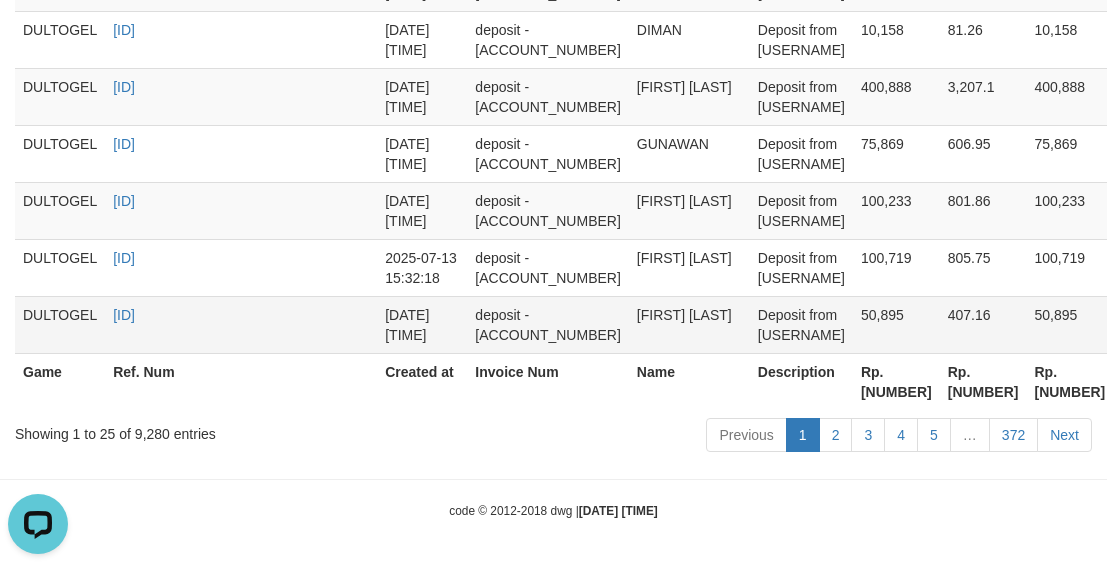 click on "deposit - 426287694" at bounding box center (547, 324) 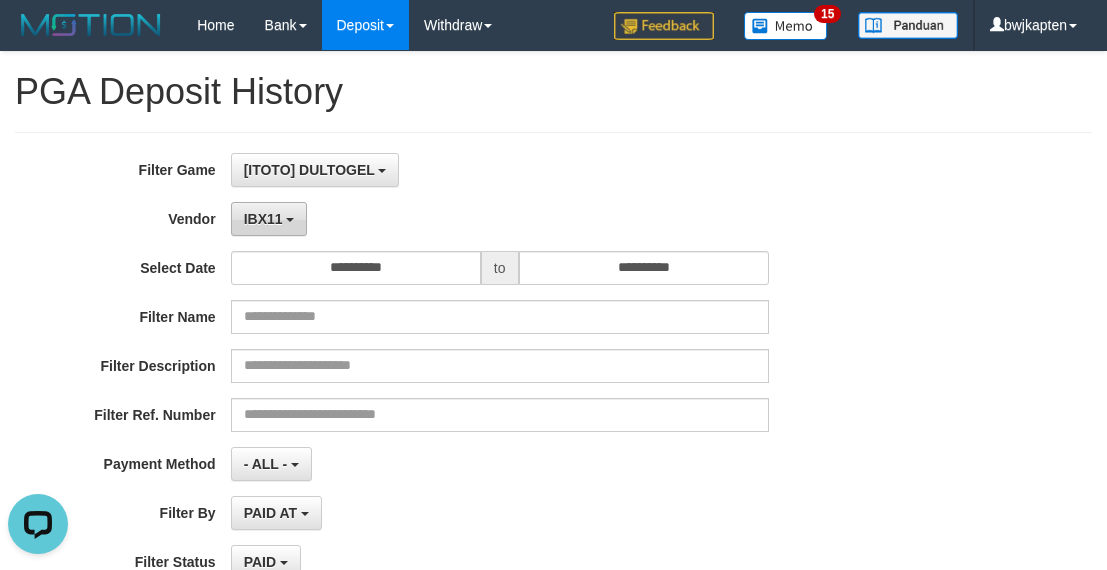 click on "IBX11" at bounding box center [263, 219] 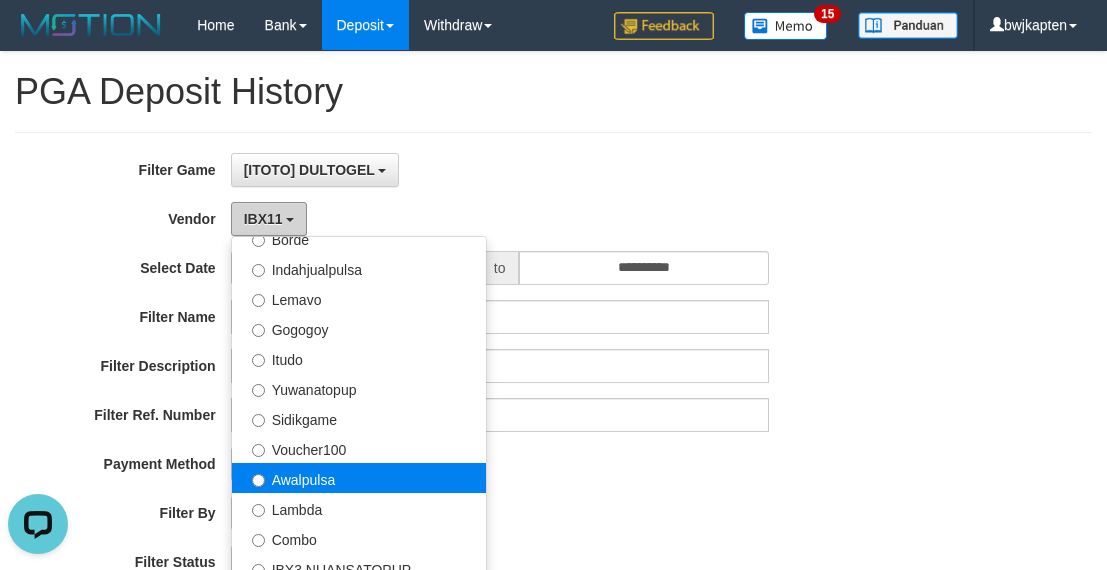 scroll, scrollTop: 686, scrollLeft: 0, axis: vertical 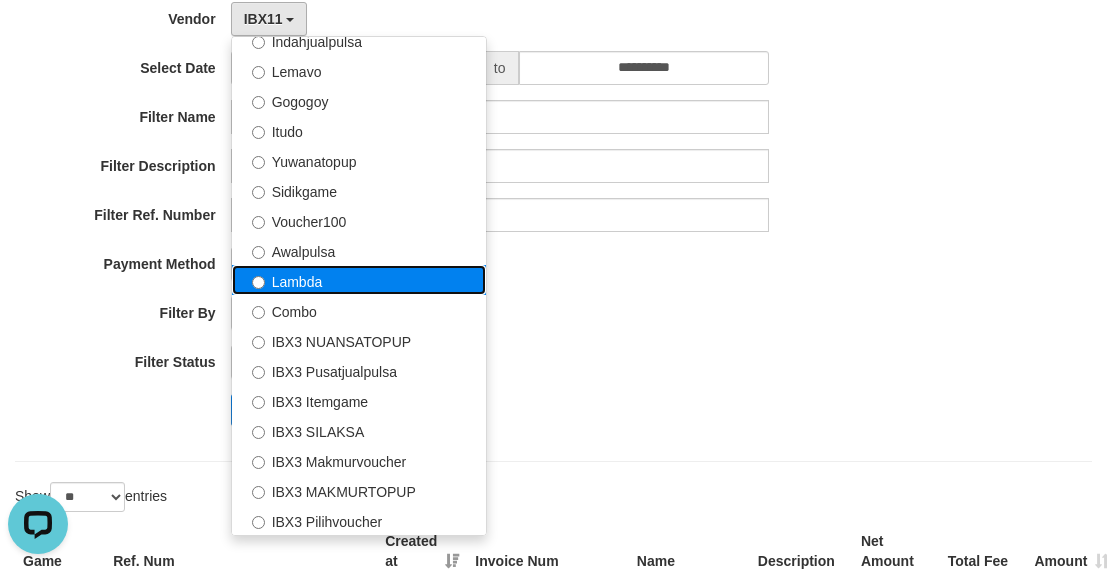 click on "Lambda" at bounding box center (359, 280) 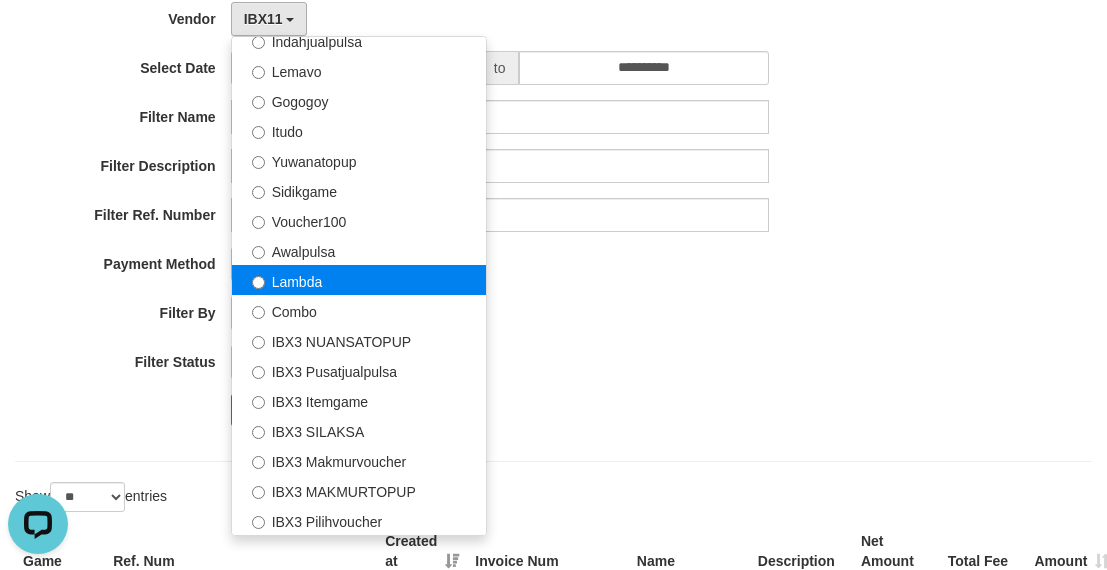 select on "**********" 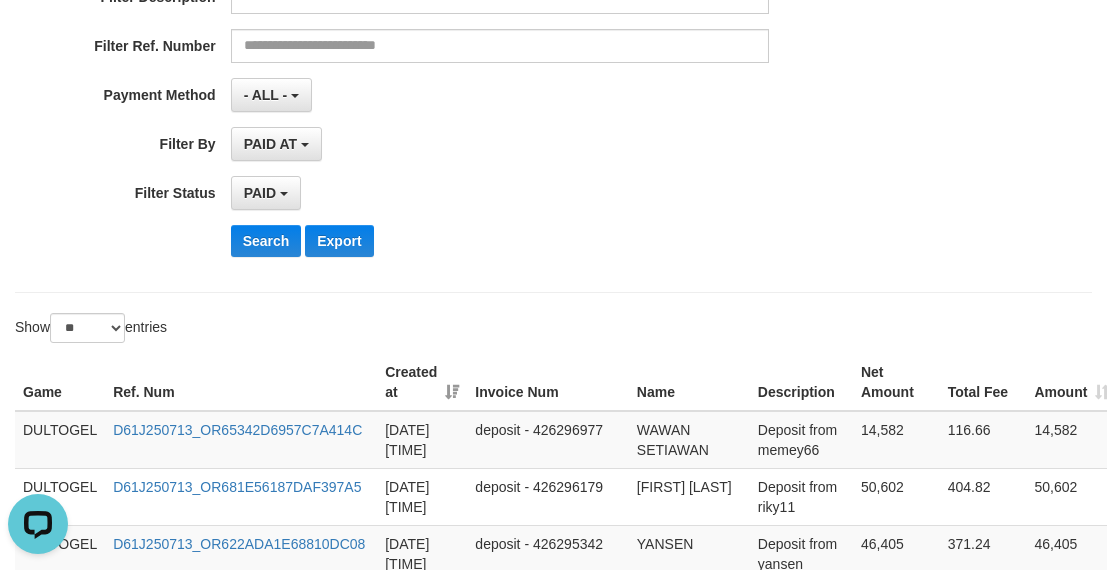 scroll, scrollTop: 400, scrollLeft: 0, axis: vertical 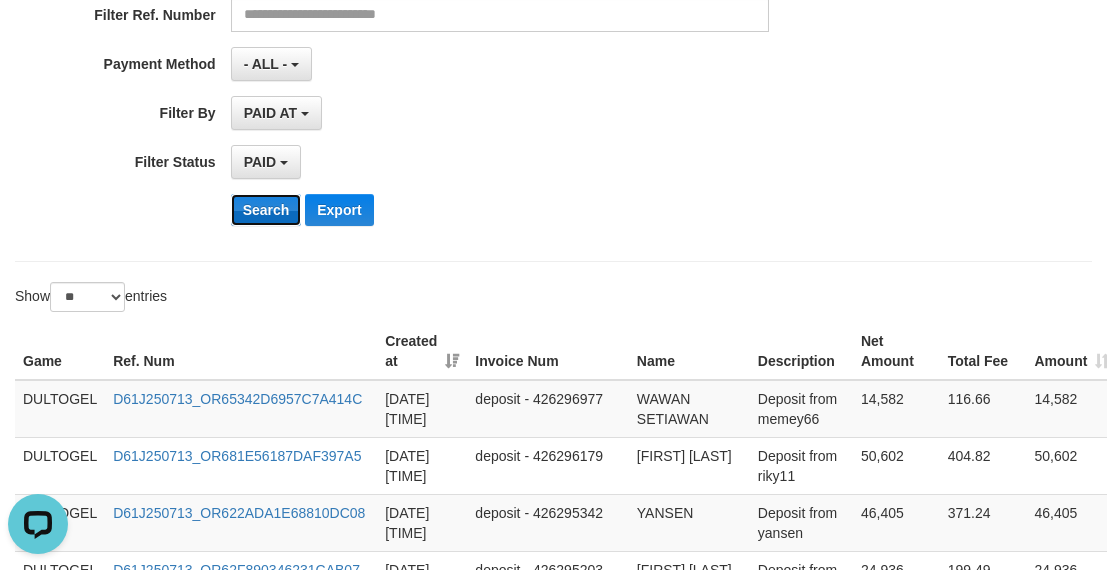 click on "Search" at bounding box center (266, 210) 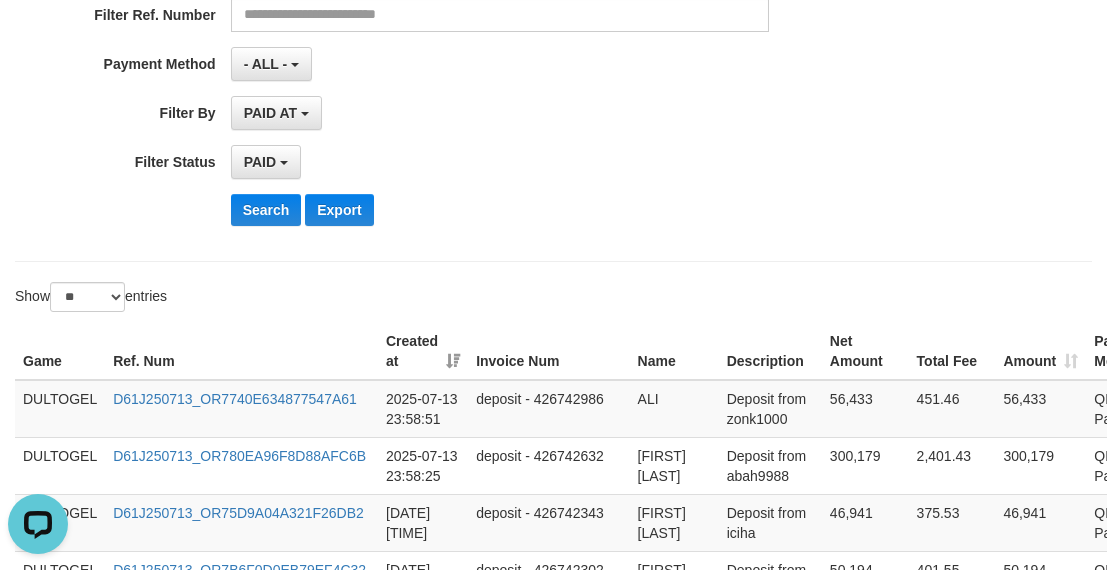 click on "Search
Export" at bounding box center [577, 210] 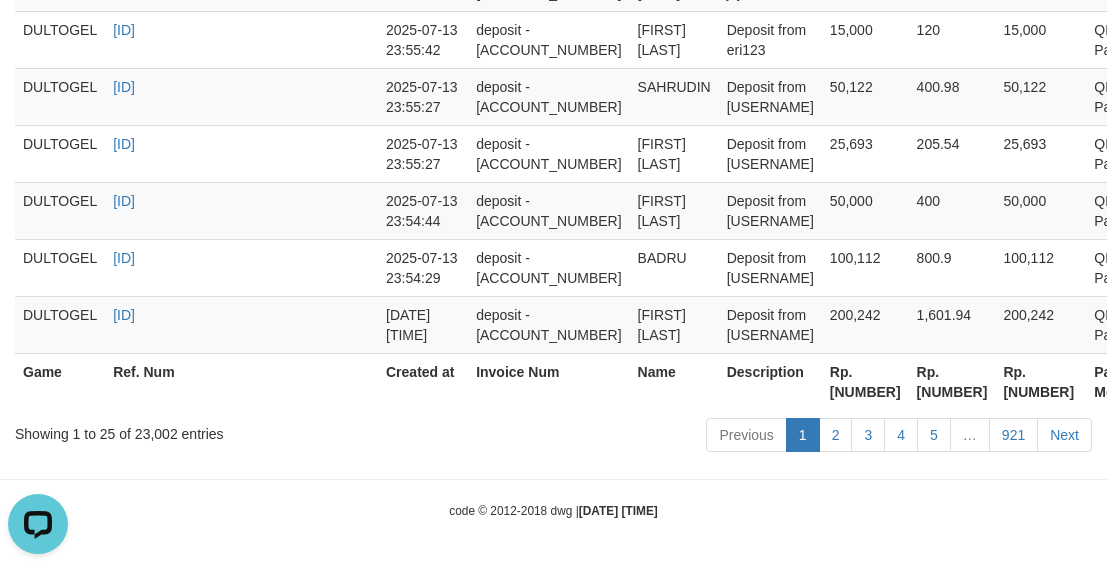 scroll, scrollTop: 2192, scrollLeft: 0, axis: vertical 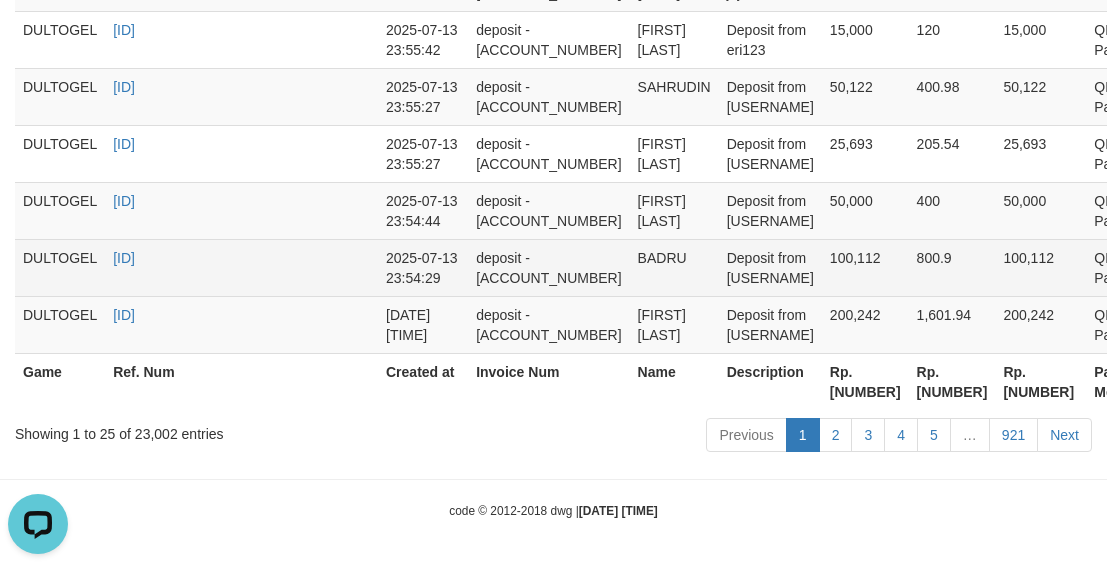 click on "BADRU" at bounding box center [674, 267] 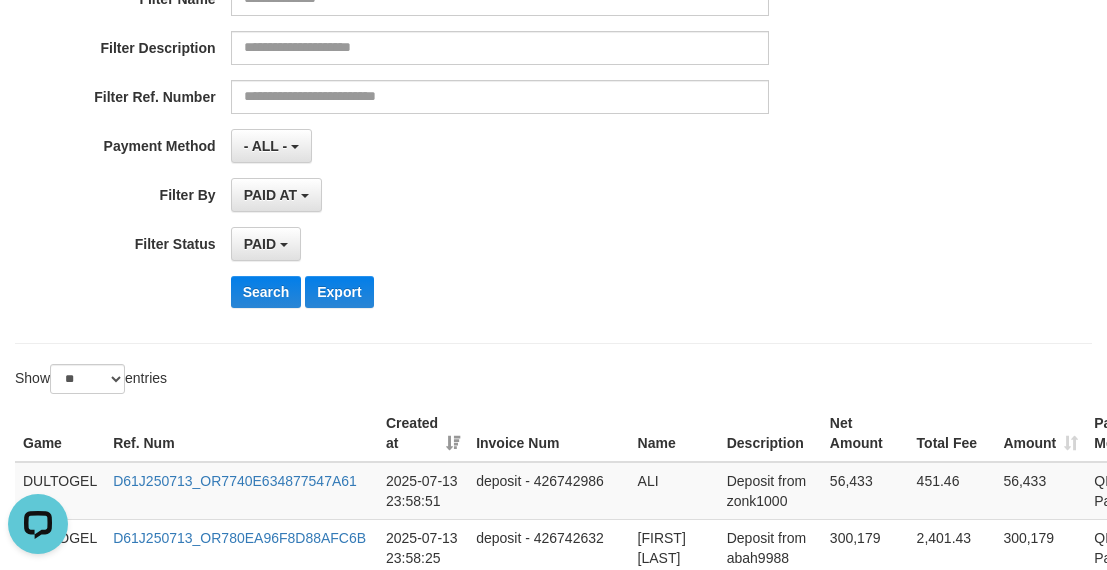 scroll, scrollTop: 0, scrollLeft: 0, axis: both 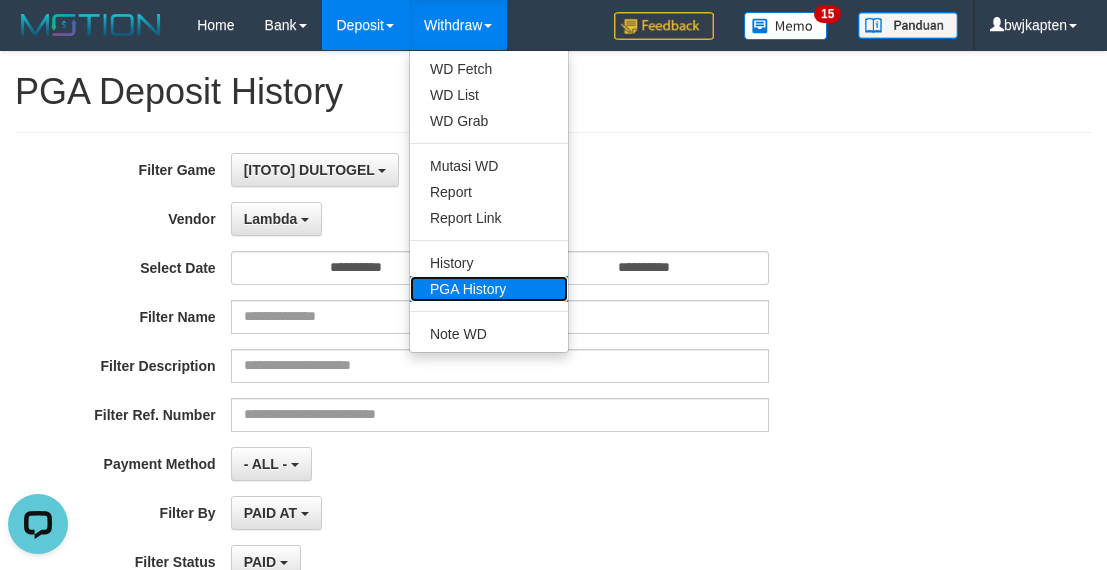 click on "PGA History" at bounding box center [489, 289] 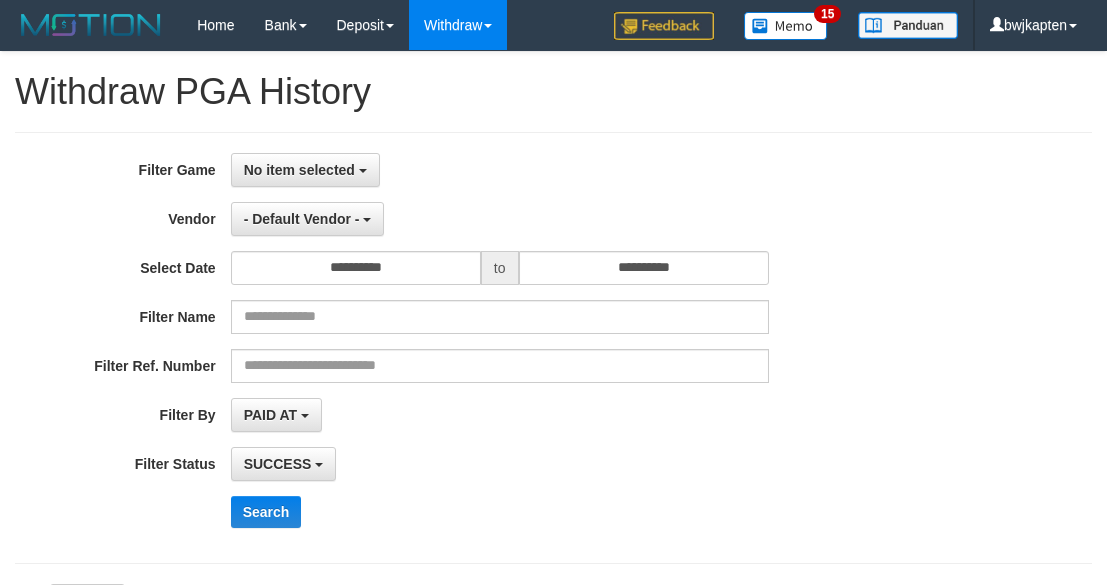 select 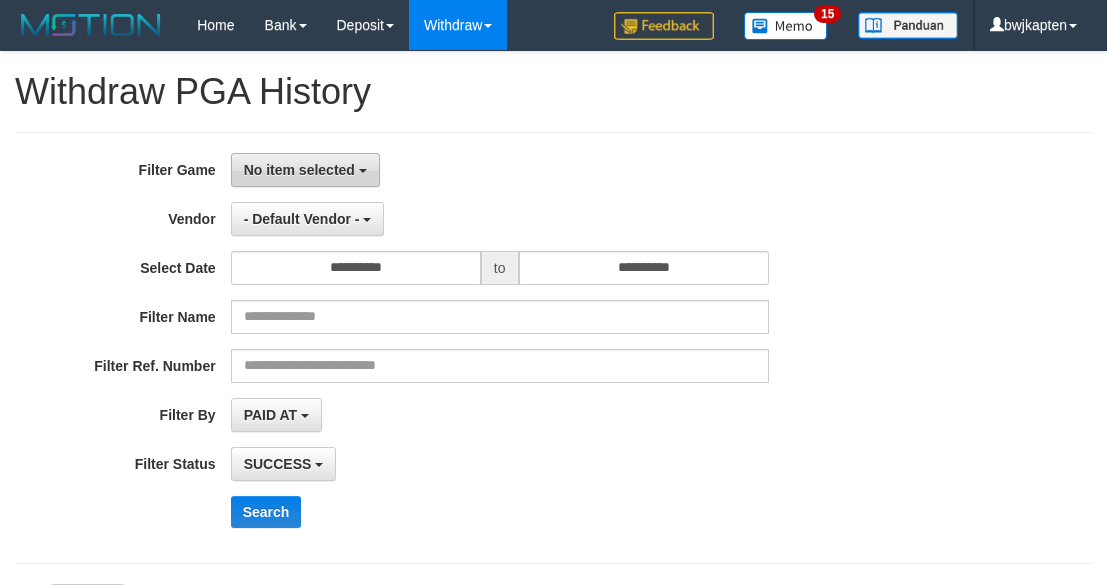 click at bounding box center [363, 171] 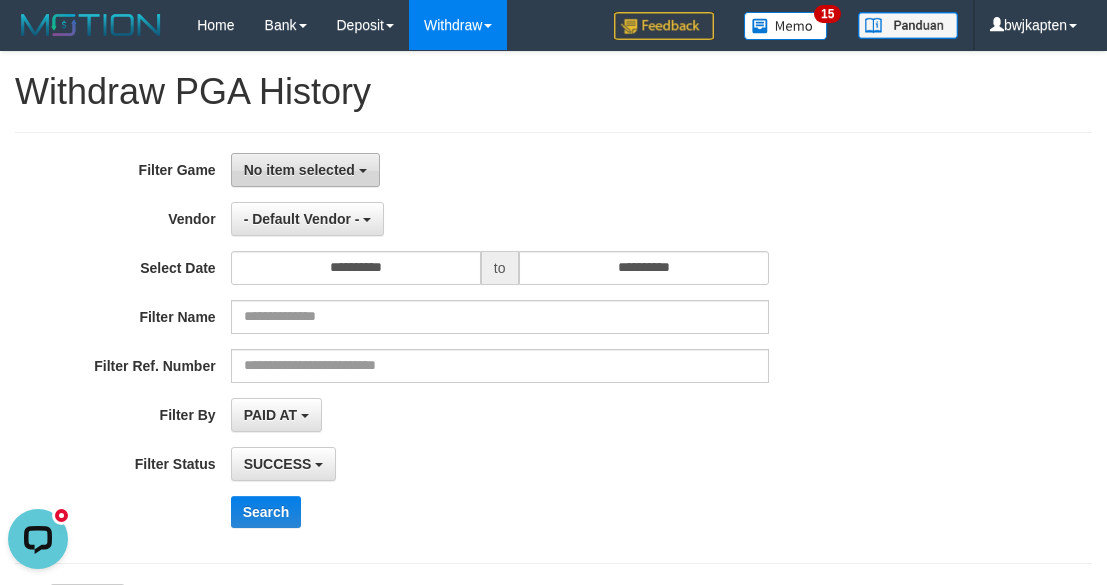 scroll, scrollTop: 0, scrollLeft: 0, axis: both 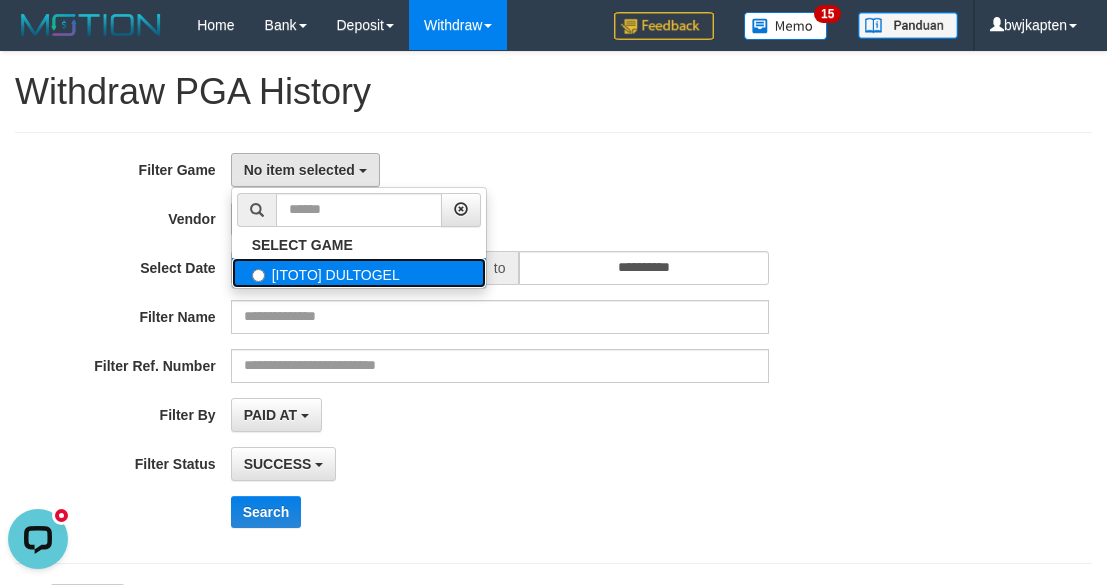 click on "[ITOTO] DULTOGEL" at bounding box center [359, 273] 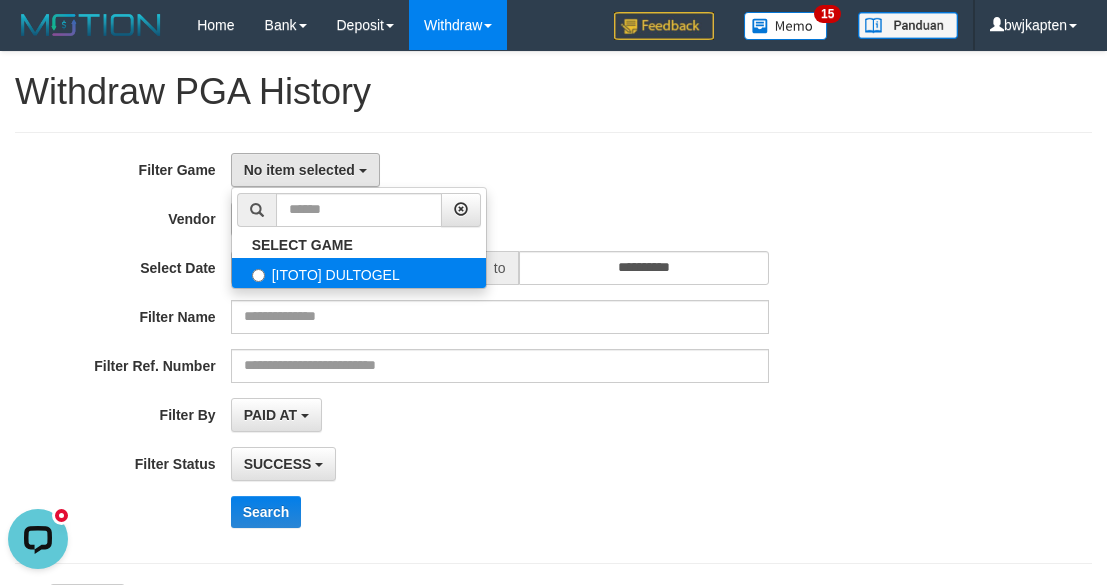 select on "****" 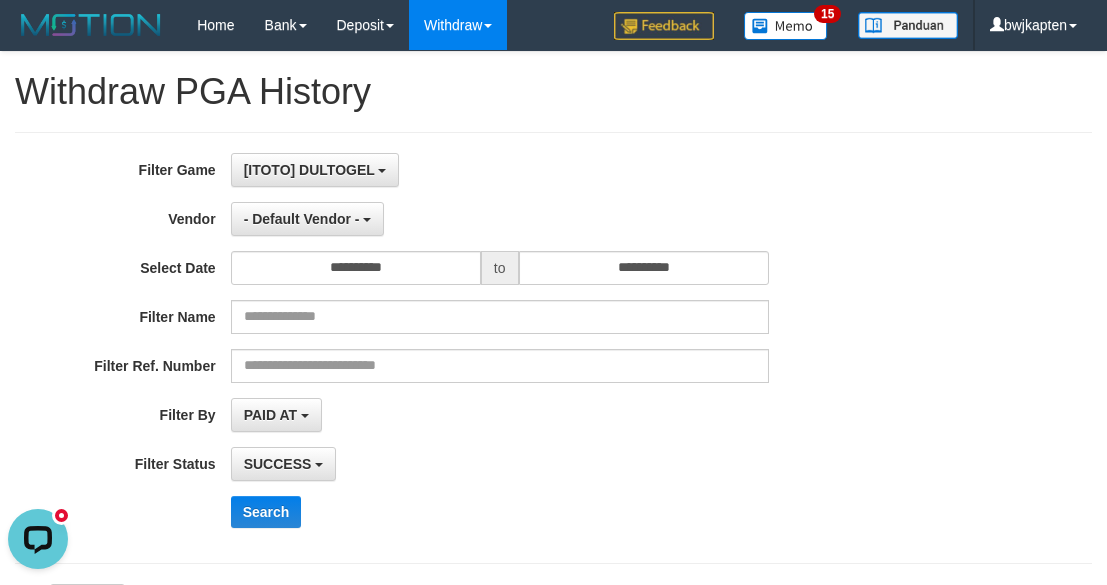 scroll, scrollTop: 18, scrollLeft: 0, axis: vertical 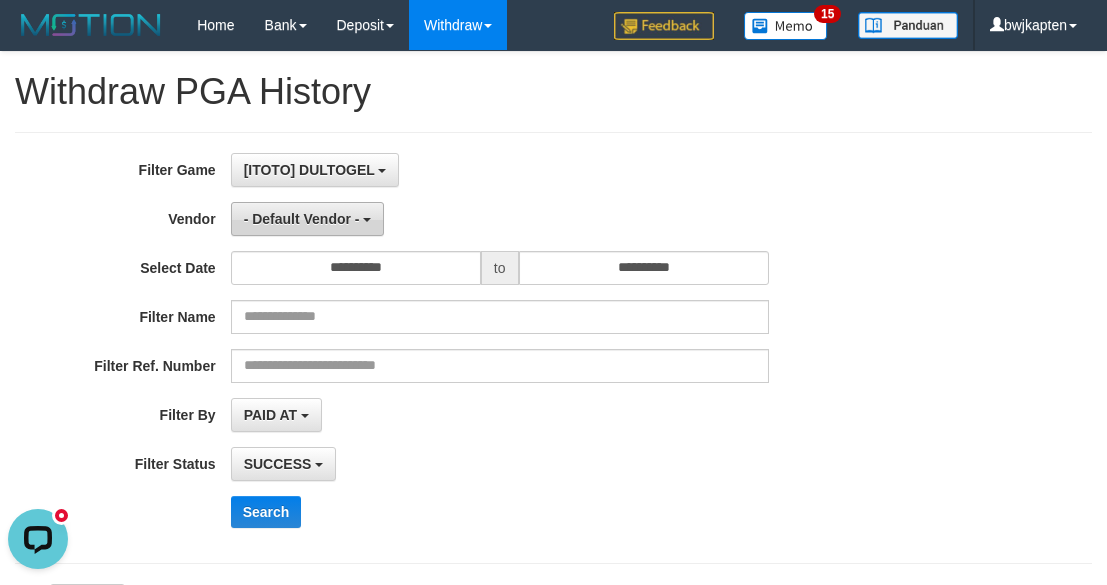 click on "- Default Vendor -" at bounding box center [302, 219] 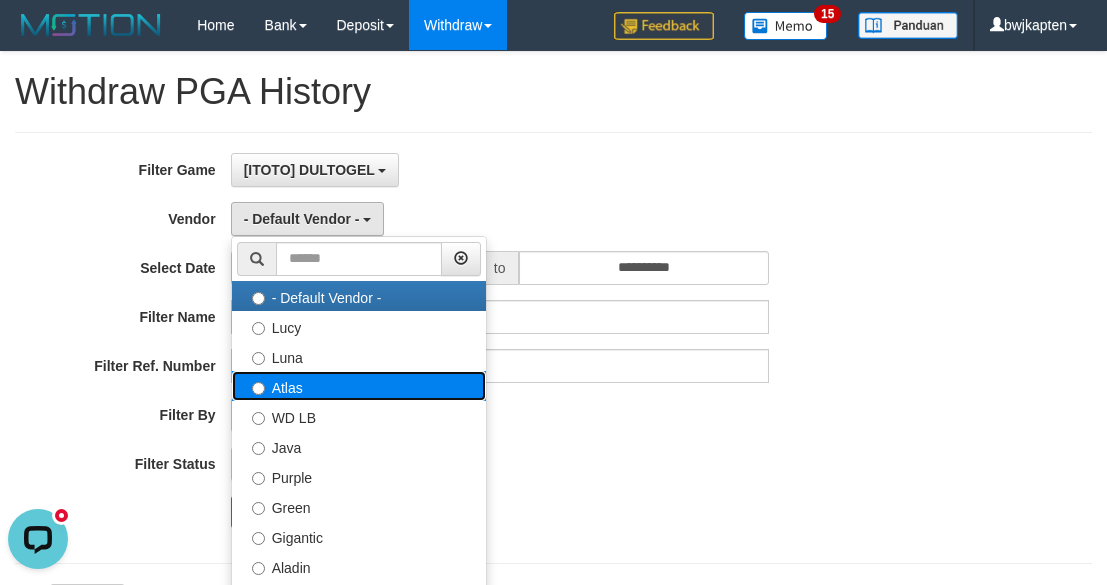 click on "Atlas" at bounding box center [359, 386] 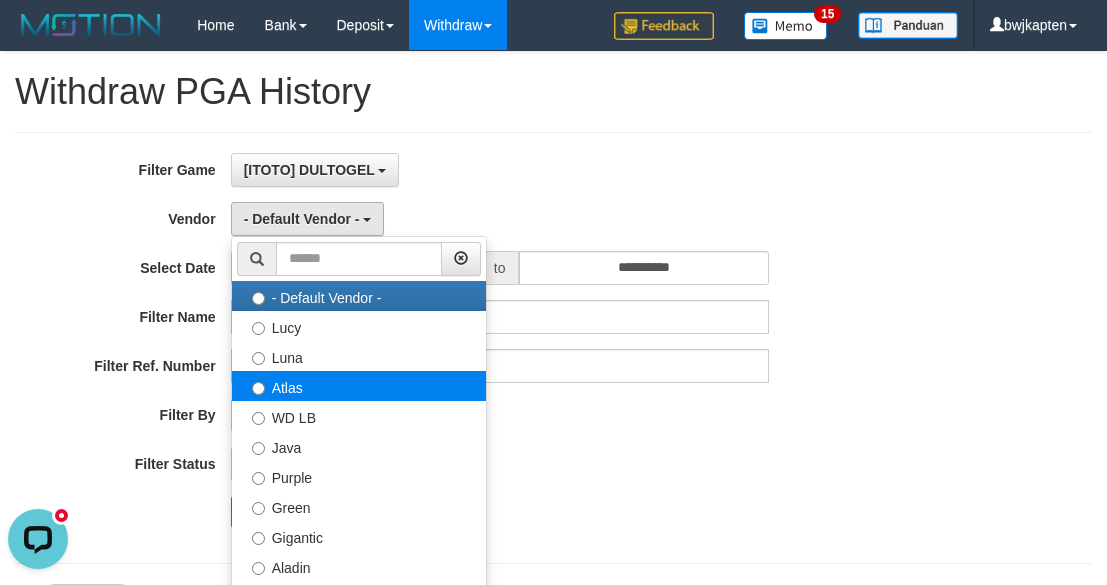 select on "**********" 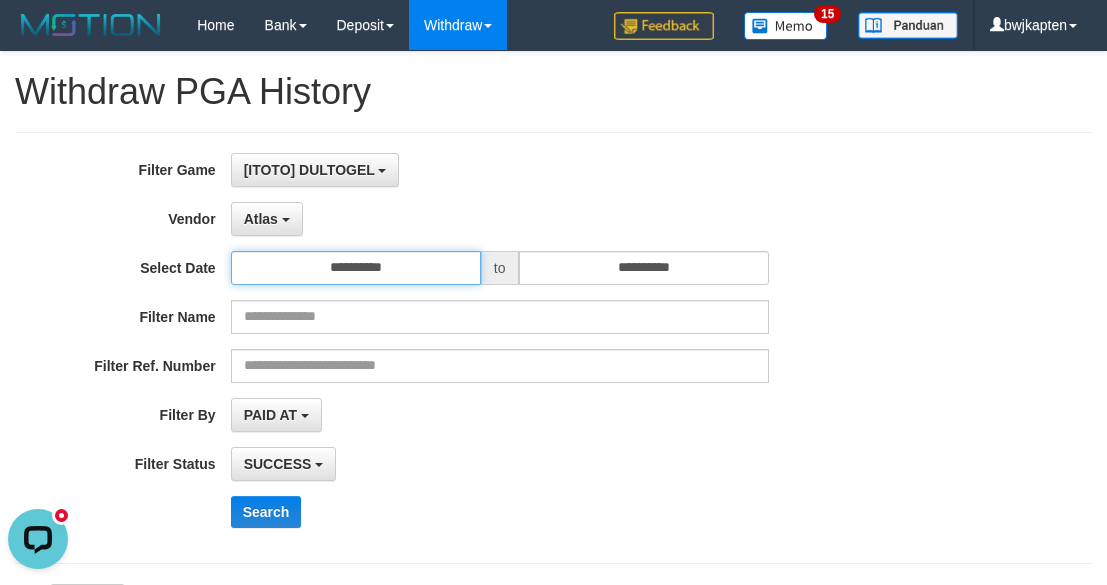 click on "**********" at bounding box center [356, 268] 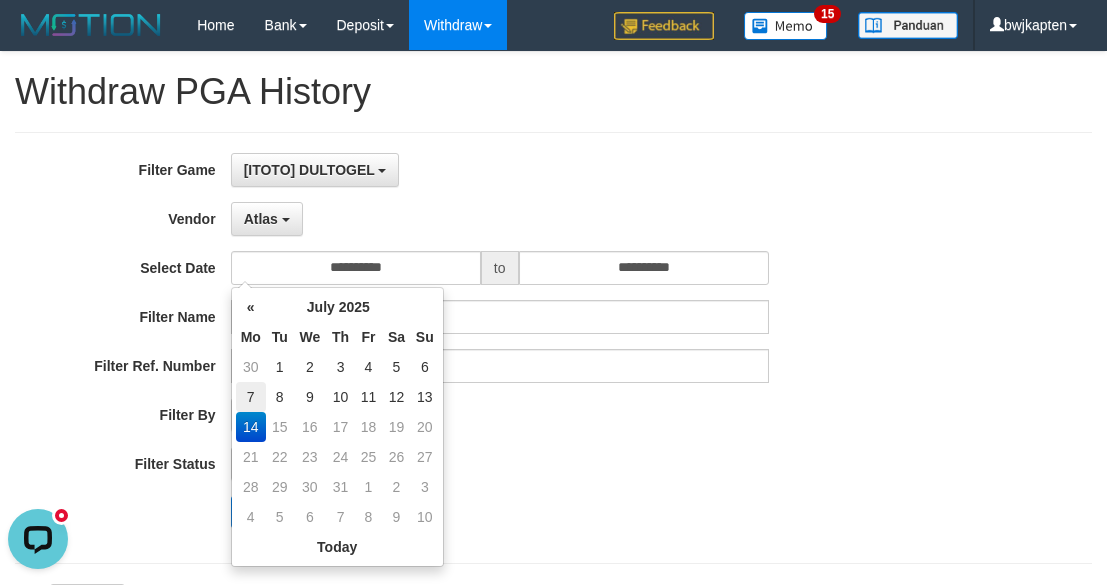 click on "7" at bounding box center (251, 397) 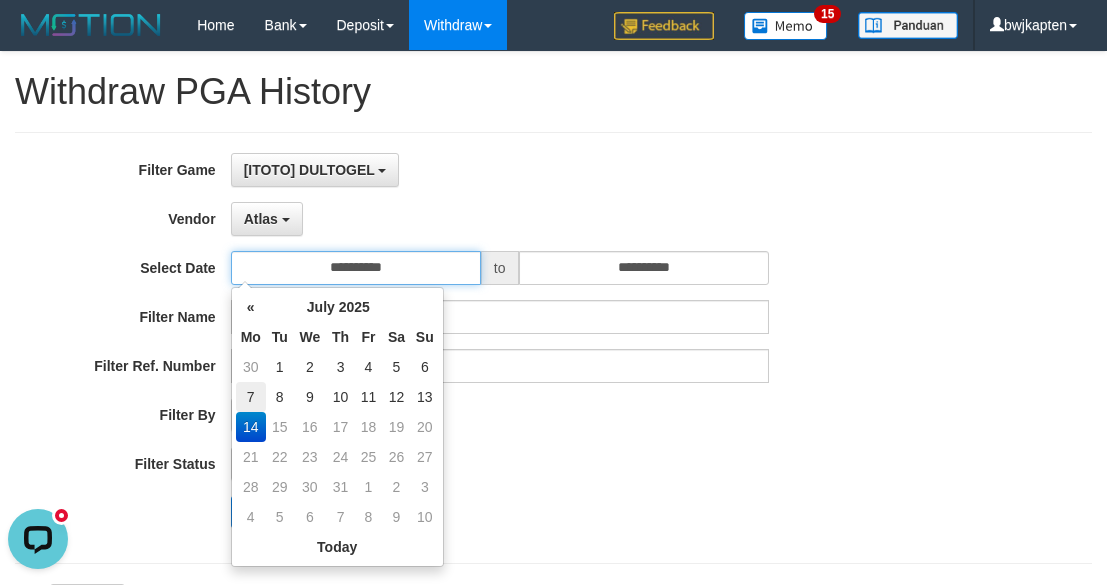 type on "**********" 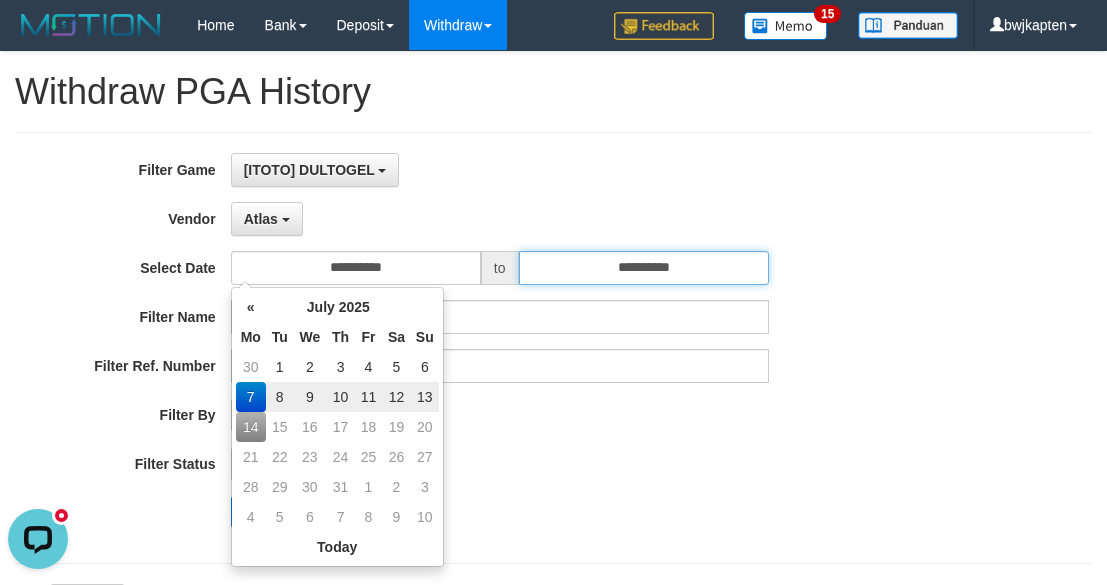 click on "**********" at bounding box center (644, 268) 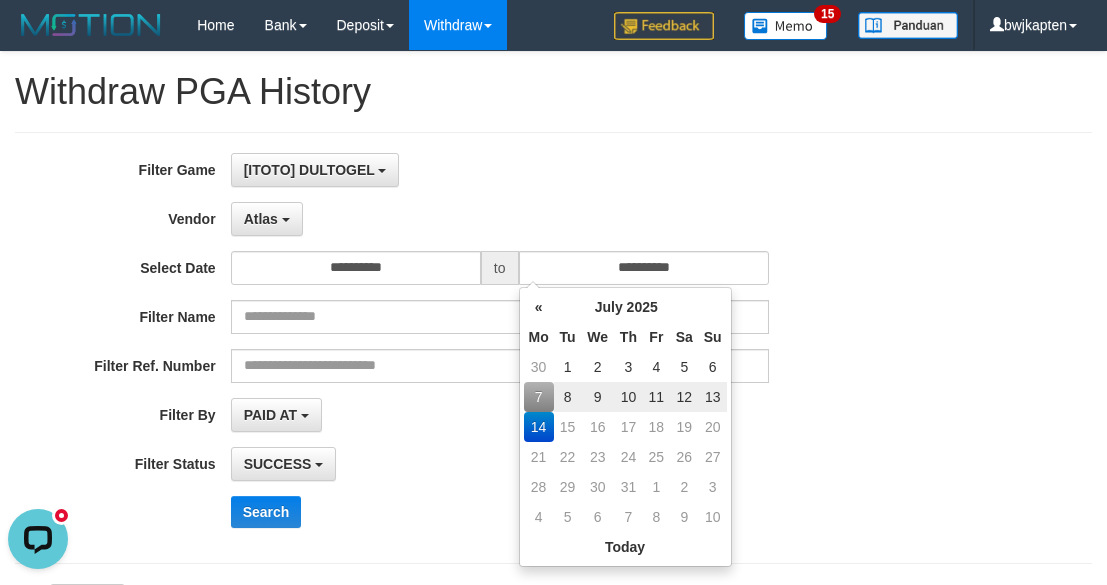 click on "13" at bounding box center (713, 397) 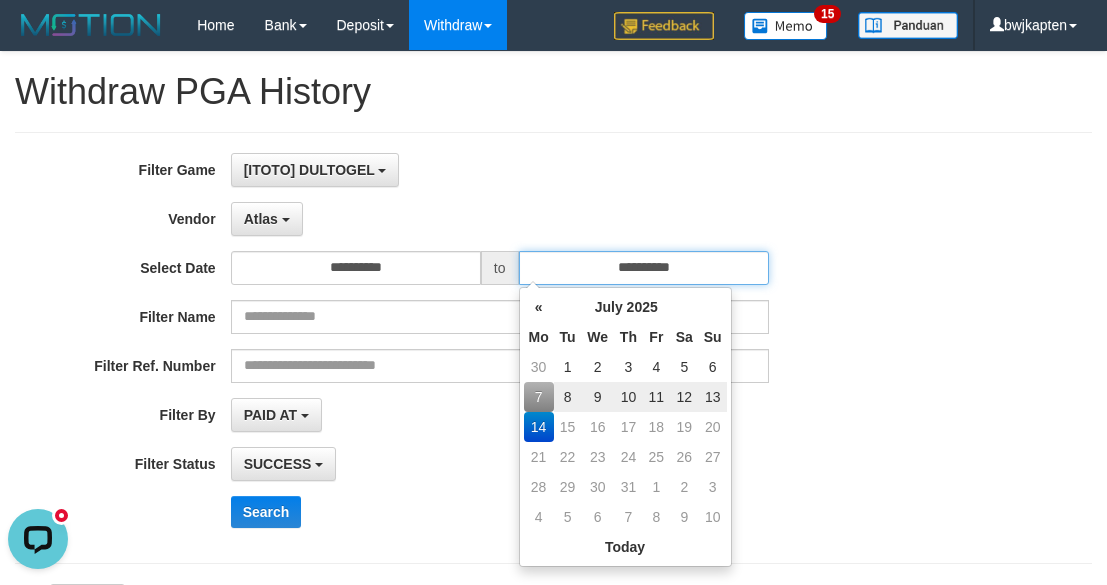 type on "**********" 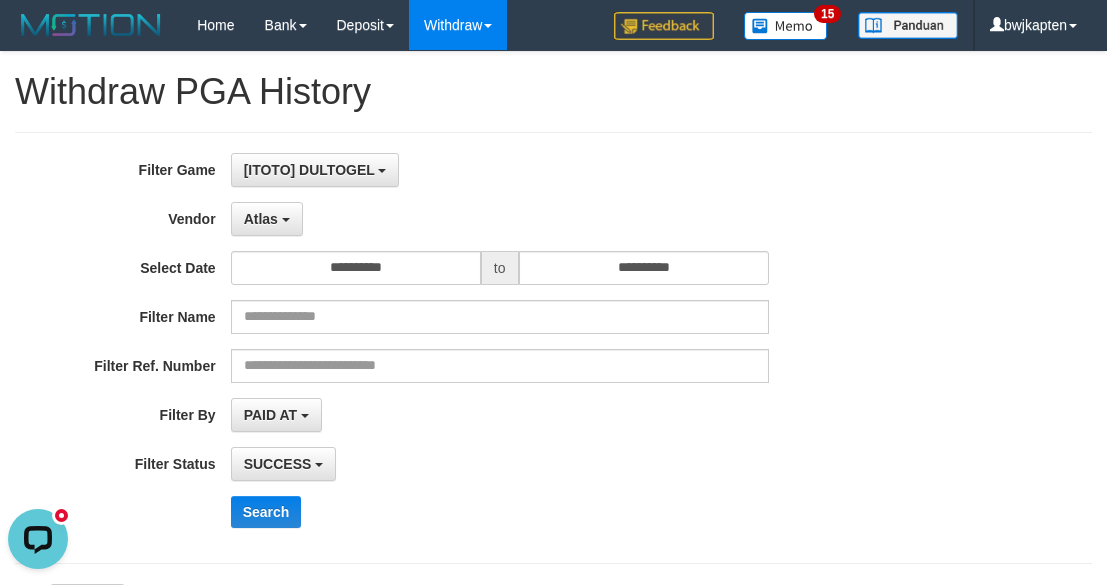 click on "**********" at bounding box center (461, 415) 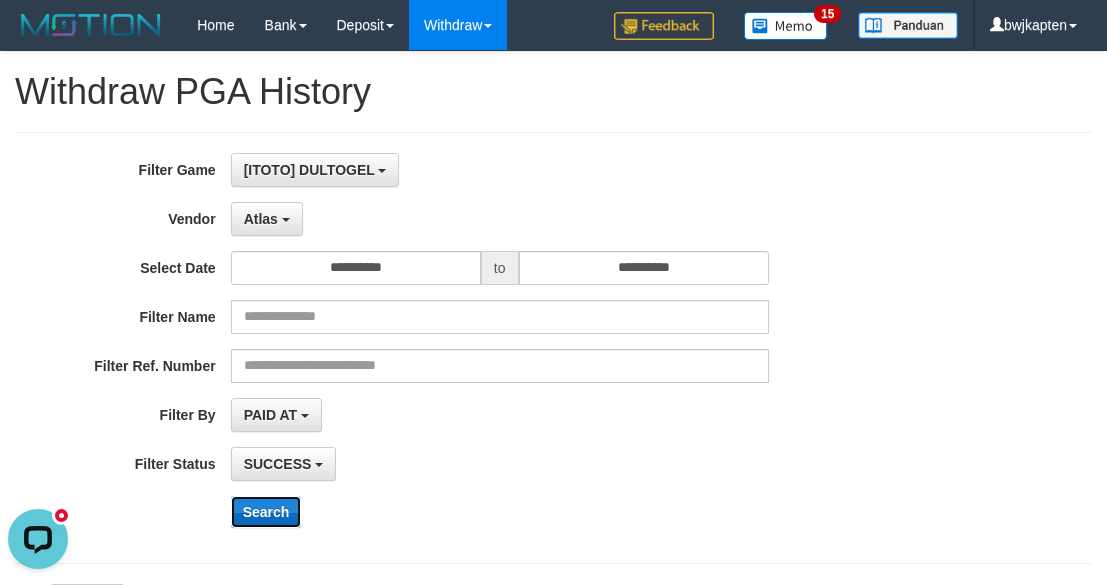 click on "Search" at bounding box center [266, 512] 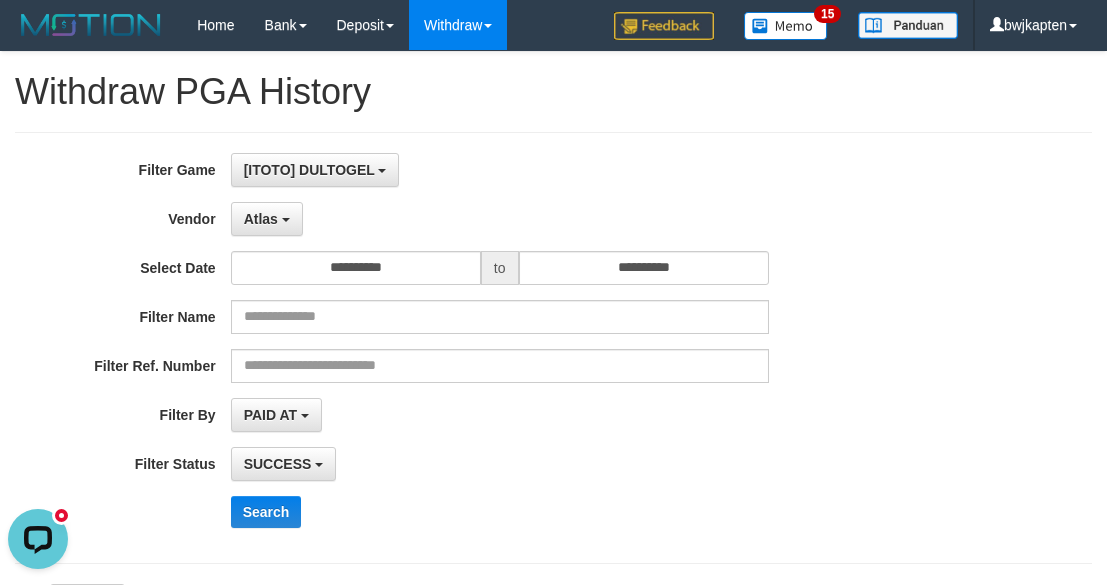 click on "PAID AT
PAID AT
CREATED AT" at bounding box center [500, 415] 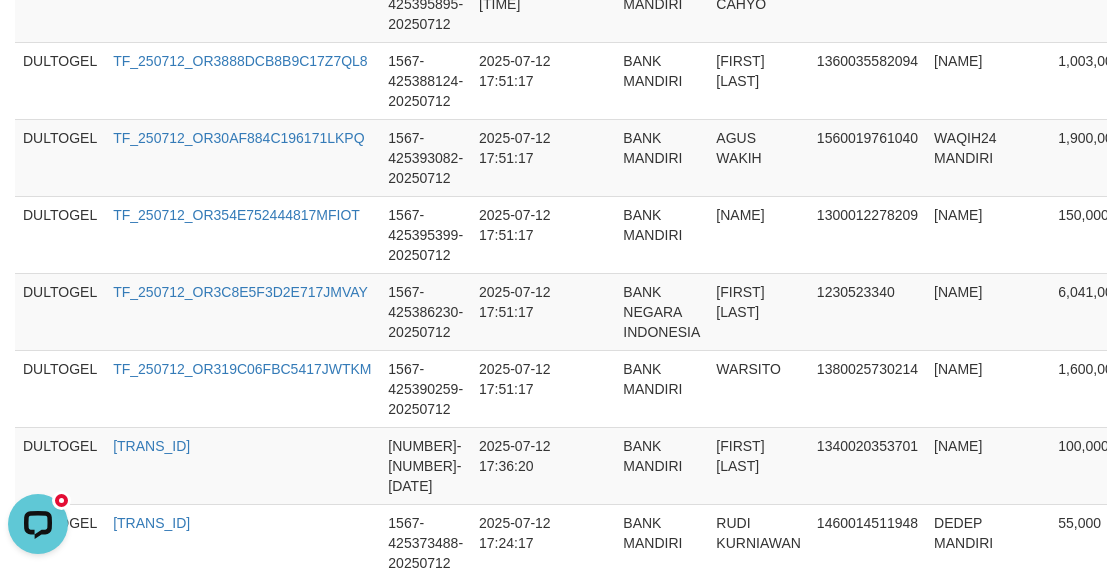 scroll, scrollTop: 2311, scrollLeft: 0, axis: vertical 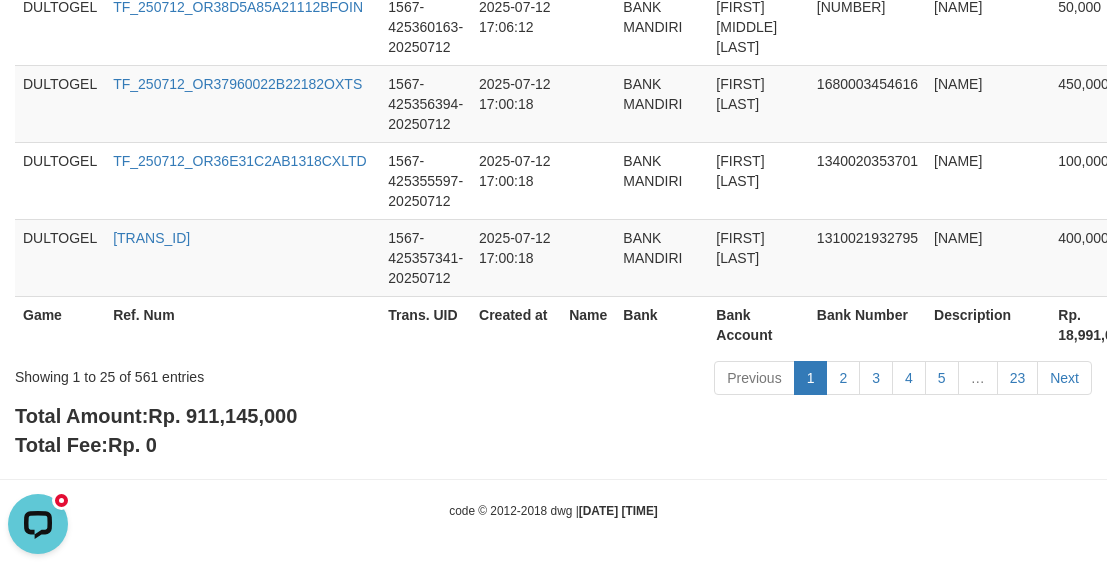 click on "Total Amount:  Rp. 911,145,000" at bounding box center [156, 416] 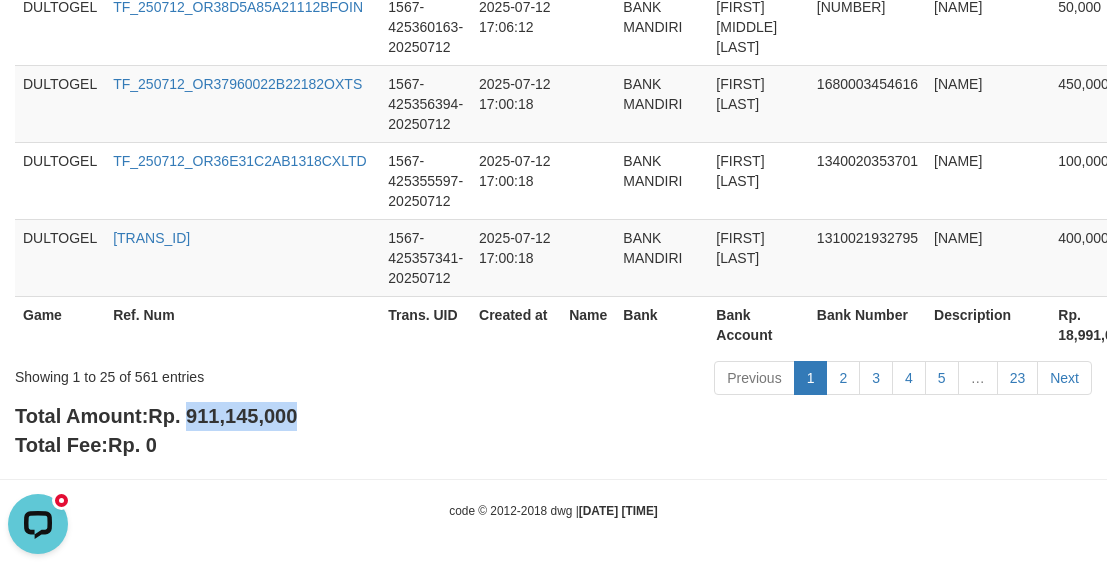 click on "Total Amount:  Rp. 911,145,000" at bounding box center (156, 416) 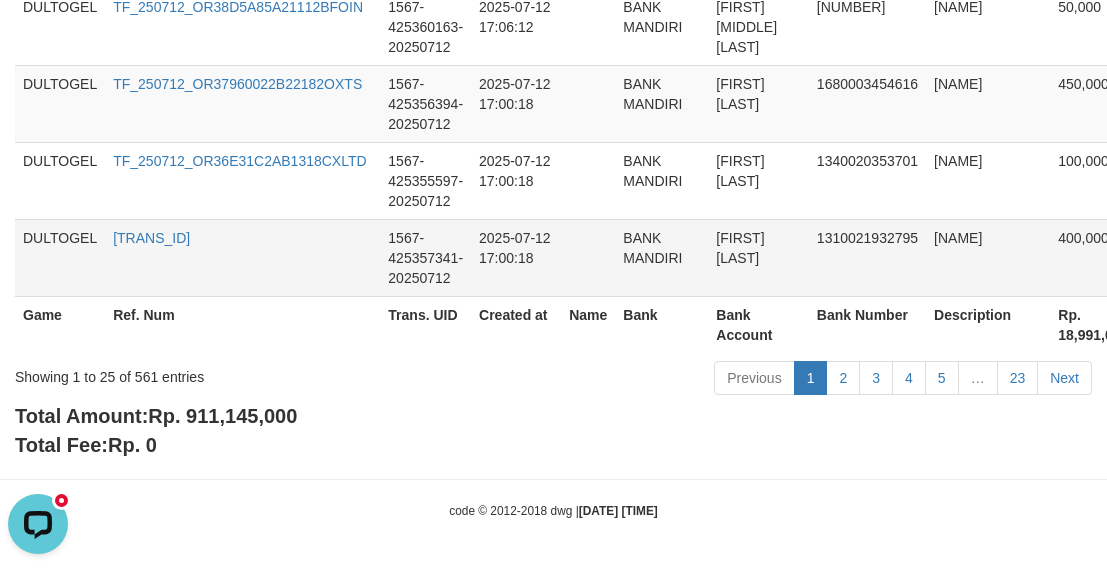 click on "1567-425357341-20250712" at bounding box center (425, 257) 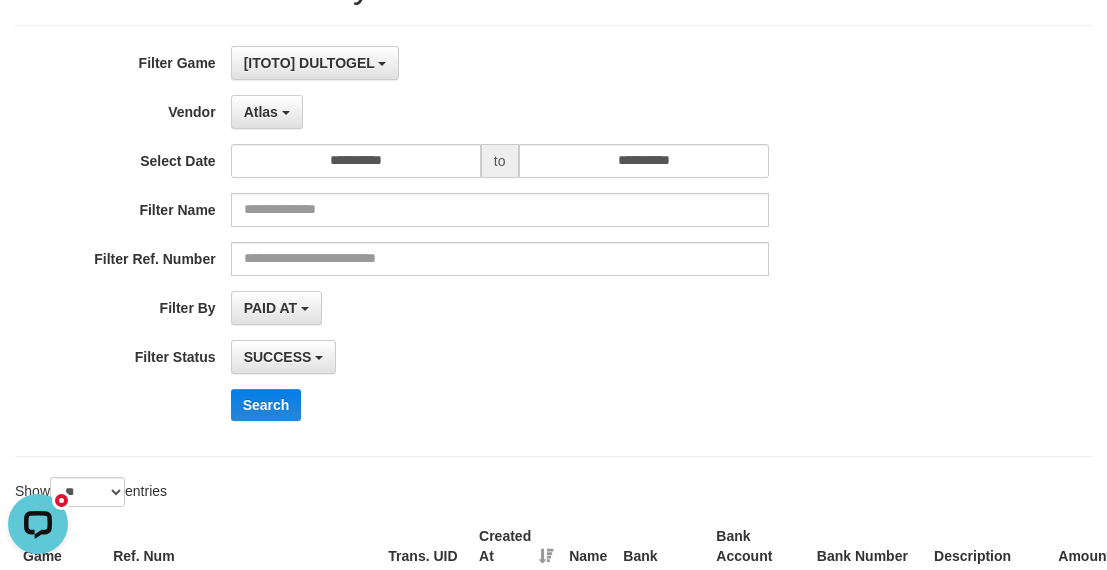 scroll, scrollTop: 0, scrollLeft: 0, axis: both 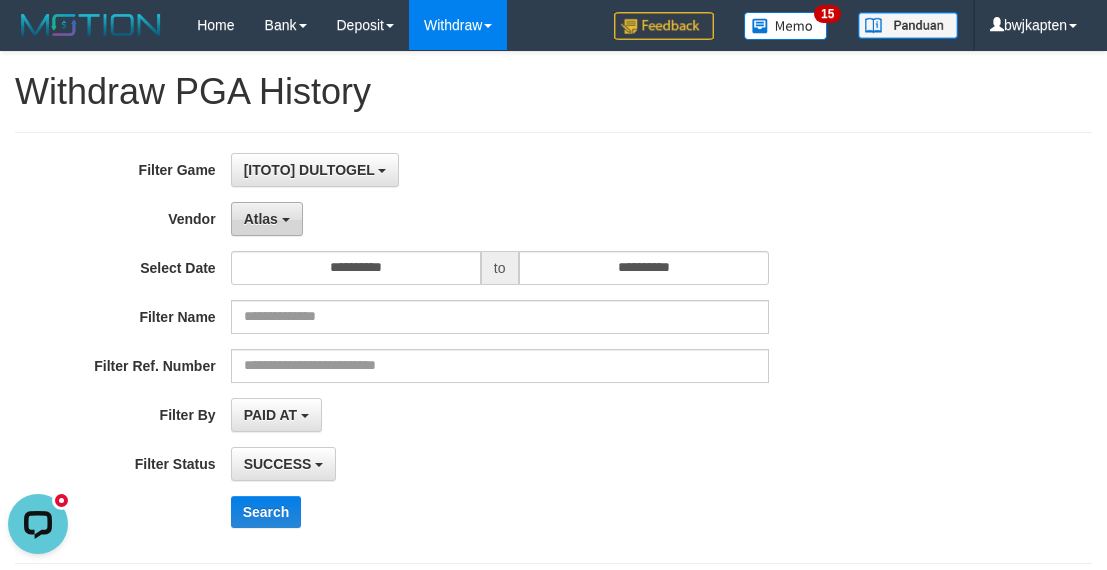 click on "Atlas" at bounding box center (261, 219) 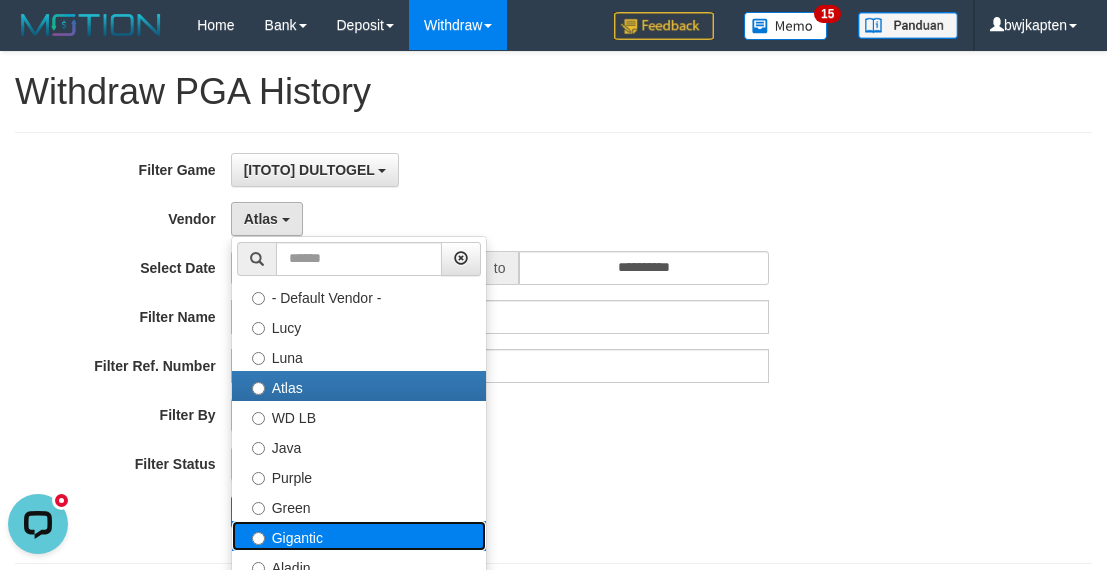 click on "Gigantic" at bounding box center (359, 536) 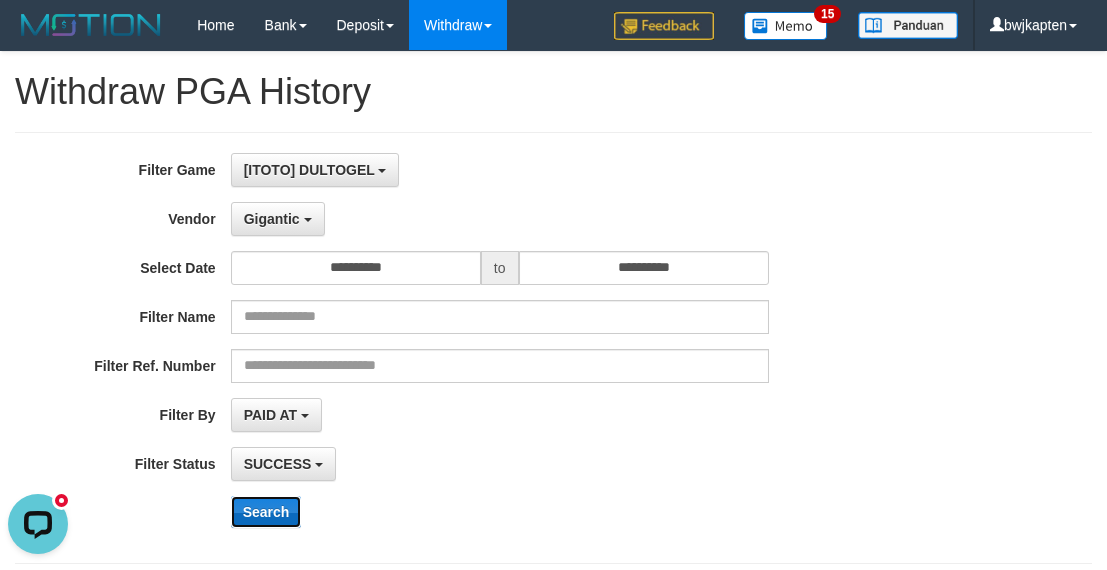 click on "Search" at bounding box center (266, 512) 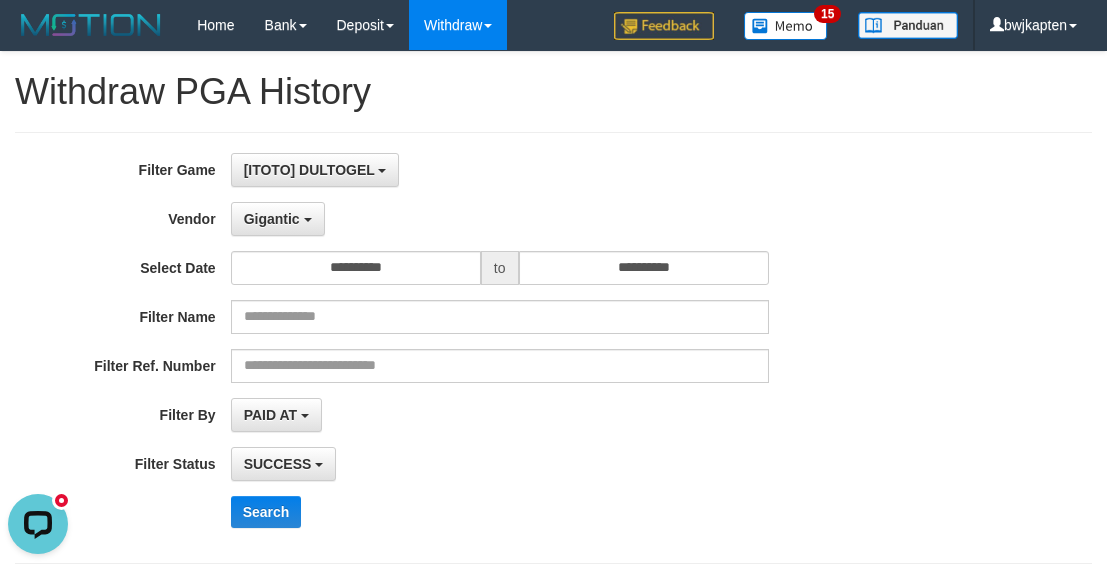 click on "**********" at bounding box center [461, 415] 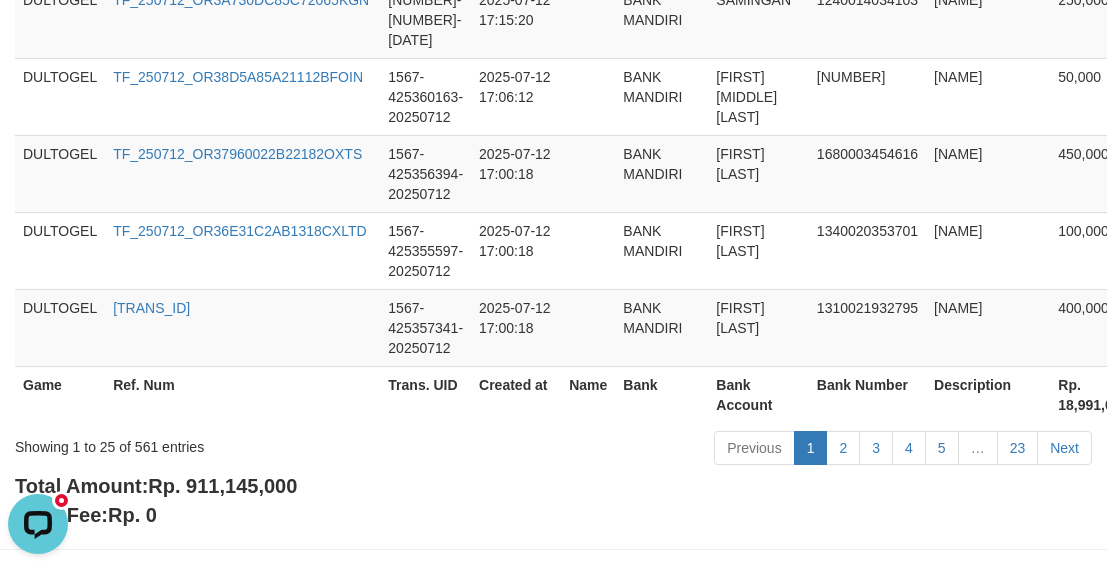 scroll, scrollTop: 2311, scrollLeft: 0, axis: vertical 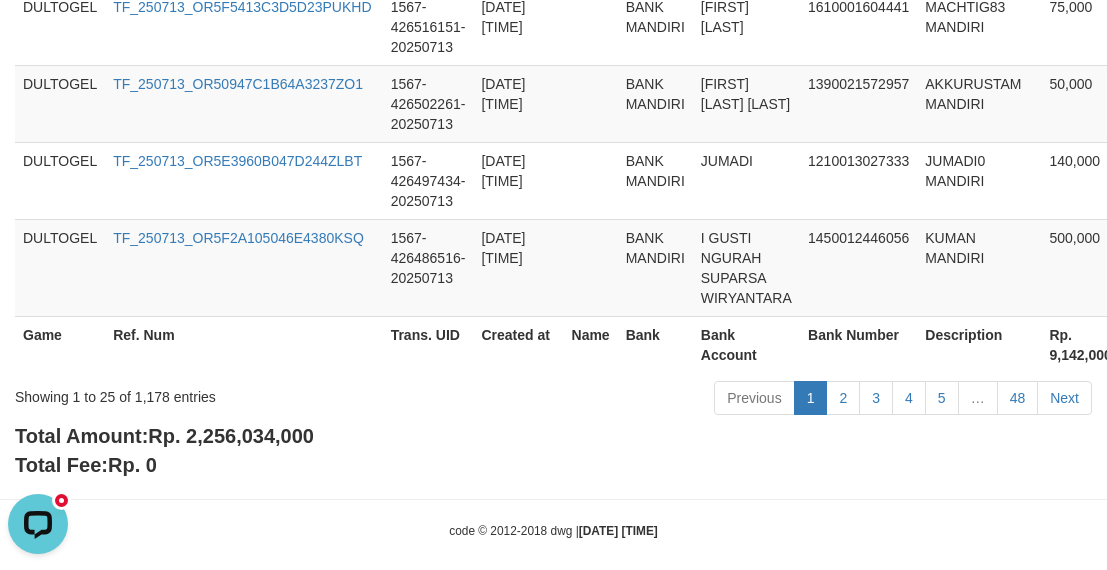 click on "Rp. 2,256,034,000" at bounding box center (231, 436) 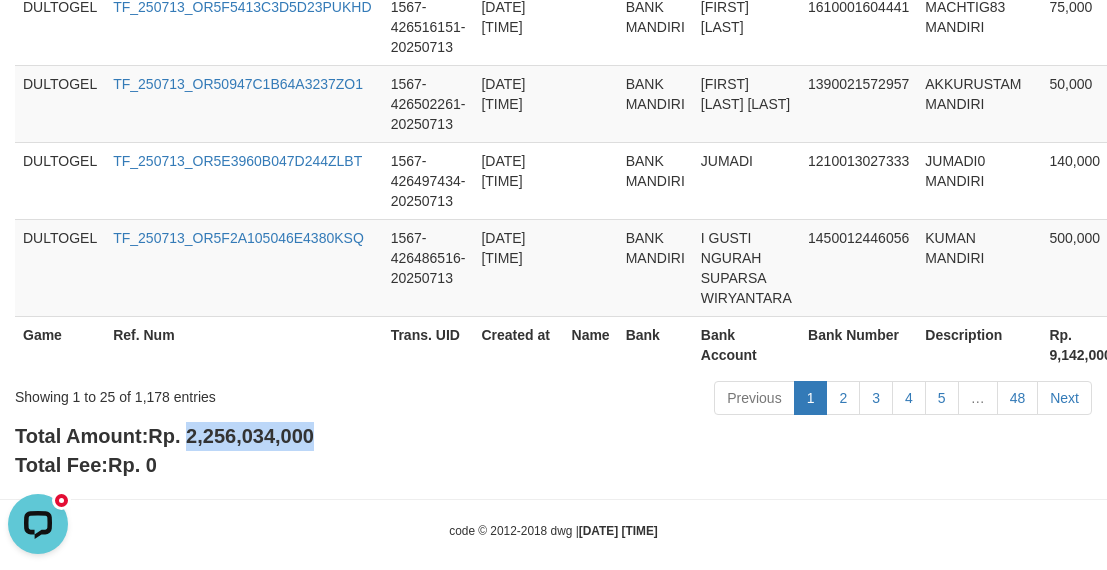 click on "Rp. 2,256,034,000" at bounding box center [231, 436] 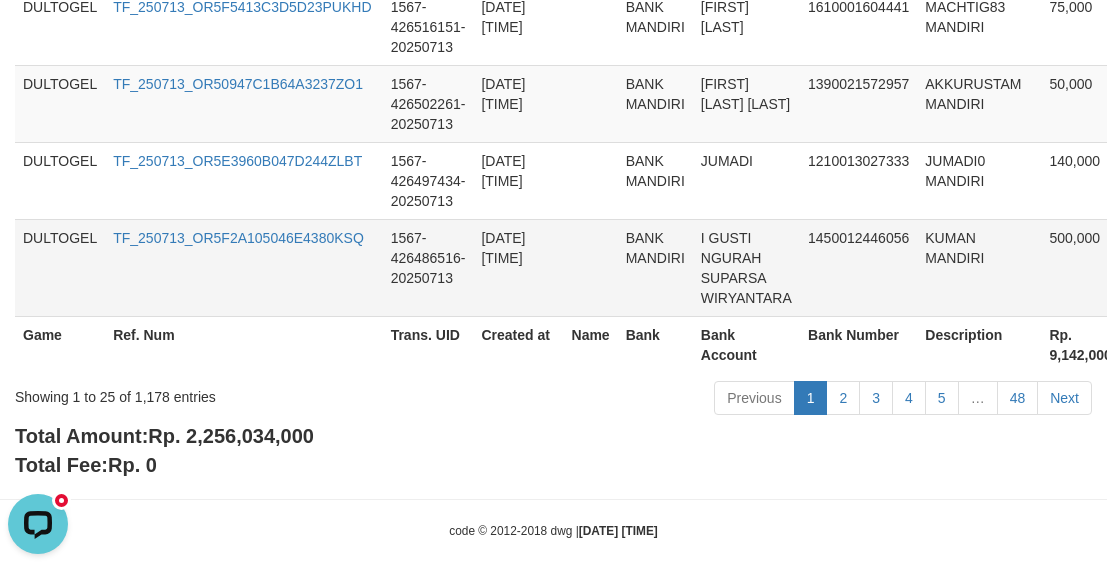 click on "1567-426486516-20250713" at bounding box center [428, 267] 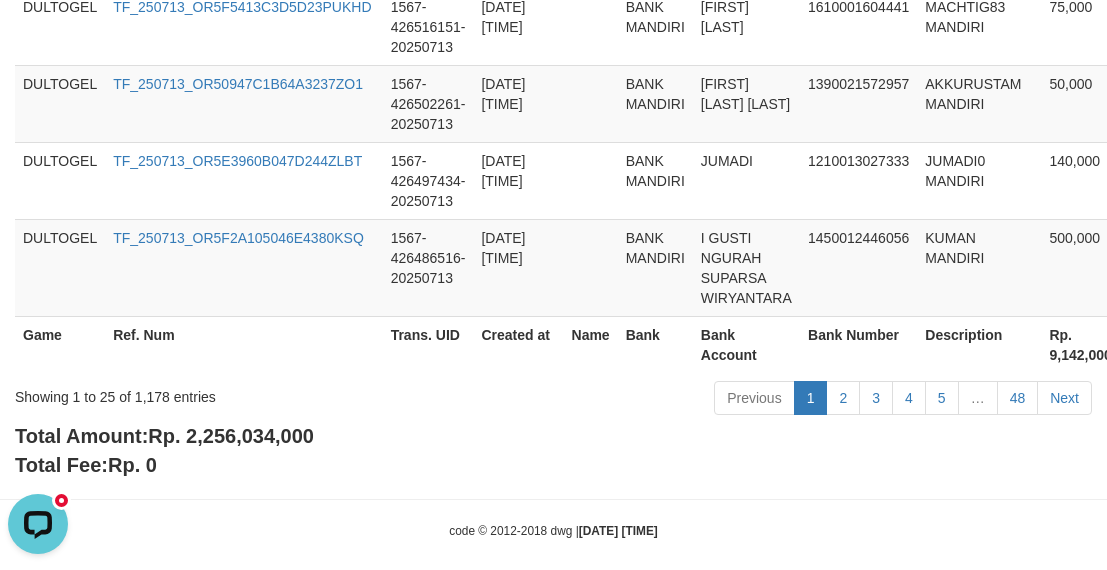 scroll 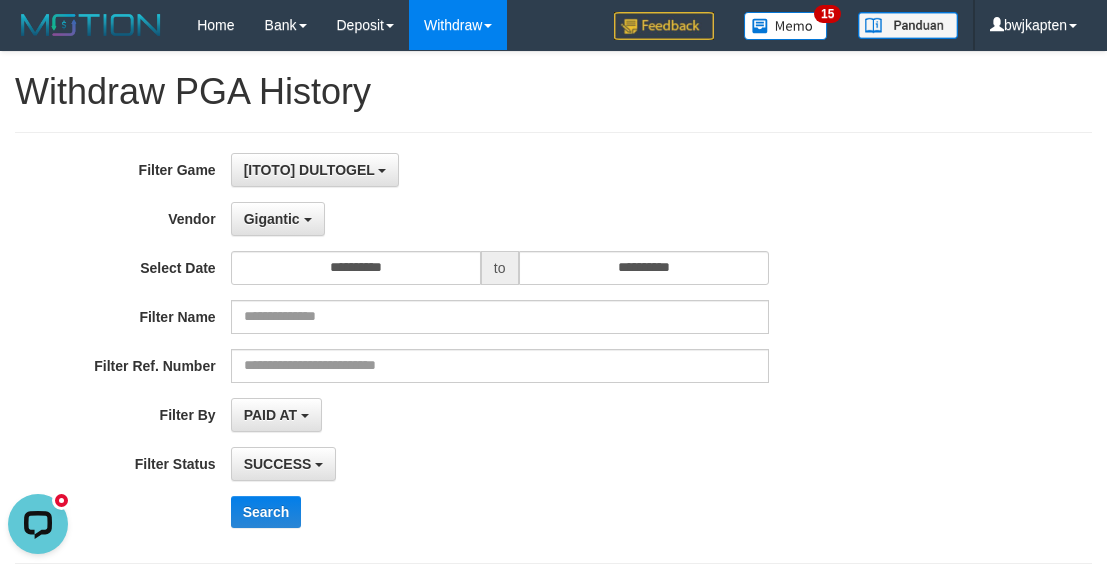 click on "**********" at bounding box center [461, 348] 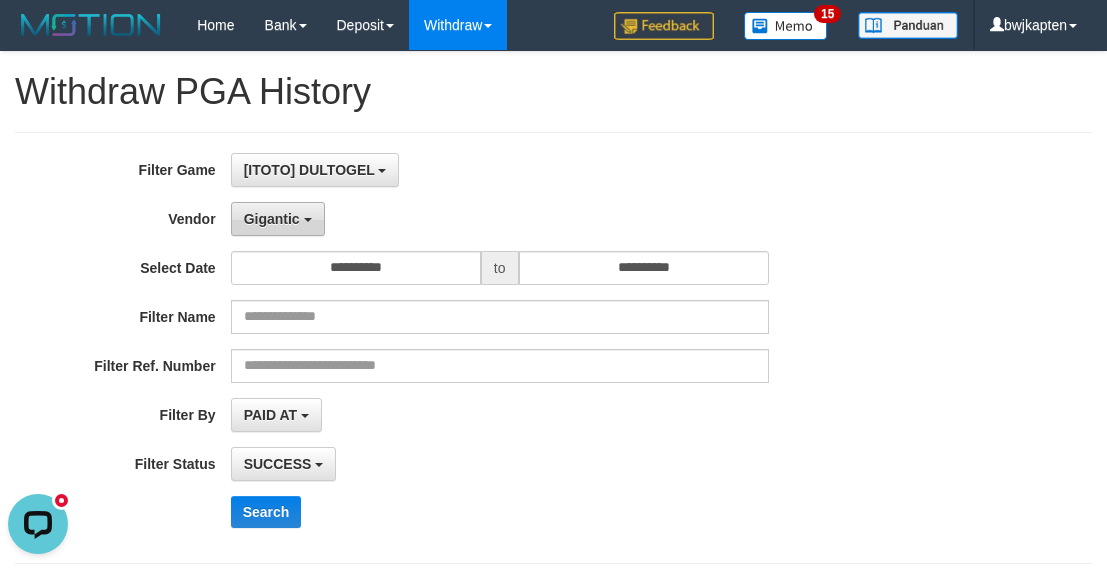 click on "Gigantic" at bounding box center (278, 219) 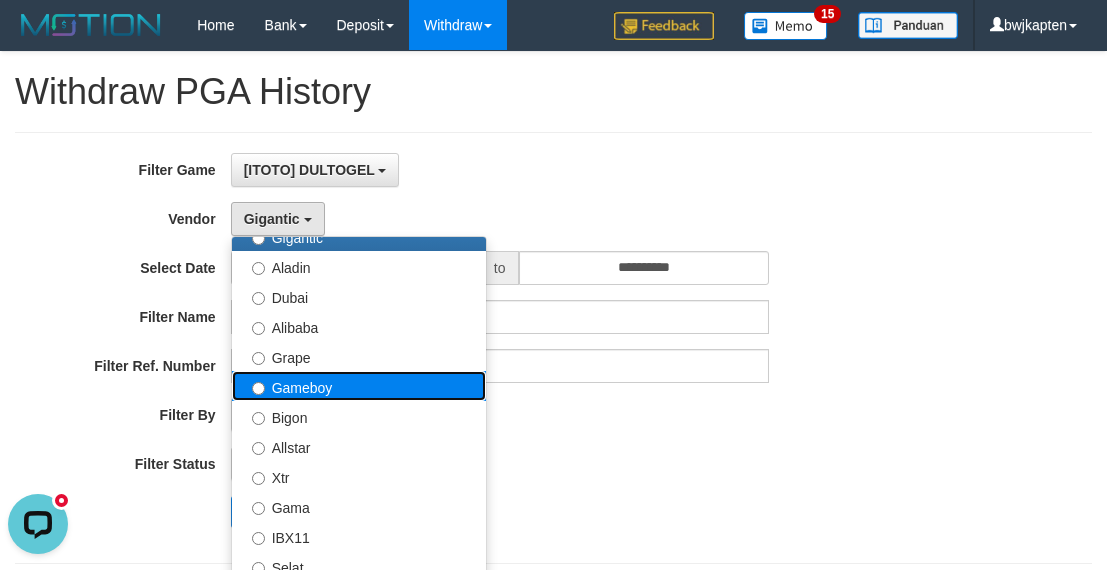click on "Gameboy" at bounding box center [359, 386] 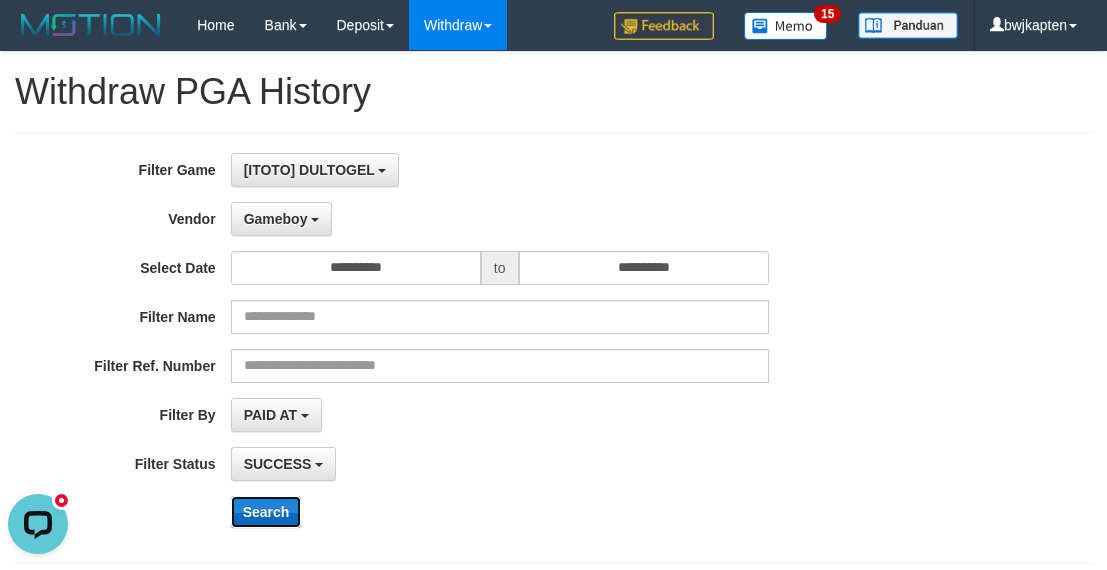 click on "Search" at bounding box center [266, 512] 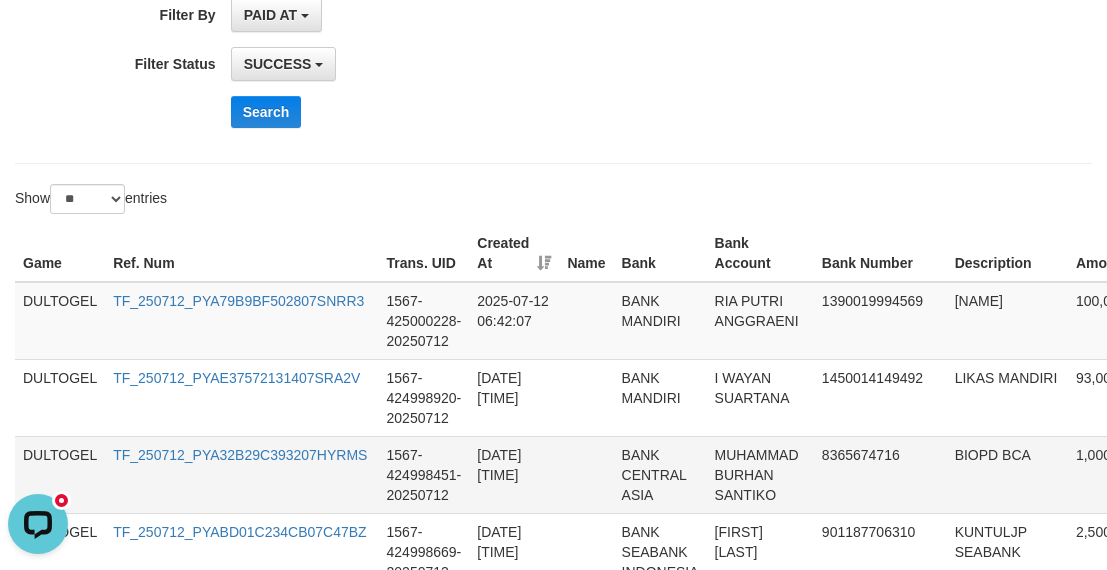 click on "2025-07-12 06:36:07" at bounding box center (514, 474) 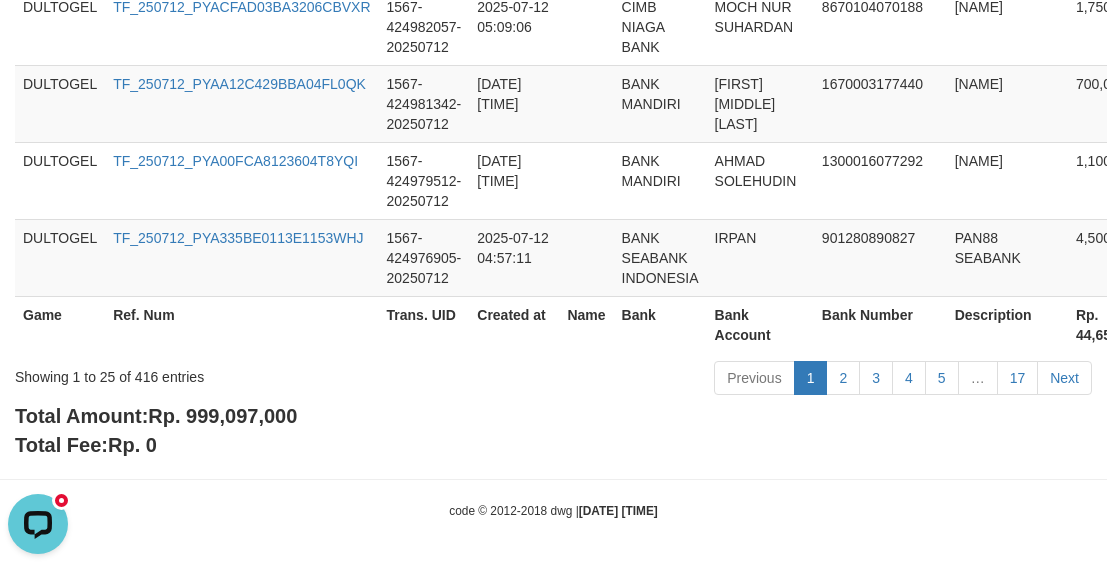 click on "Rp. 999,097,000" at bounding box center (222, 416) 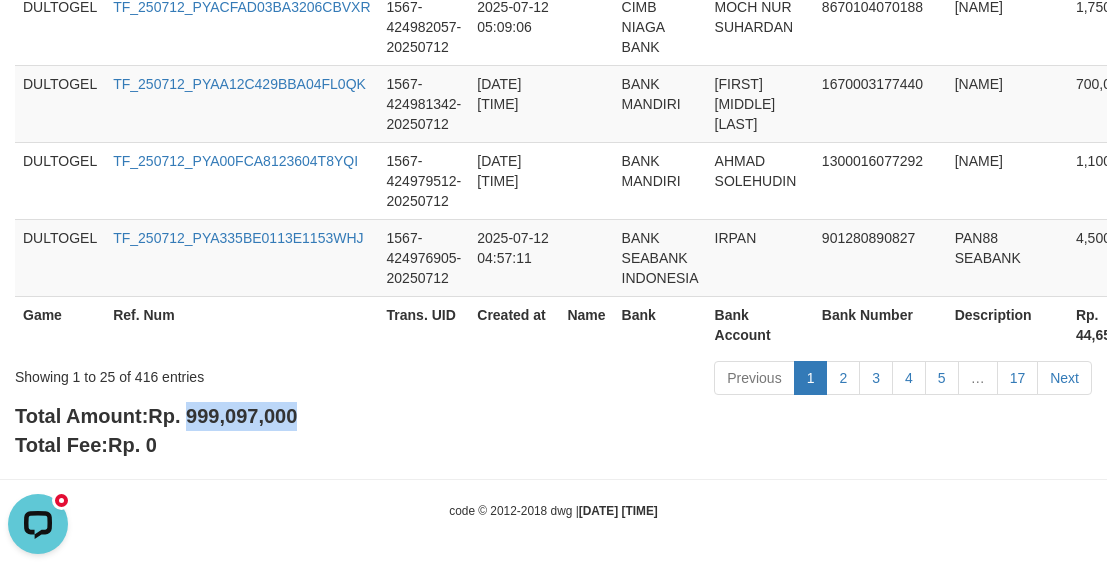 click on "Rp. 999,097,000" at bounding box center [222, 416] 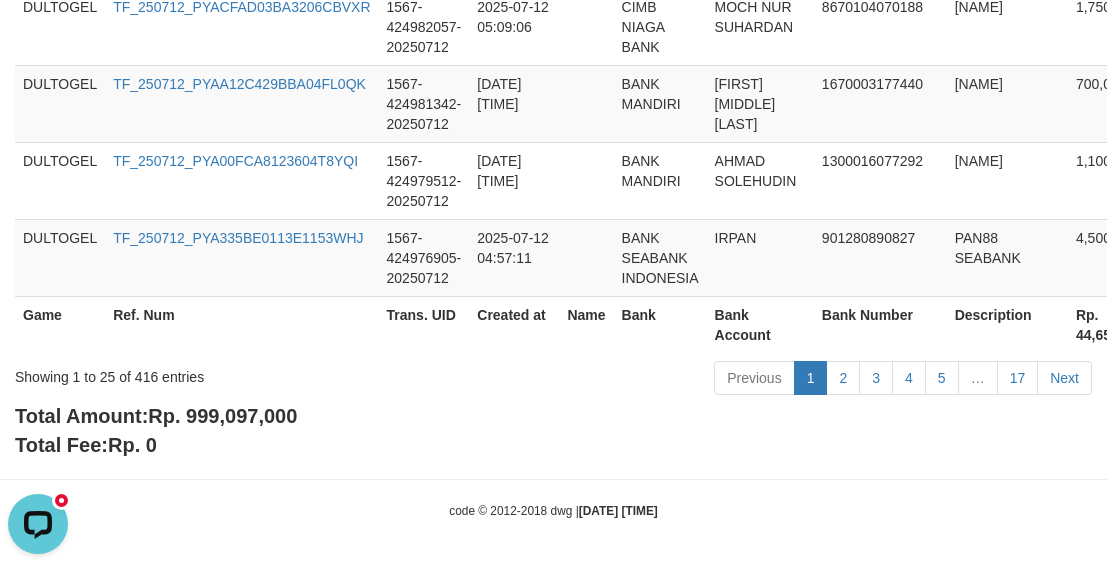 click on "Created at" at bounding box center (514, 324) 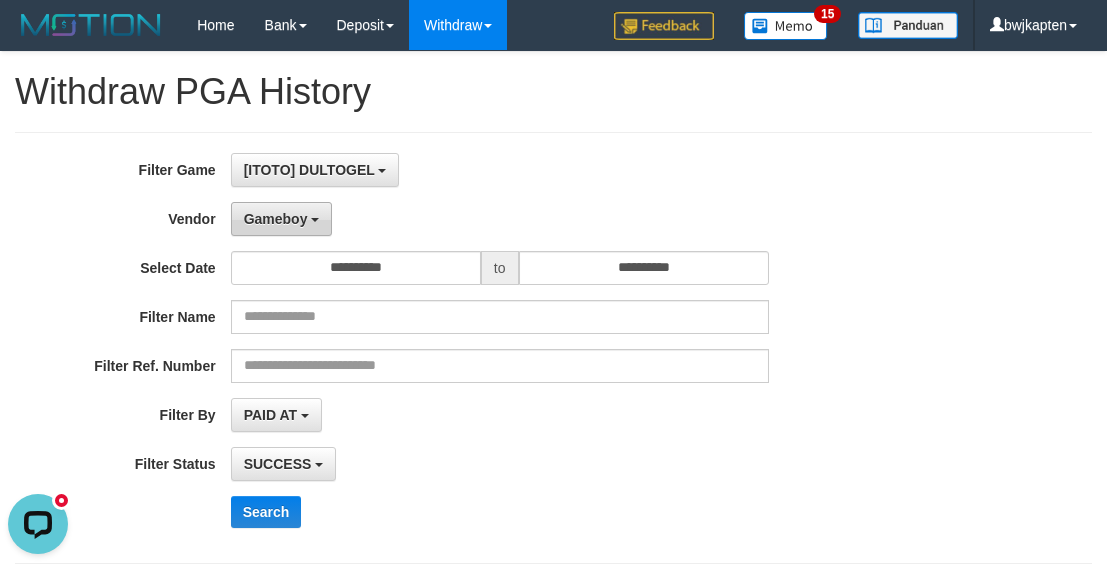 click on "Gameboy" at bounding box center [276, 219] 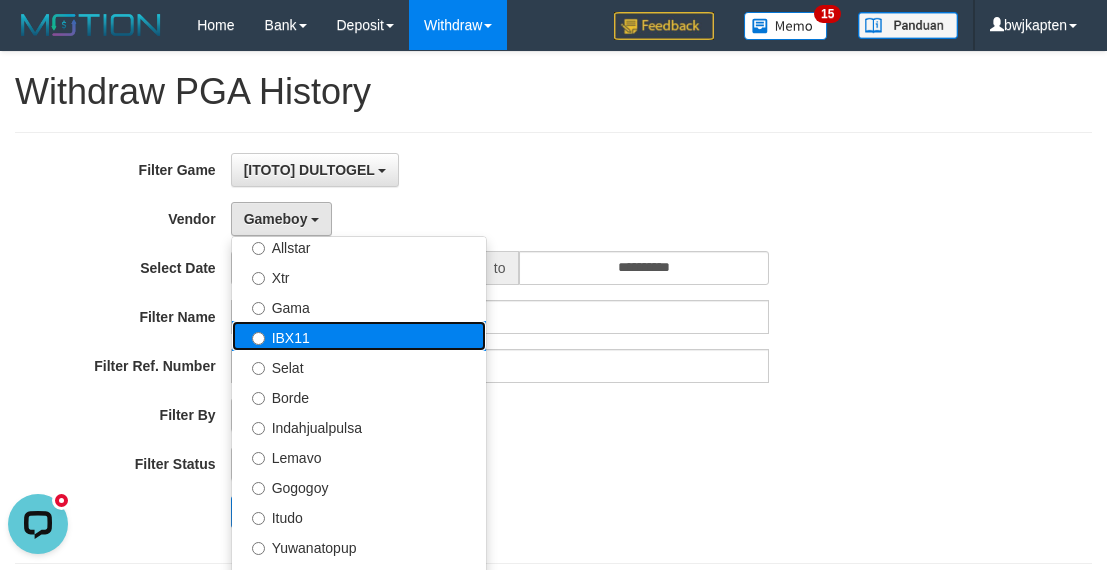 click on "IBX11" at bounding box center [359, 336] 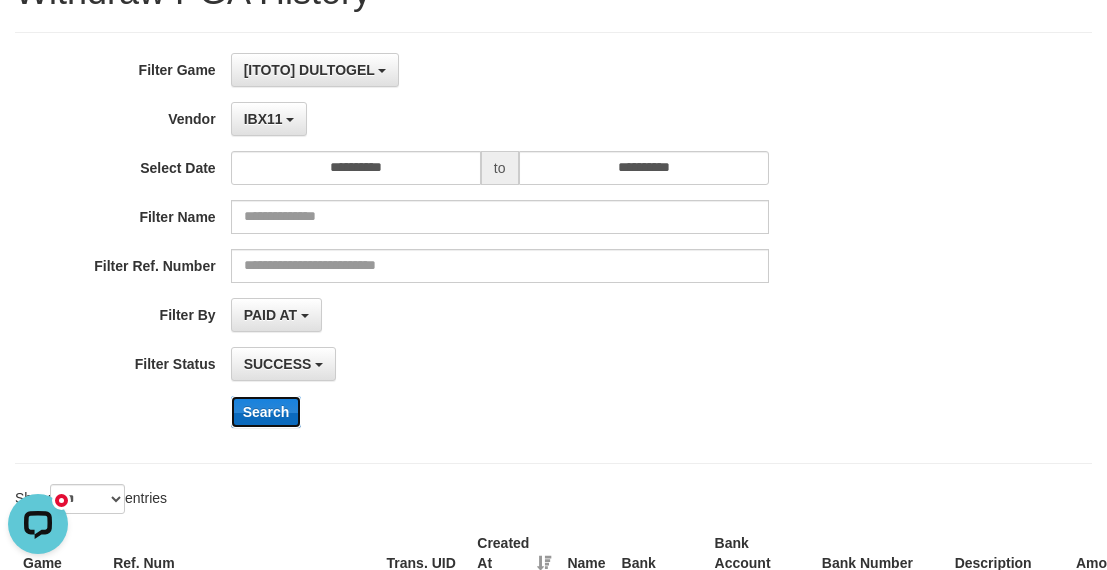 click on "Search" at bounding box center (266, 412) 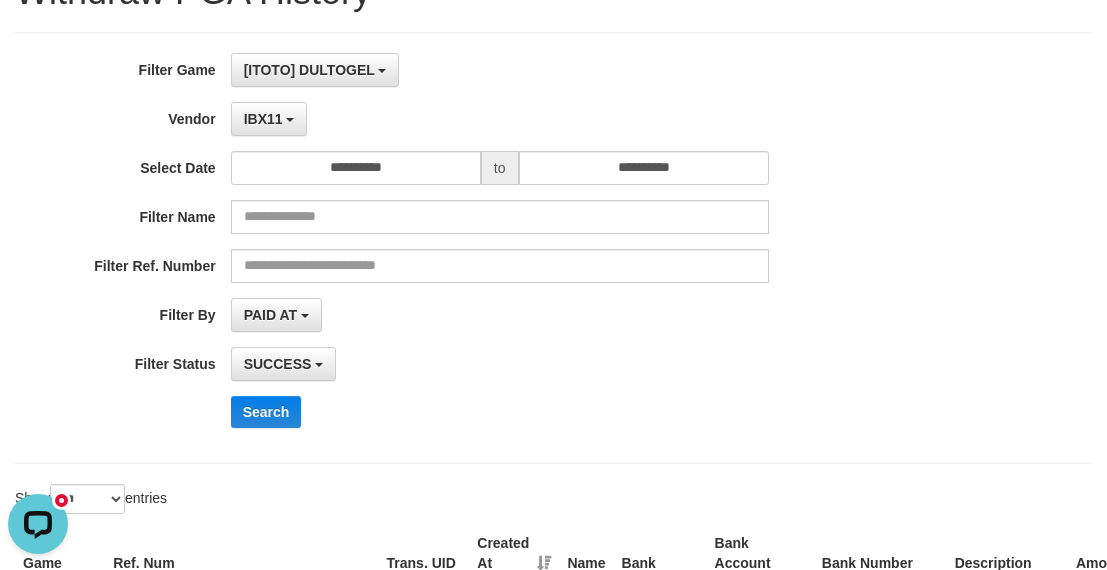 click on "**********" at bounding box center [461, 315] 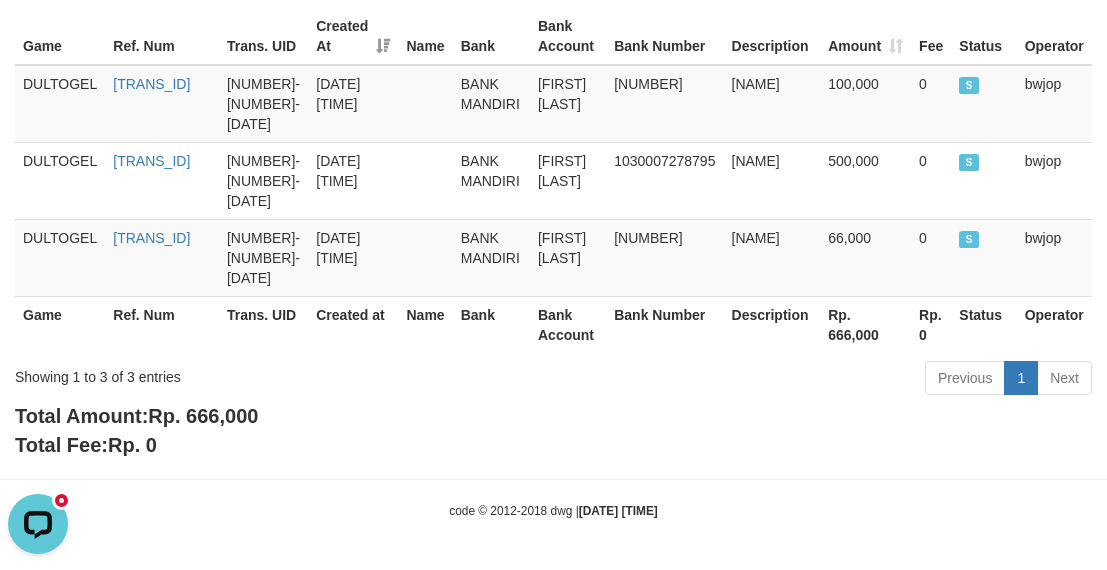 click on "Total Amount:  Rp. 666,000
Total Fee:  Rp. 0" at bounding box center [553, 430] 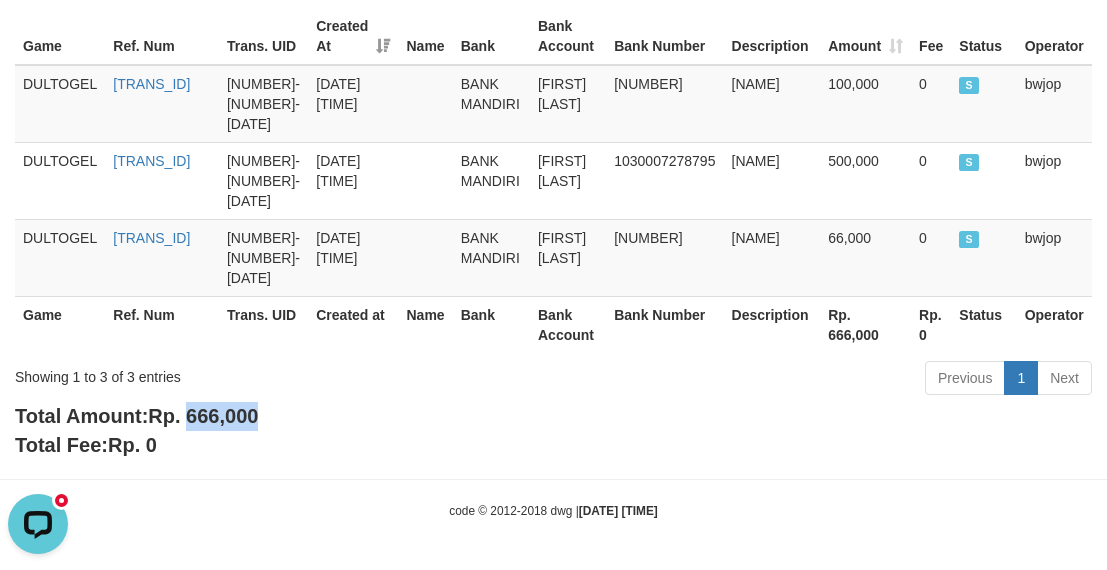 click on "Rp. 666,000" at bounding box center [203, 416] 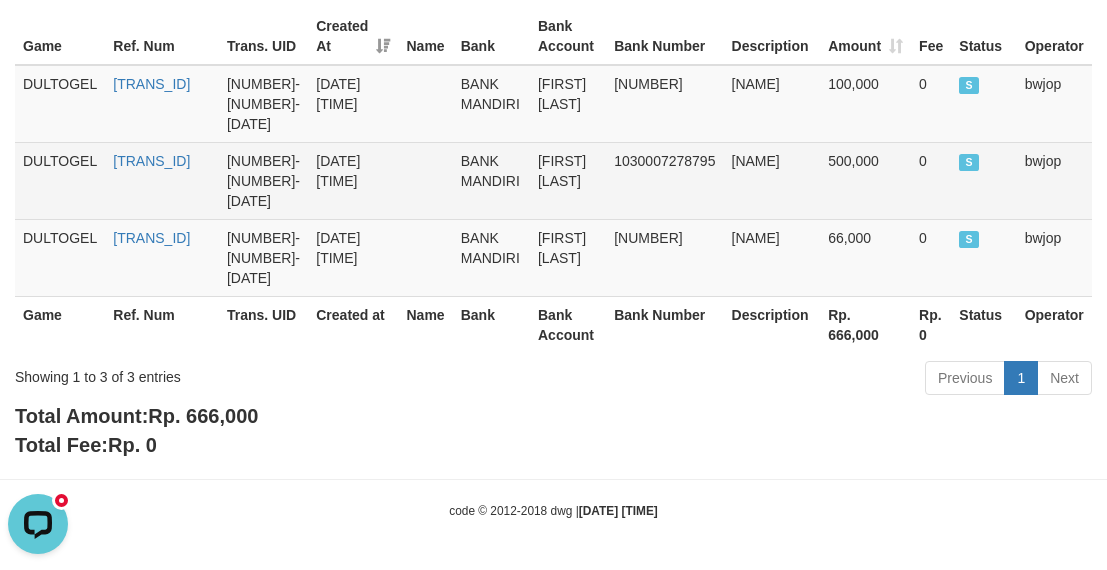 click on "2025-07-11 06:51:06" at bounding box center [353, 180] 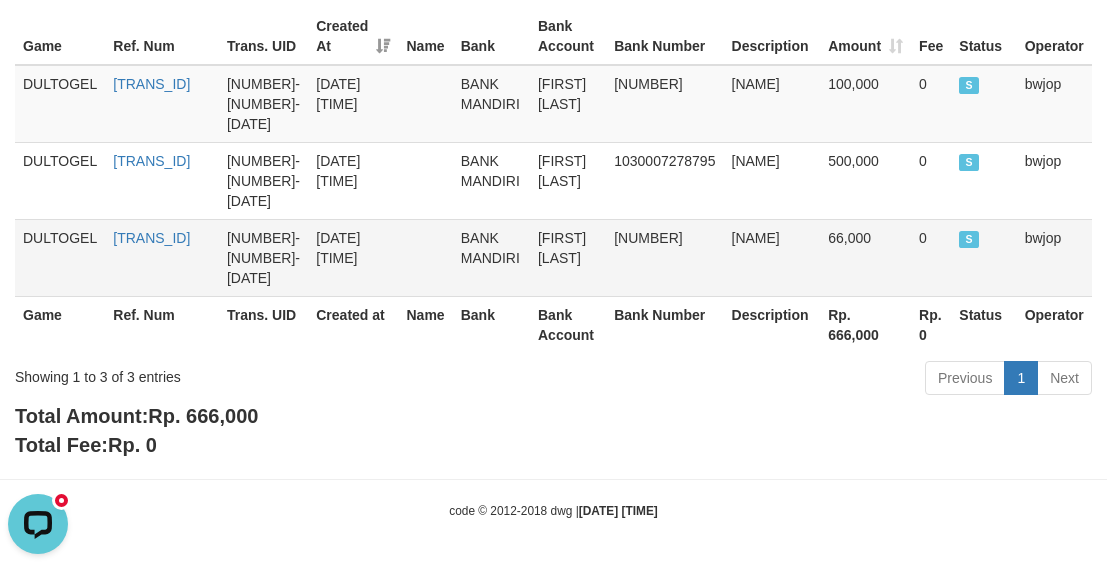 click on "BANK MANDIRI" at bounding box center [491, 257] 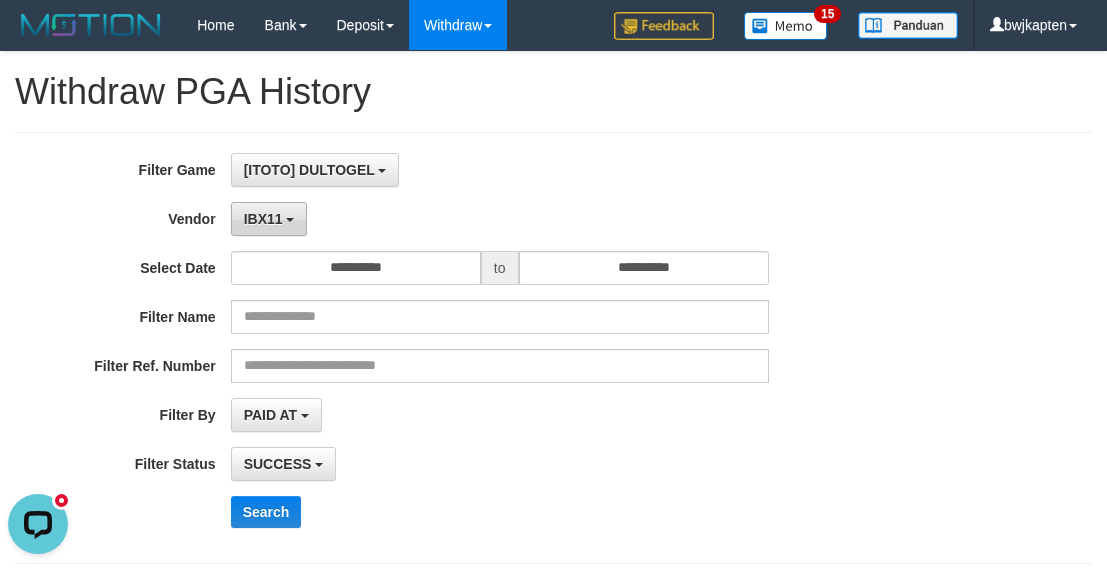 click on "IBX11" at bounding box center [269, 219] 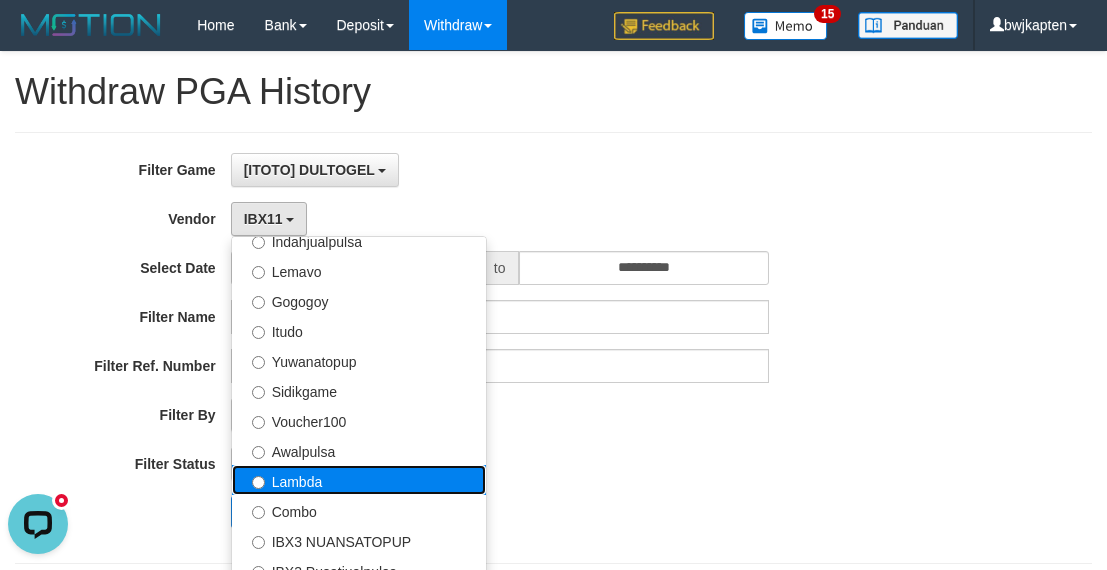 click on "Lambda" at bounding box center [359, 480] 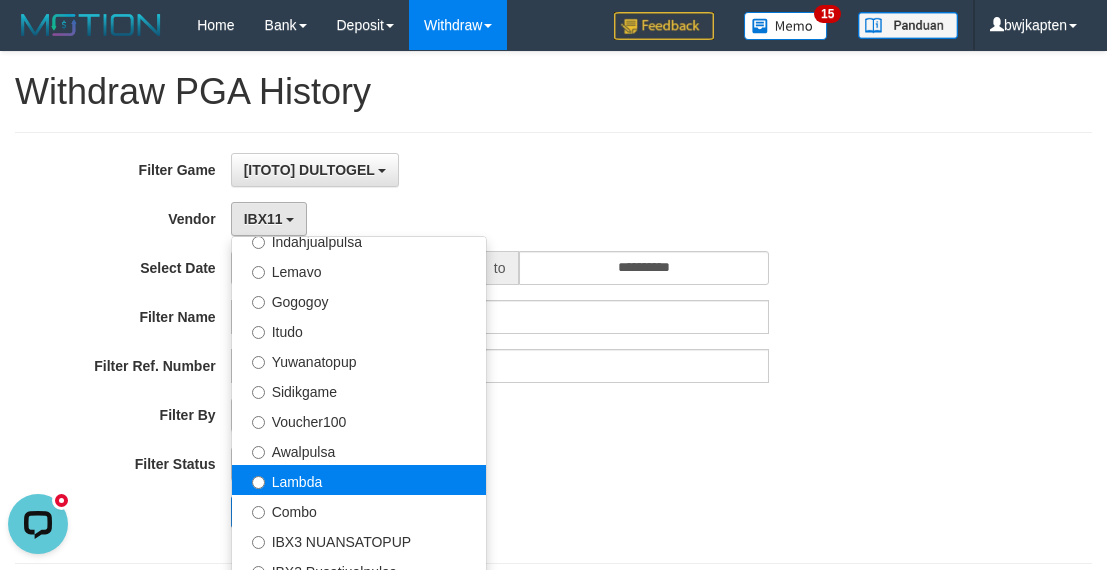 select on "**********" 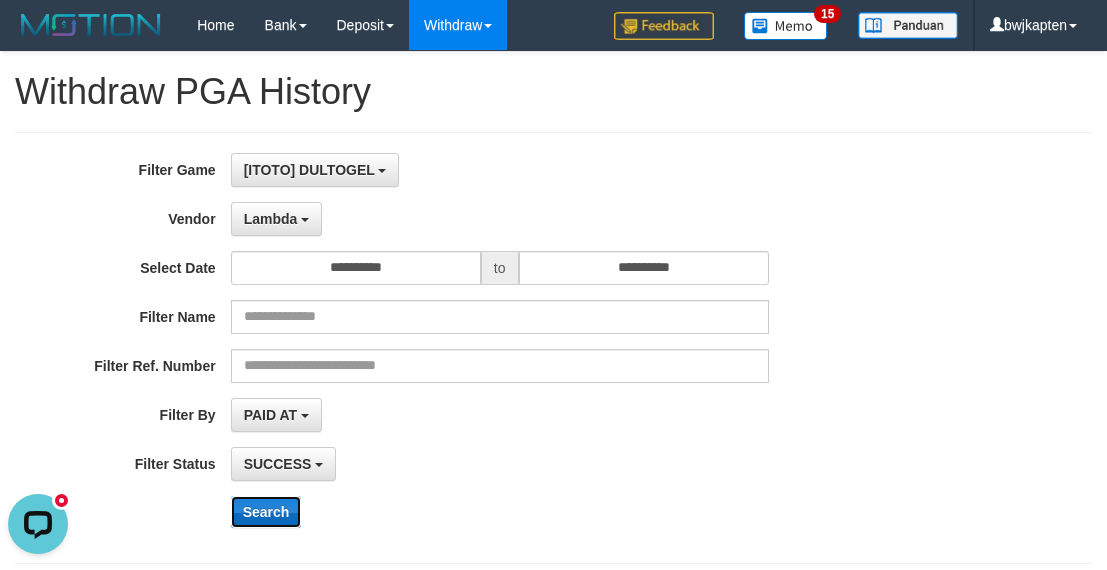 click on "Search" at bounding box center [266, 512] 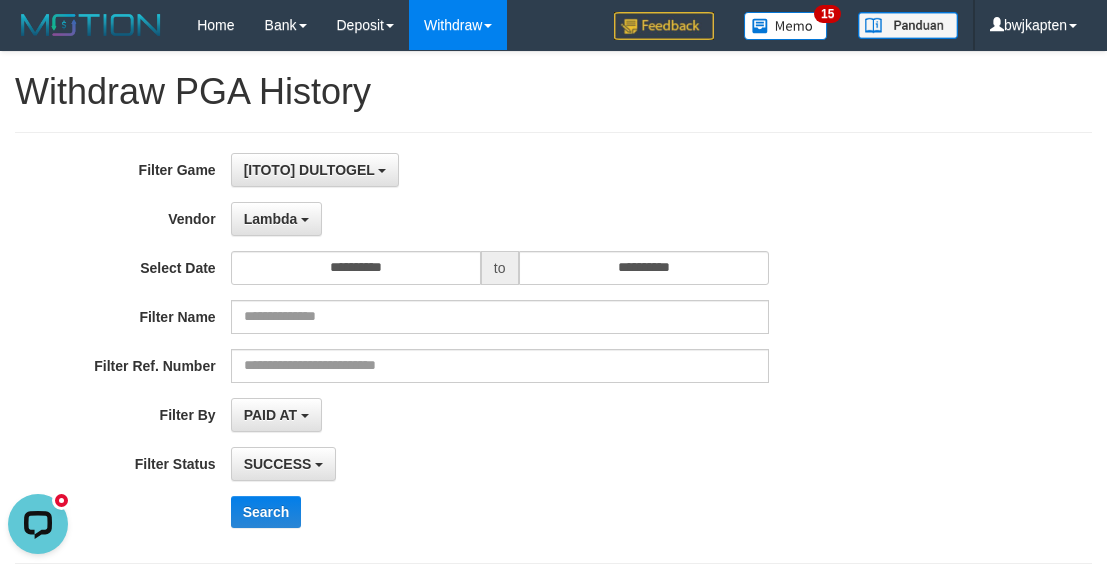 click on "**********" at bounding box center [461, 348] 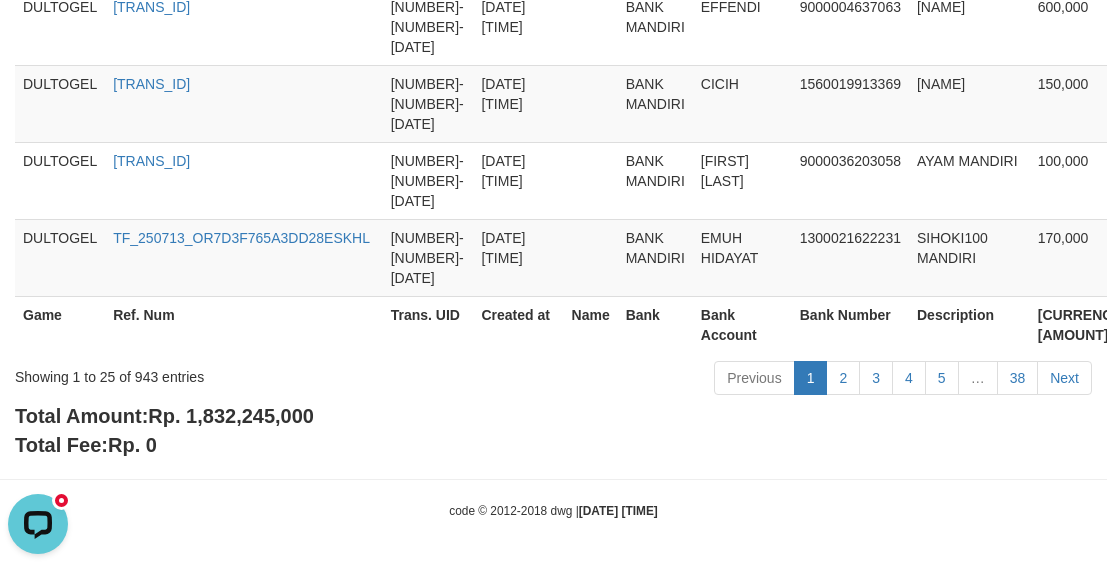 click on "Rp. 1,832,245,000" at bounding box center [231, 416] 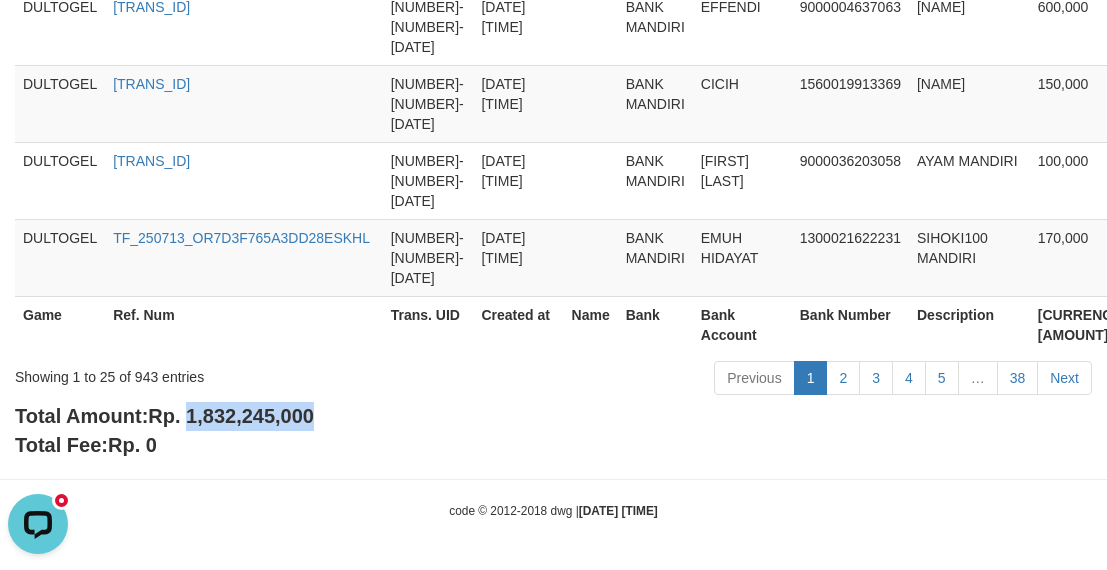 click on "Rp. 1,832,245,000" at bounding box center [231, 416] 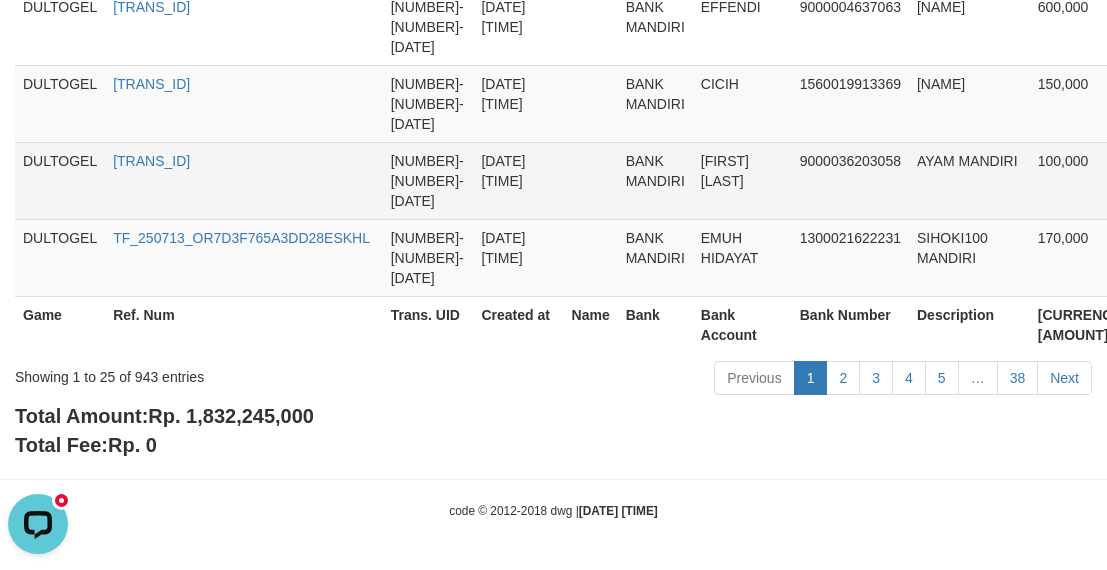 click on "1567-426636040-20250713" at bounding box center (428, 180) 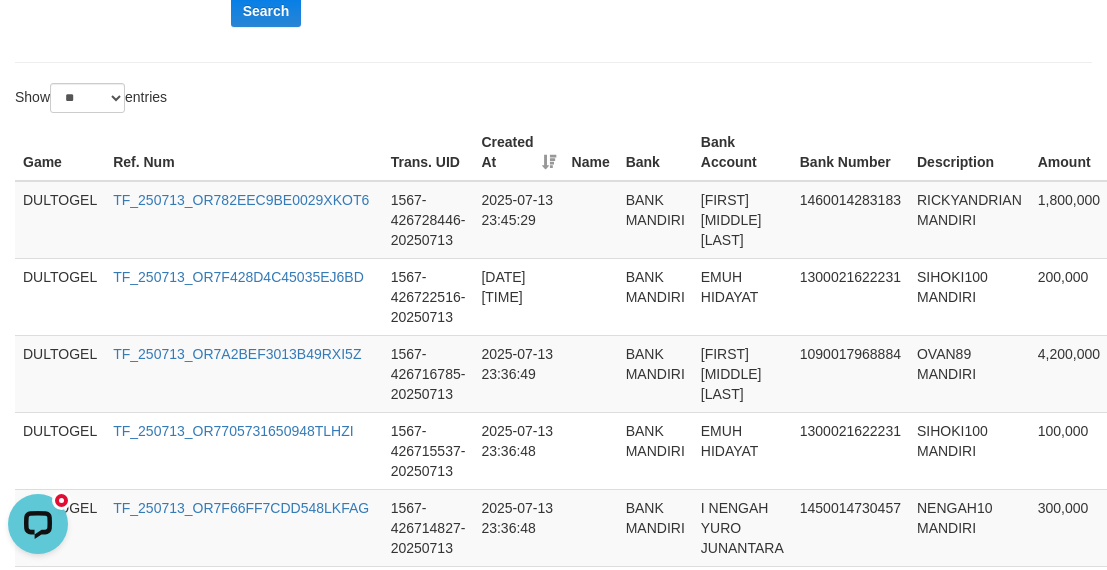 scroll, scrollTop: 0, scrollLeft: 0, axis: both 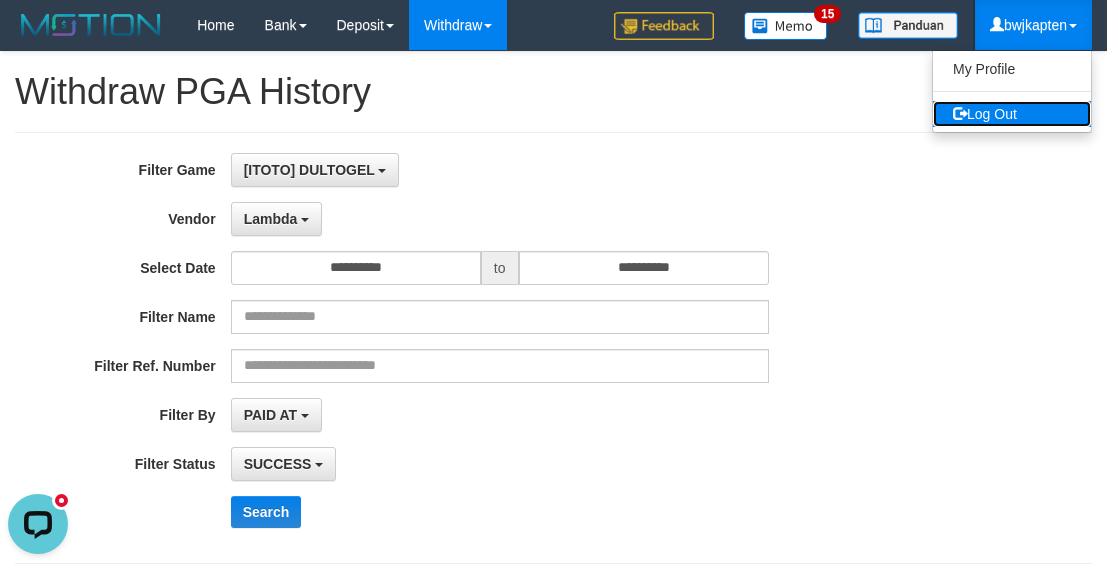 click on "Log Out" at bounding box center (1012, 114) 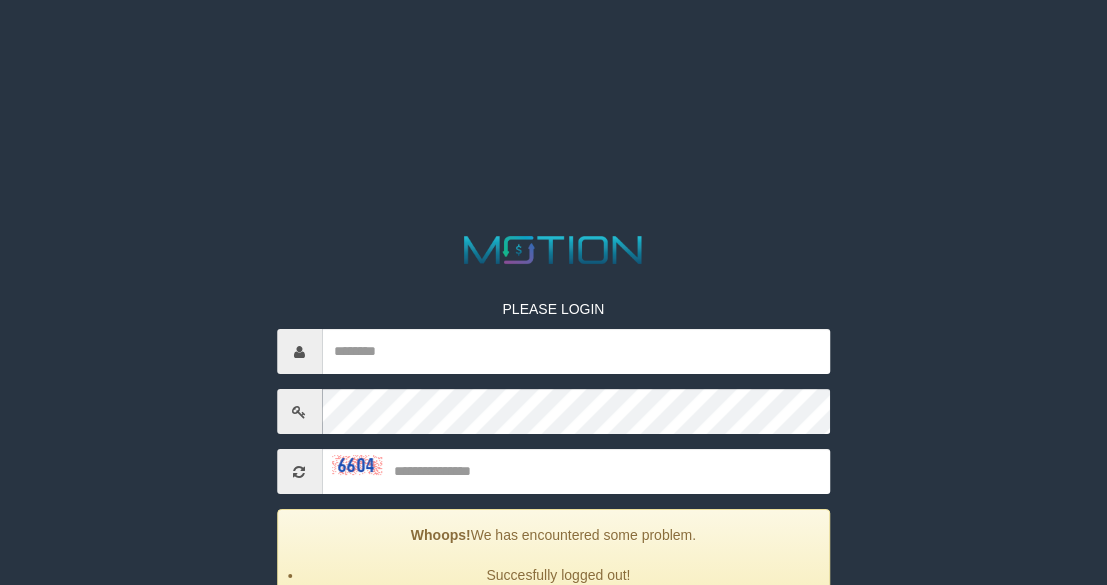 scroll, scrollTop: 0, scrollLeft: 0, axis: both 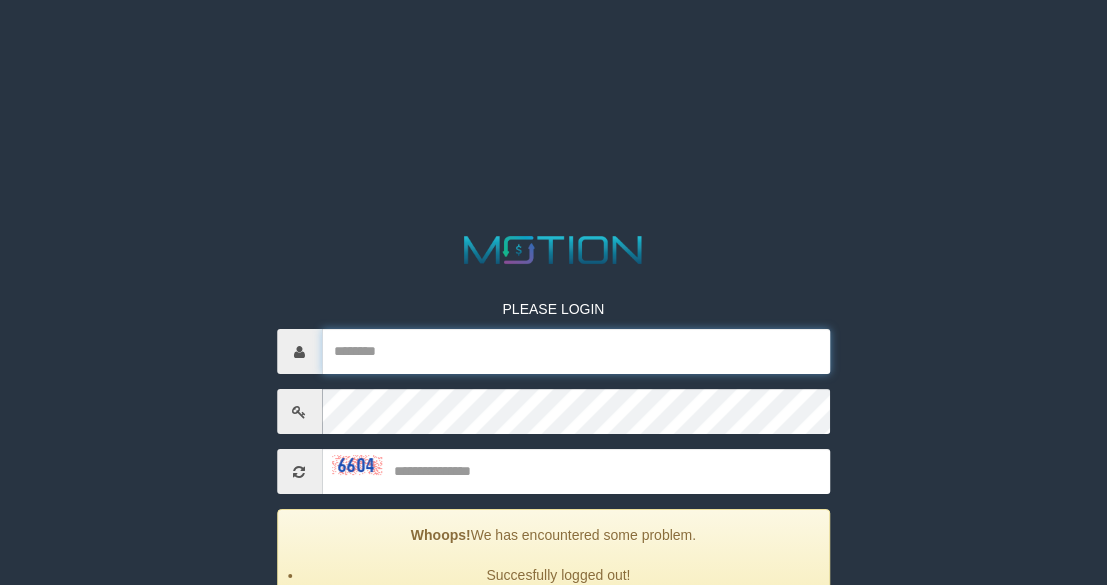 click at bounding box center [576, 351] 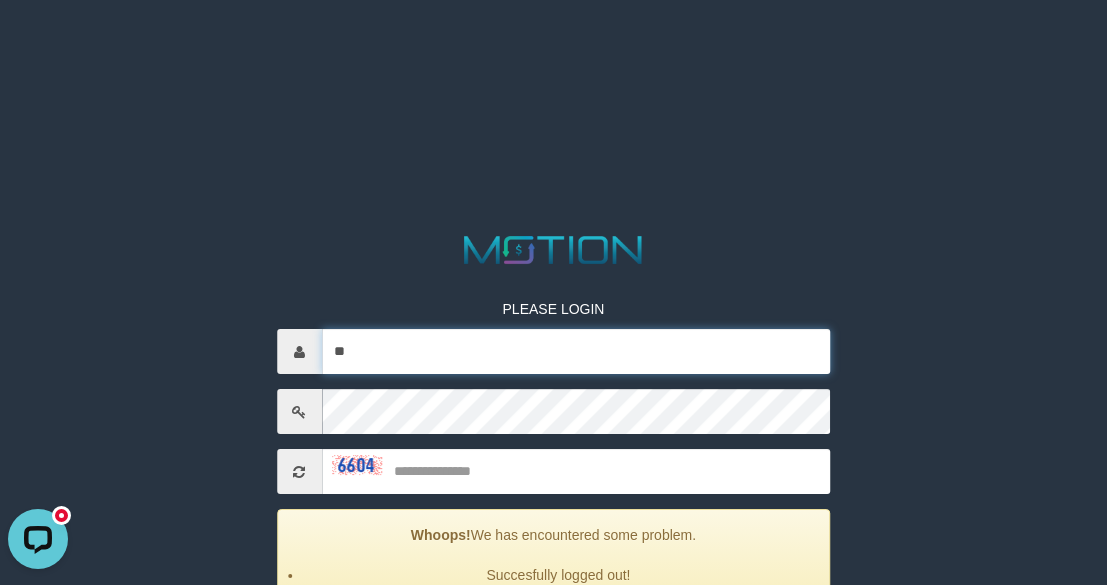 scroll, scrollTop: 0, scrollLeft: 0, axis: both 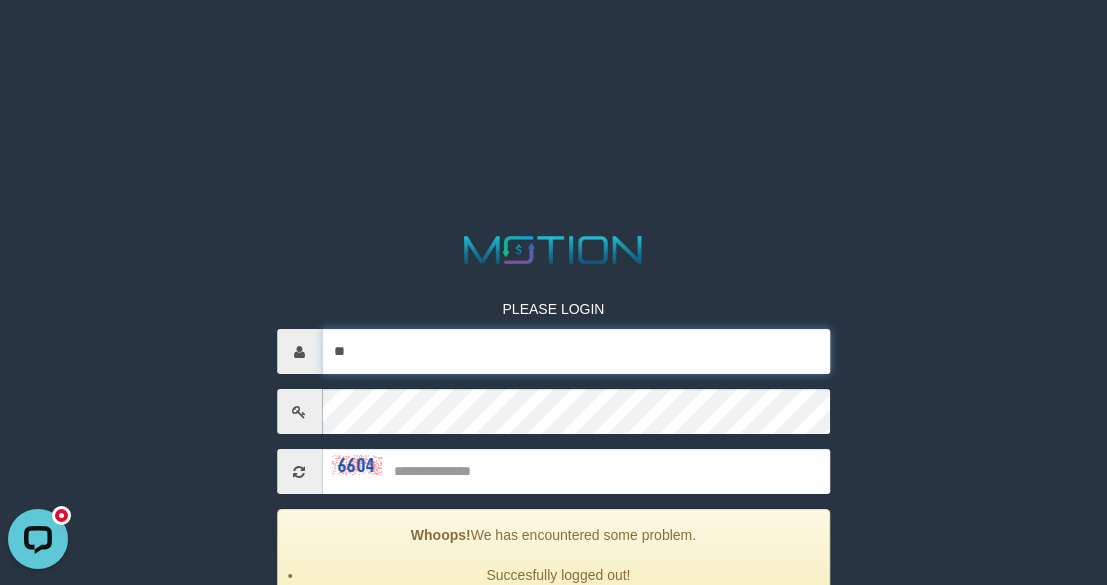 type on "*********" 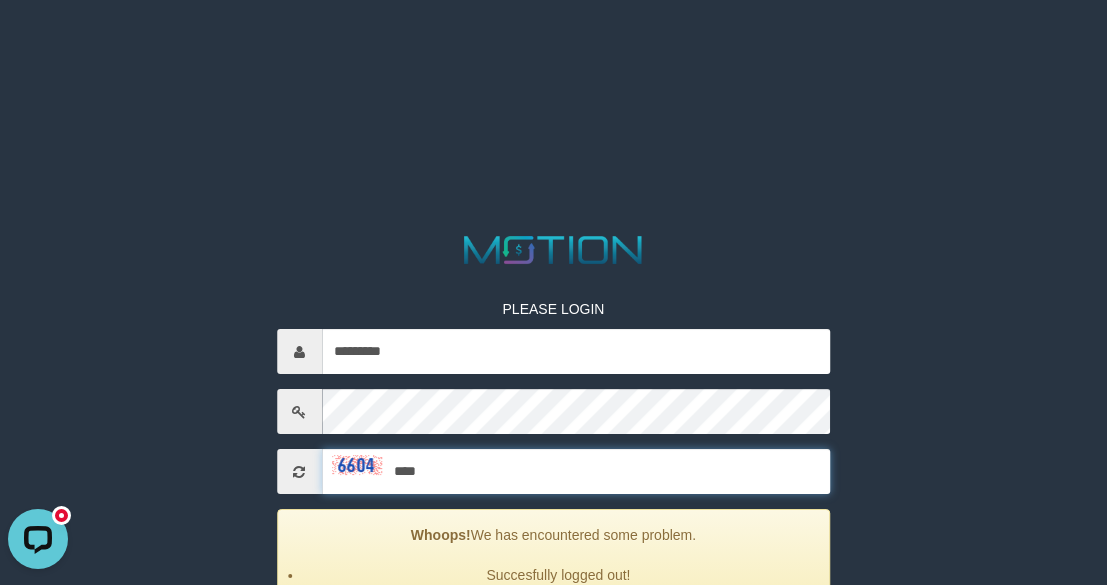 type on "****" 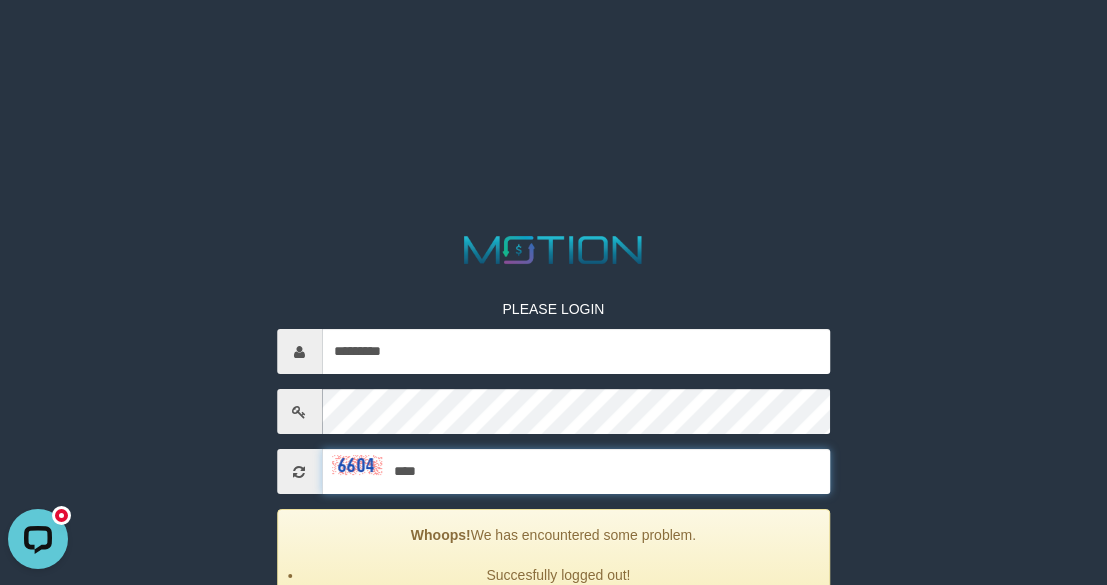click on "*****" at bounding box center [554, 642] 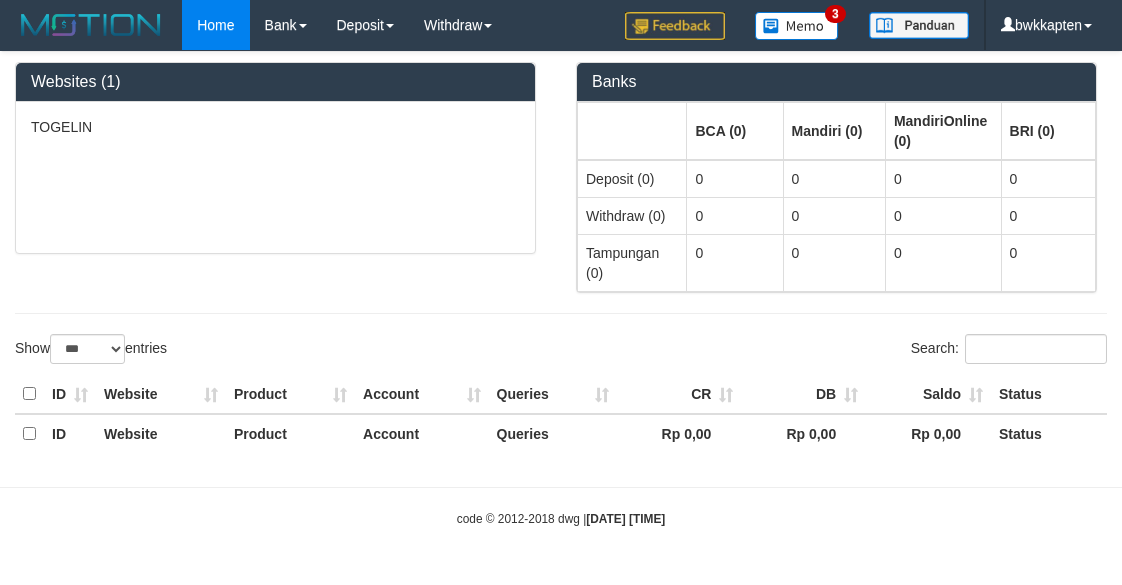 select on "***" 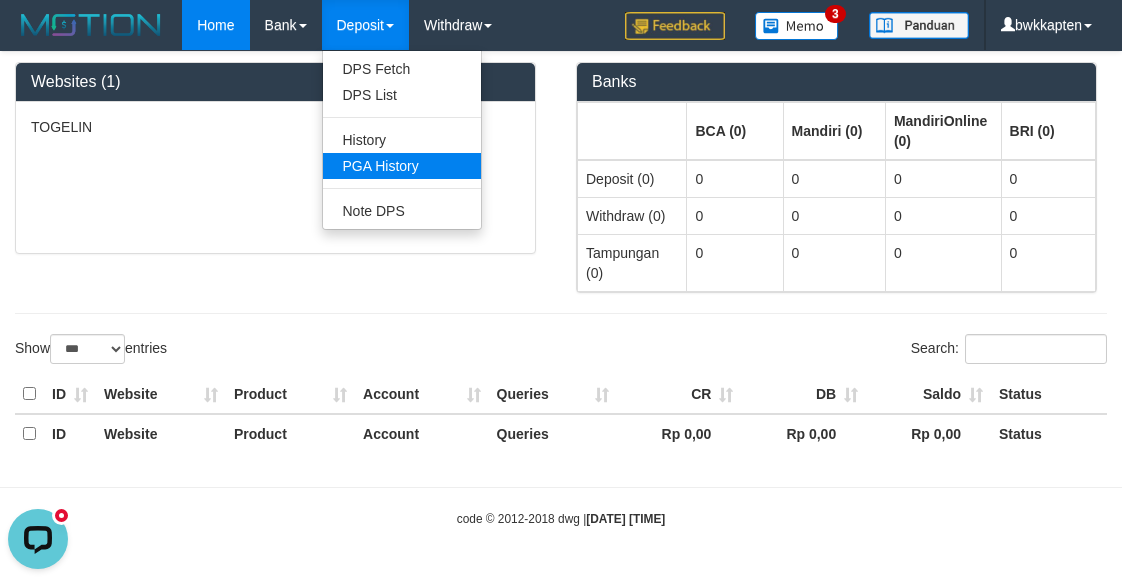 scroll, scrollTop: 0, scrollLeft: 0, axis: both 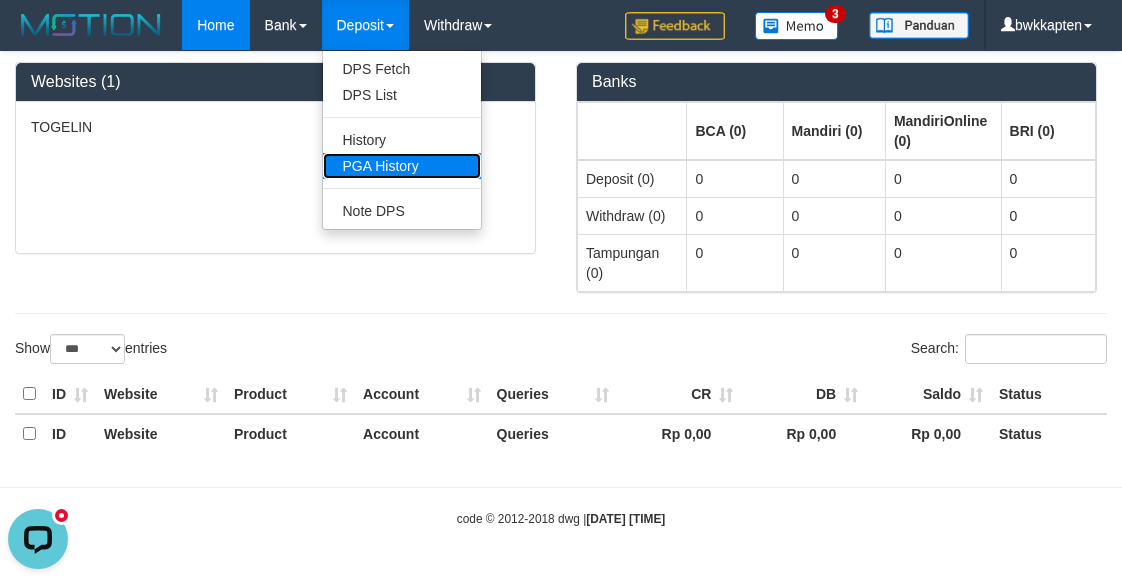 click on "PGA History" at bounding box center [402, 166] 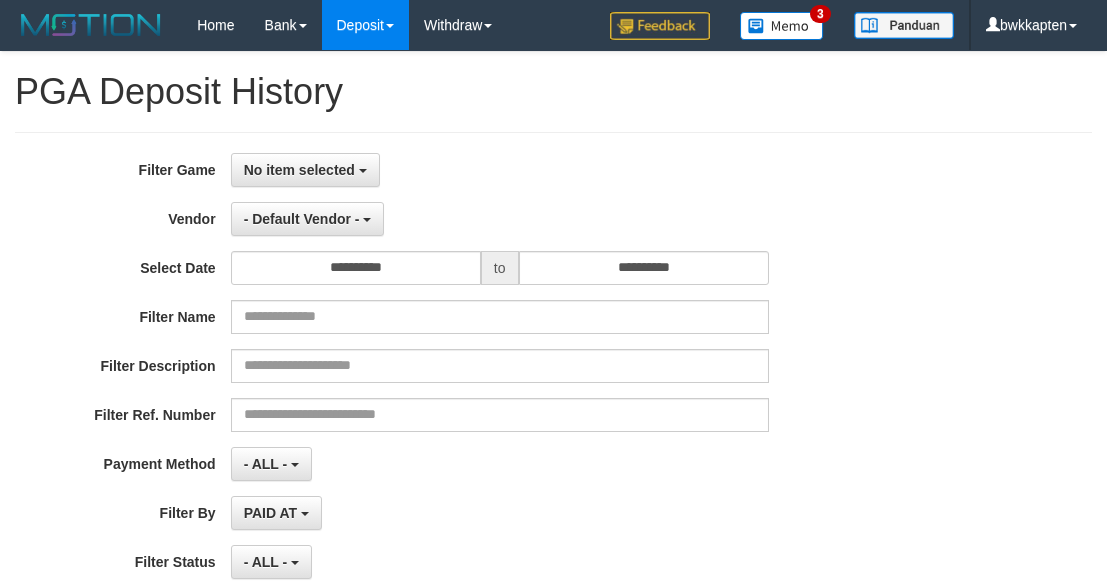 select 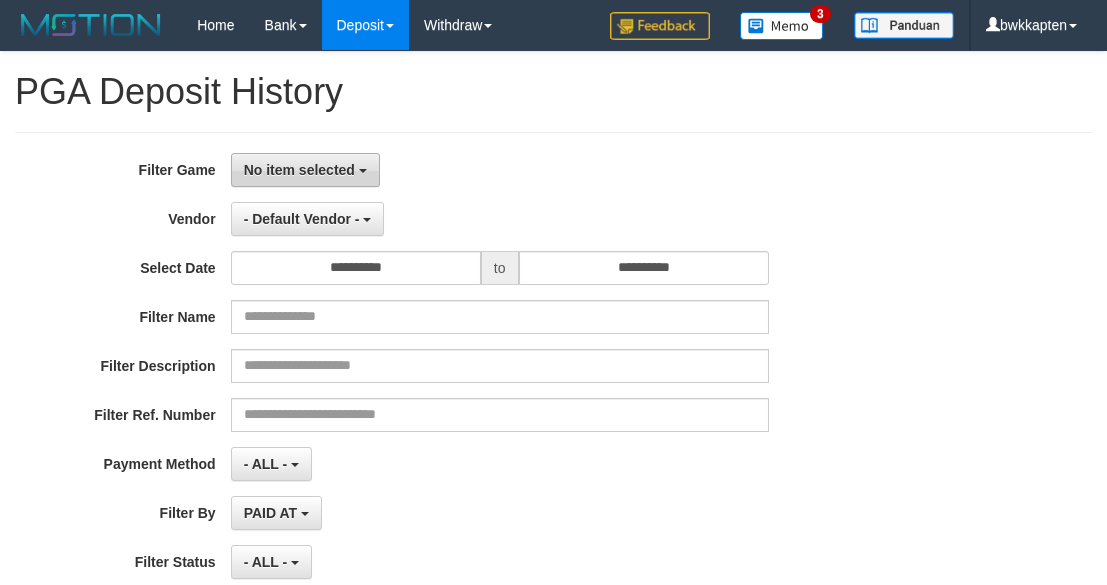 click on "No item selected" at bounding box center [299, 170] 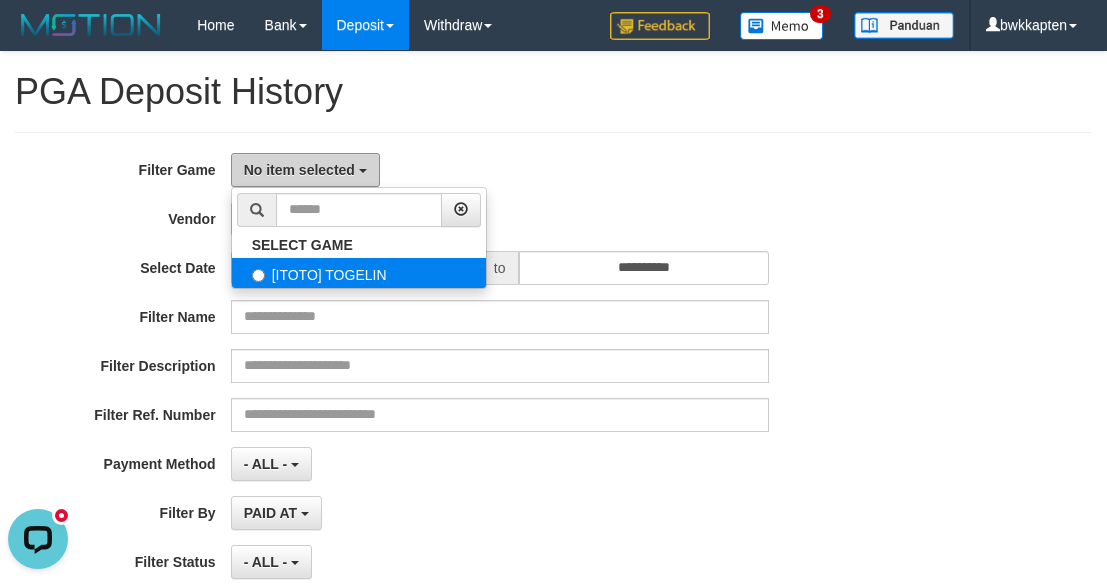 scroll, scrollTop: 0, scrollLeft: 0, axis: both 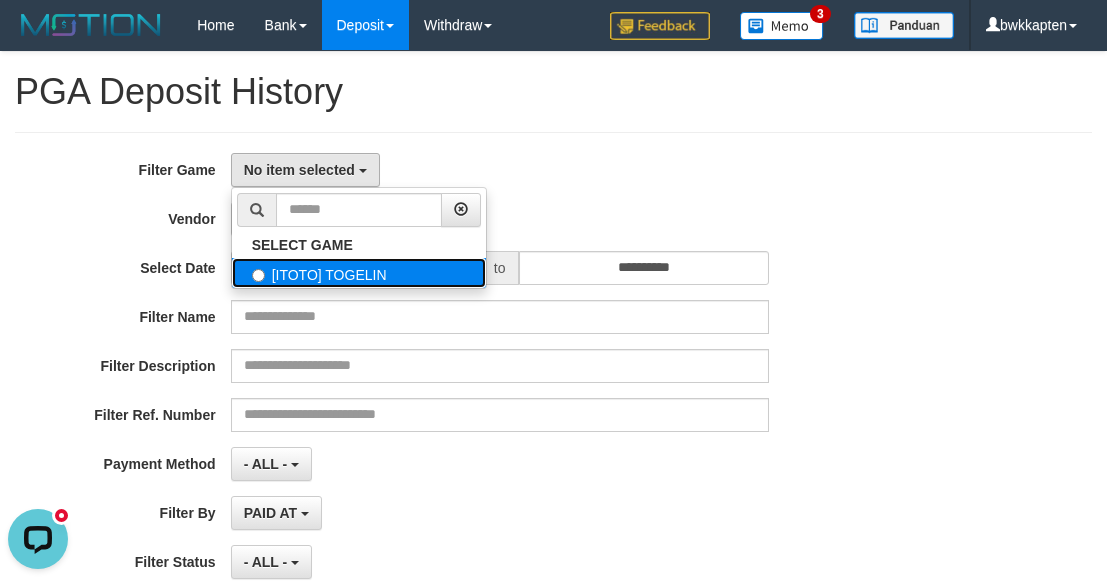 click on "[ITOTO] TOGELIN" at bounding box center (359, 273) 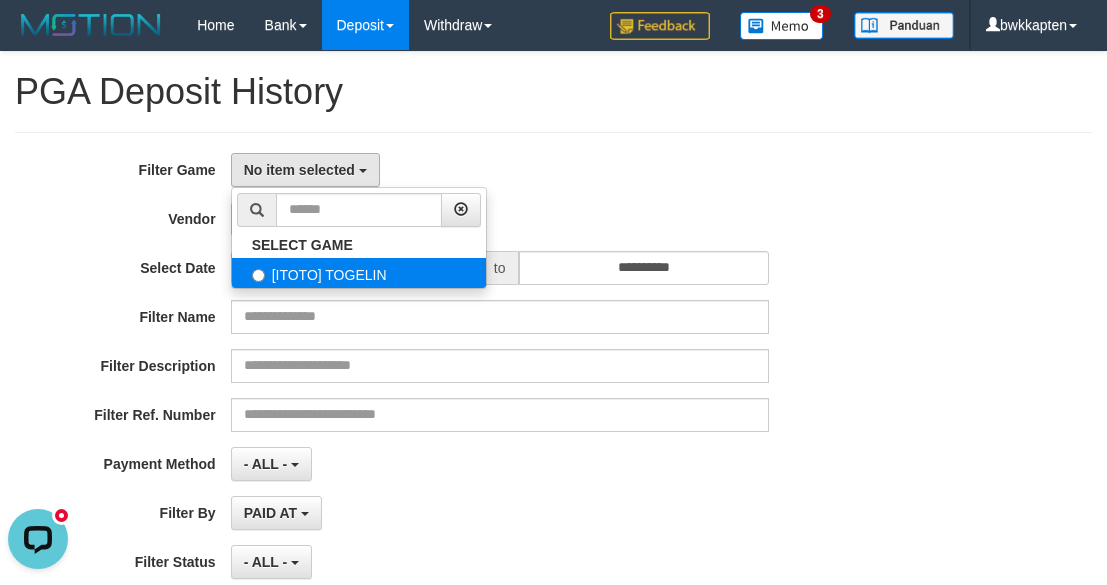 select on "****" 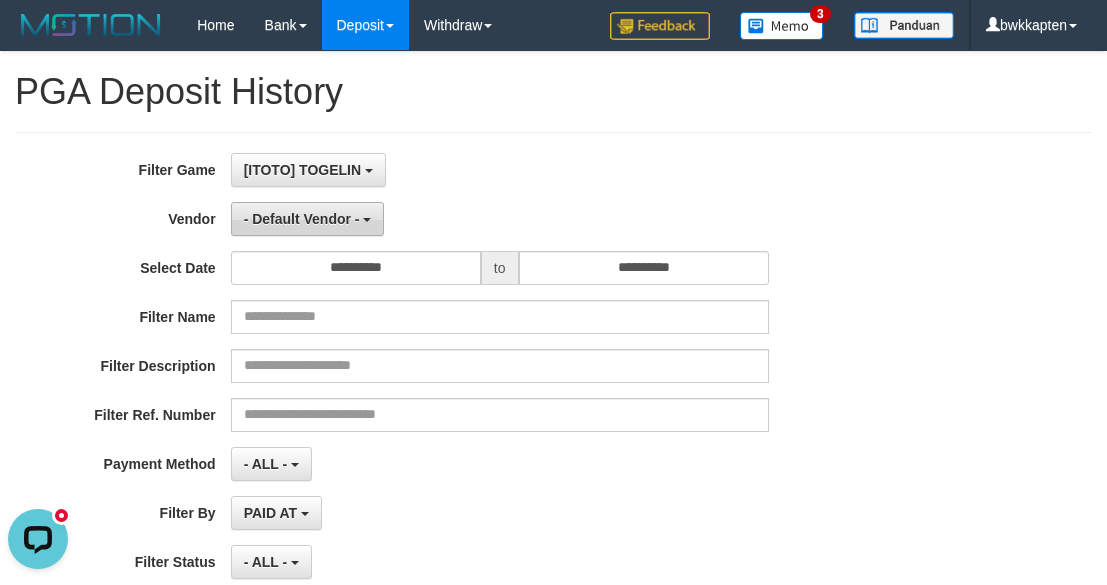 scroll, scrollTop: 18, scrollLeft: 0, axis: vertical 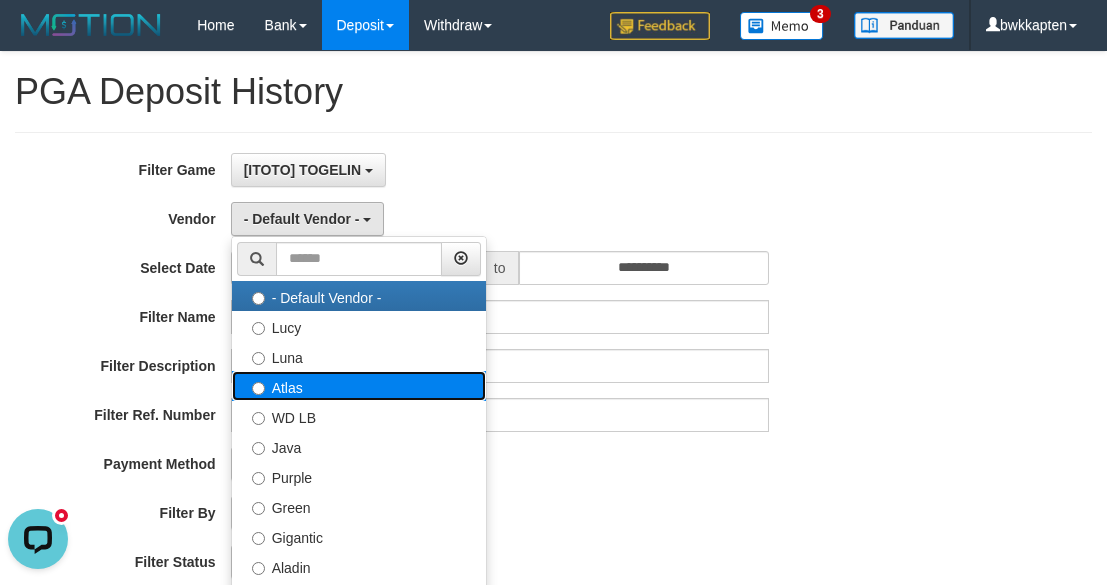 click on "Atlas" at bounding box center [359, 386] 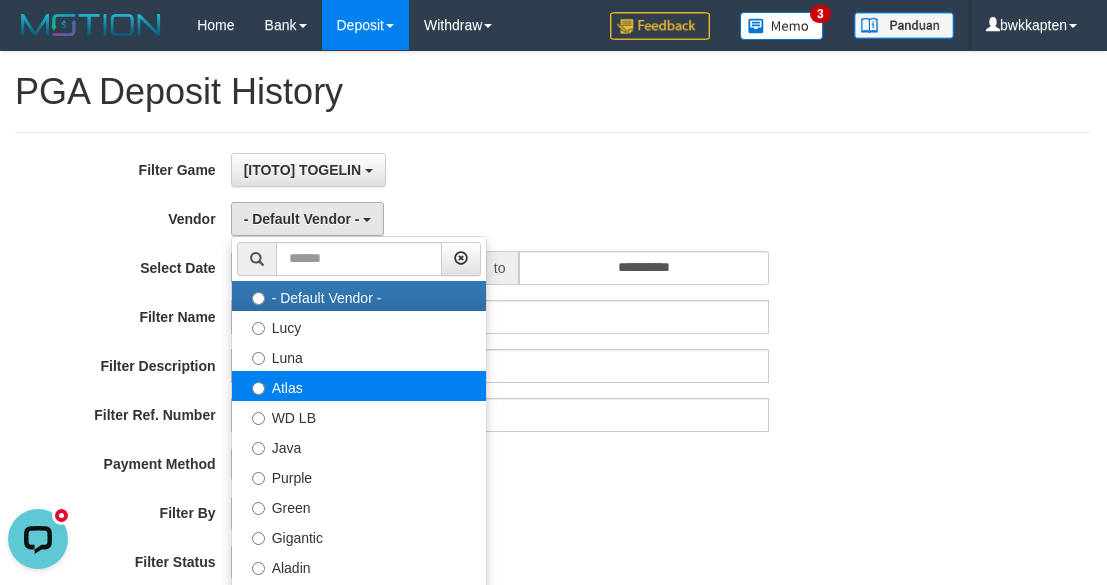 select on "**********" 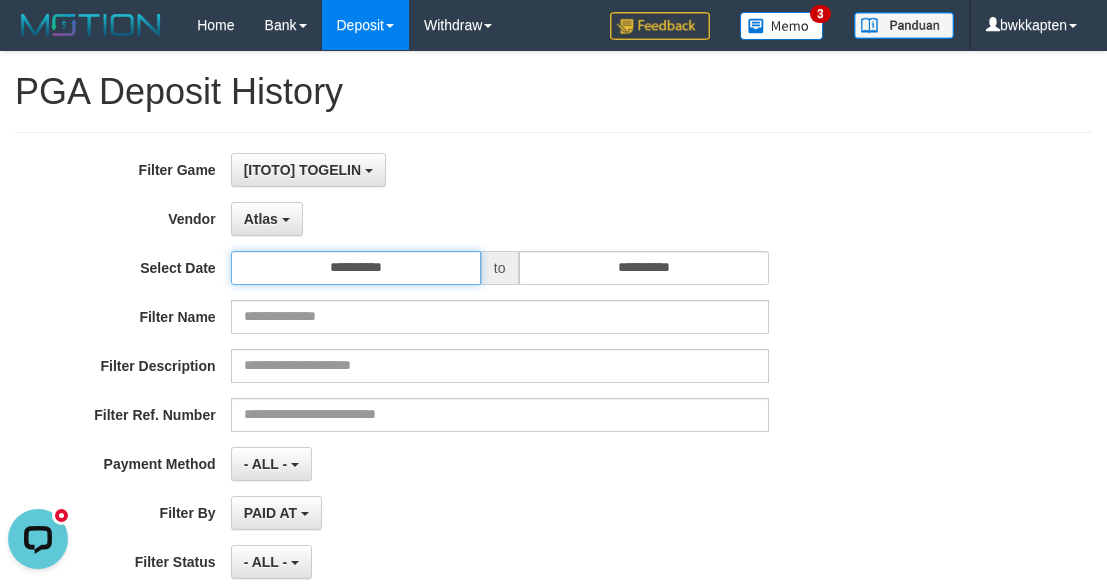 click on "**********" at bounding box center (356, 268) 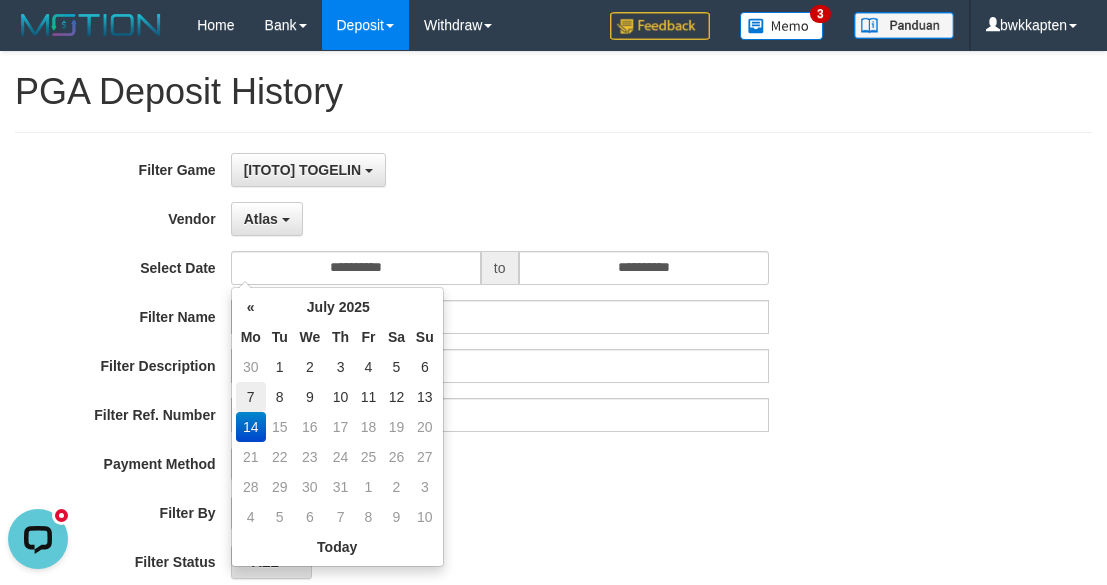 click on "7" at bounding box center (251, 397) 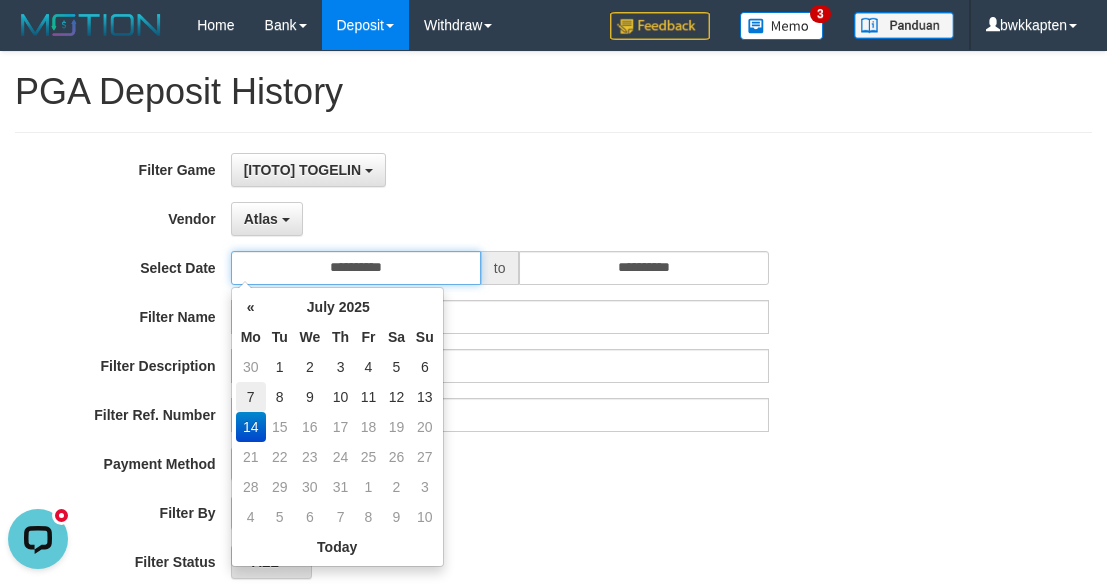 type on "**********" 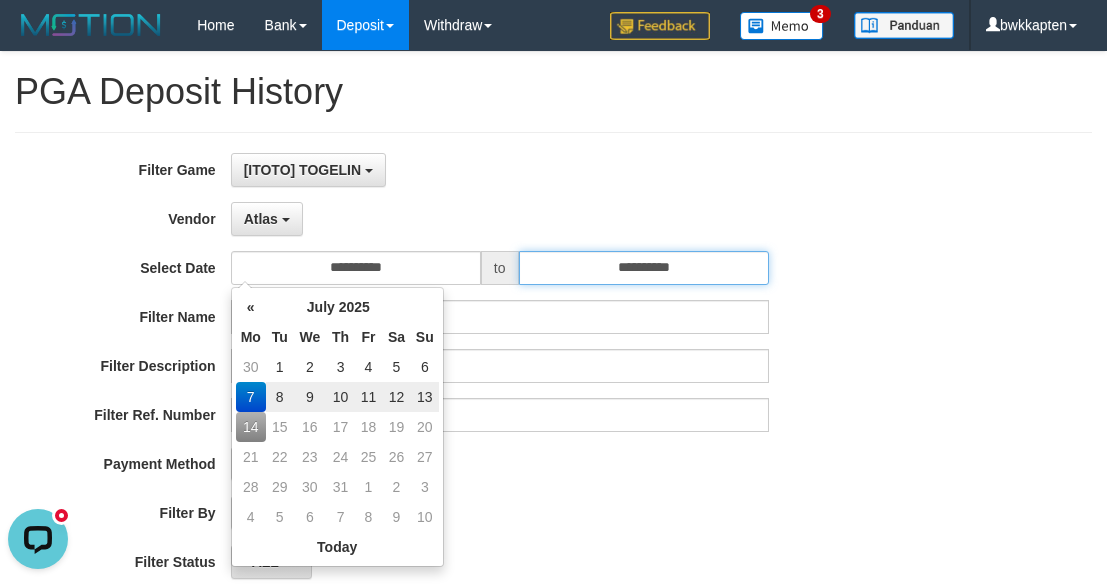 click on "**********" at bounding box center (644, 268) 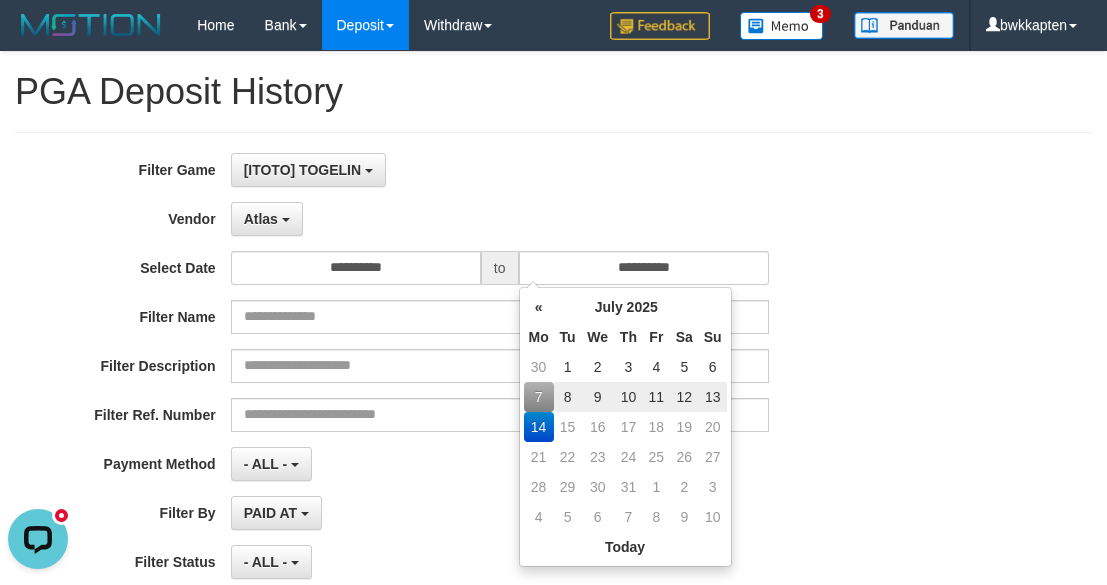 click on "13" at bounding box center (713, 397) 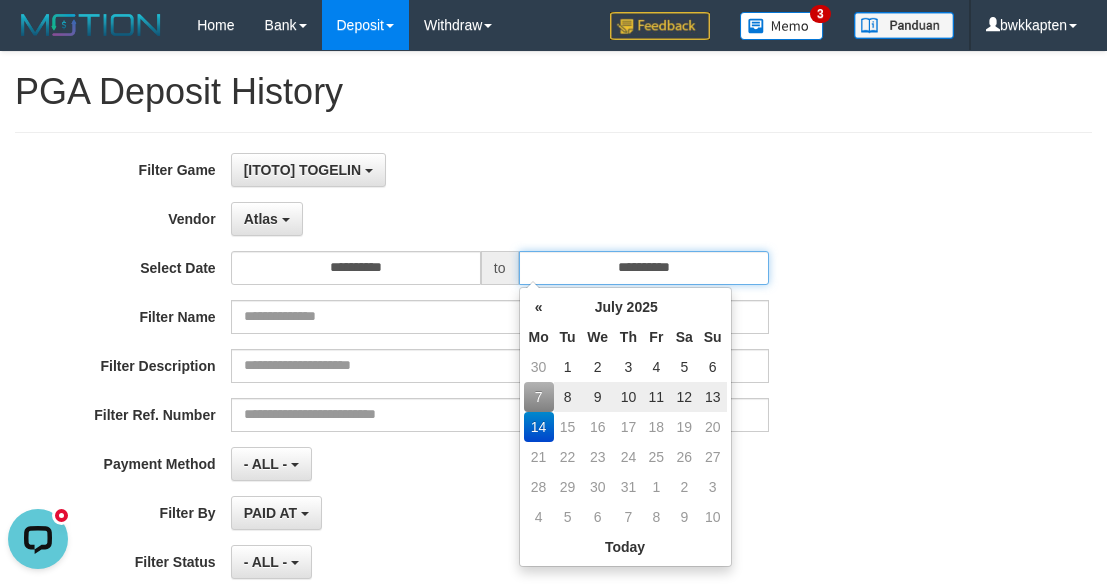 type on "**********" 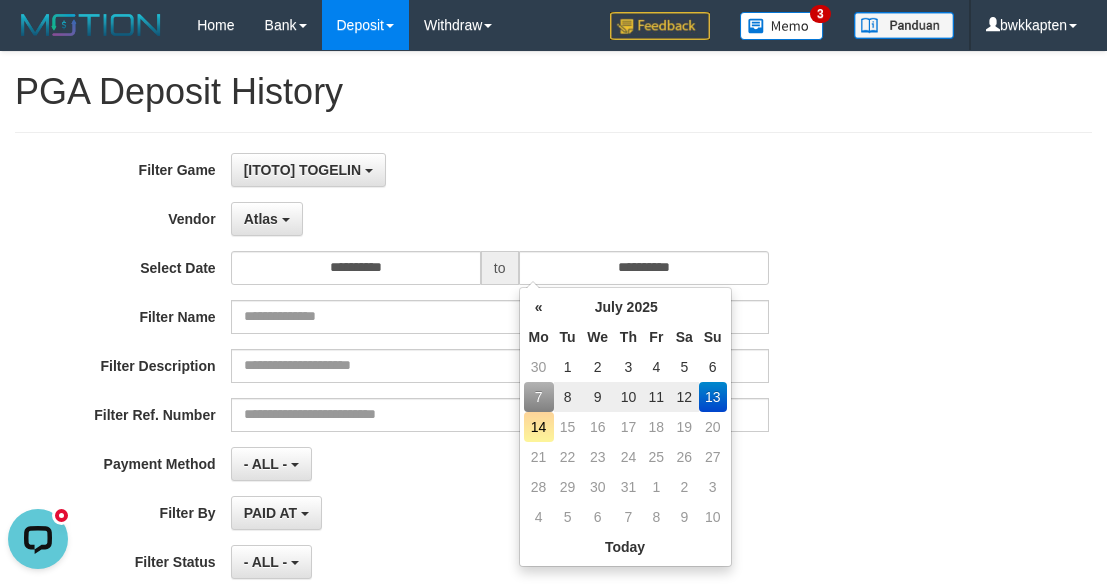 click on "Filter Description" at bounding box center [461, 366] 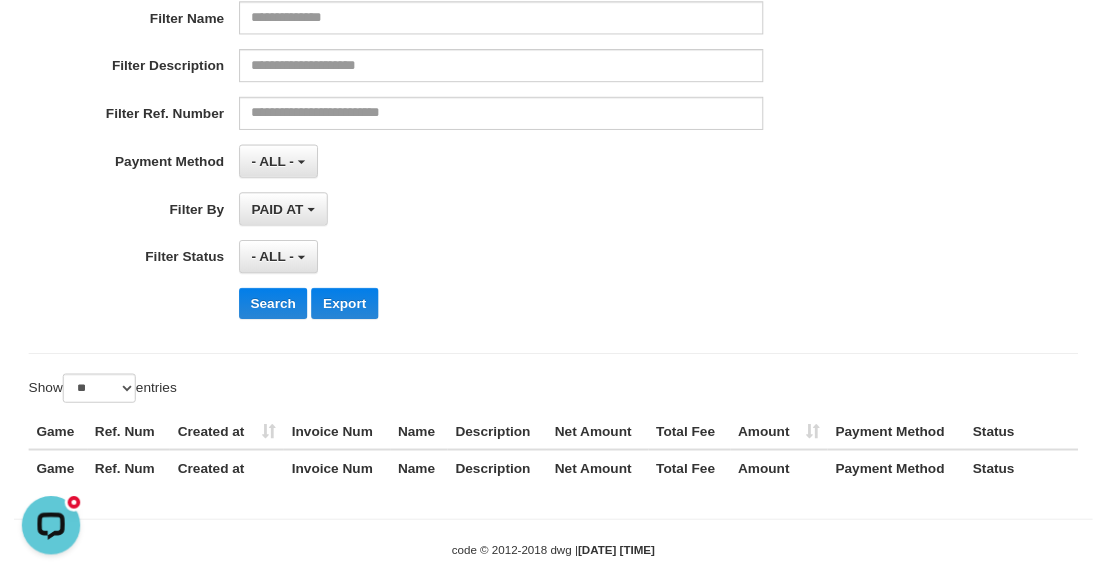 scroll, scrollTop: 300, scrollLeft: 0, axis: vertical 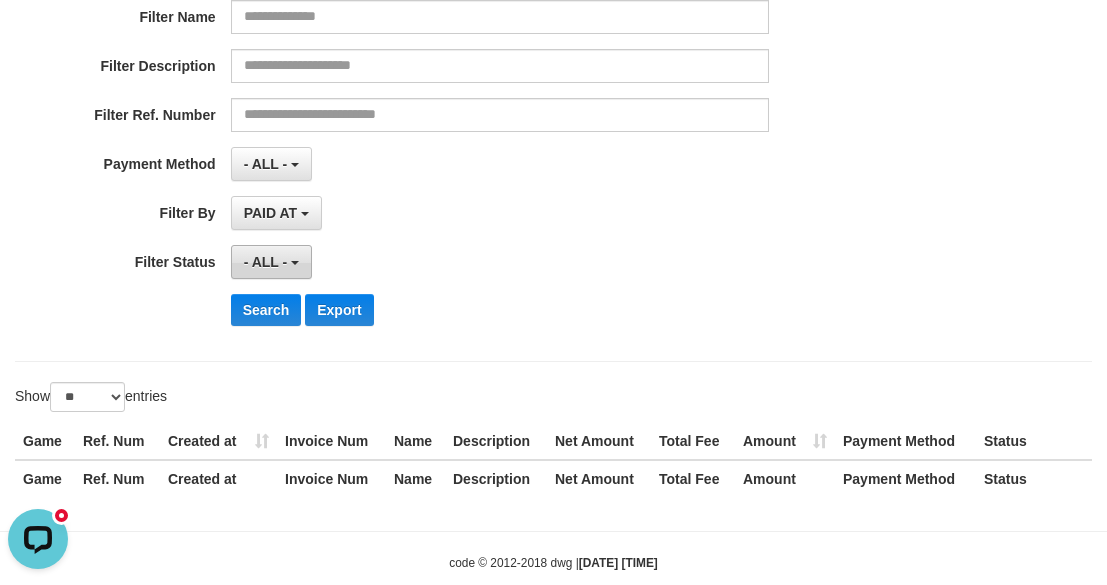click on "- ALL -" at bounding box center [266, 262] 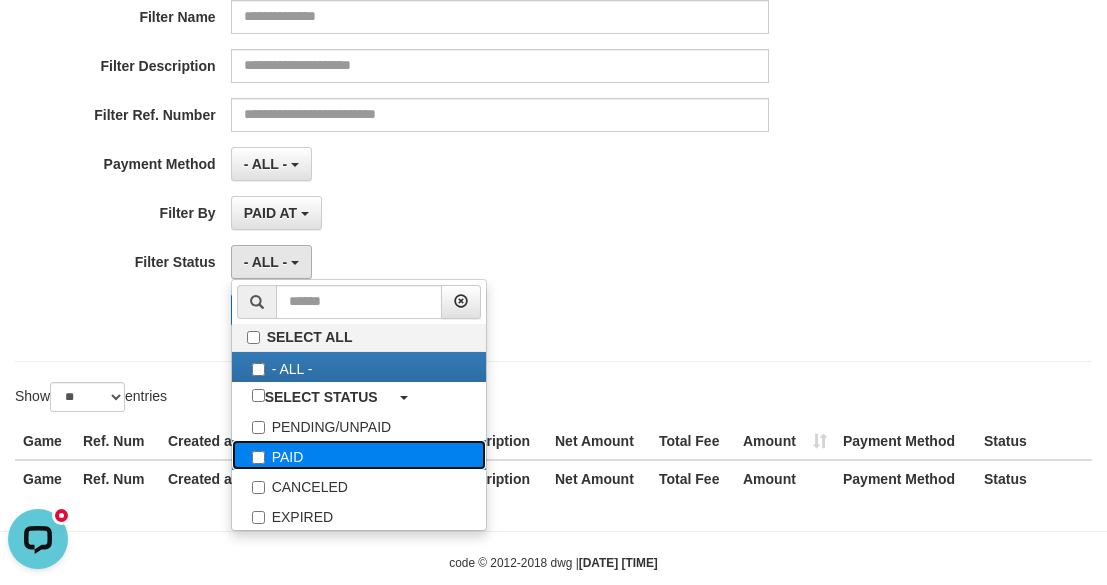 click on "PAID" at bounding box center [359, 455] 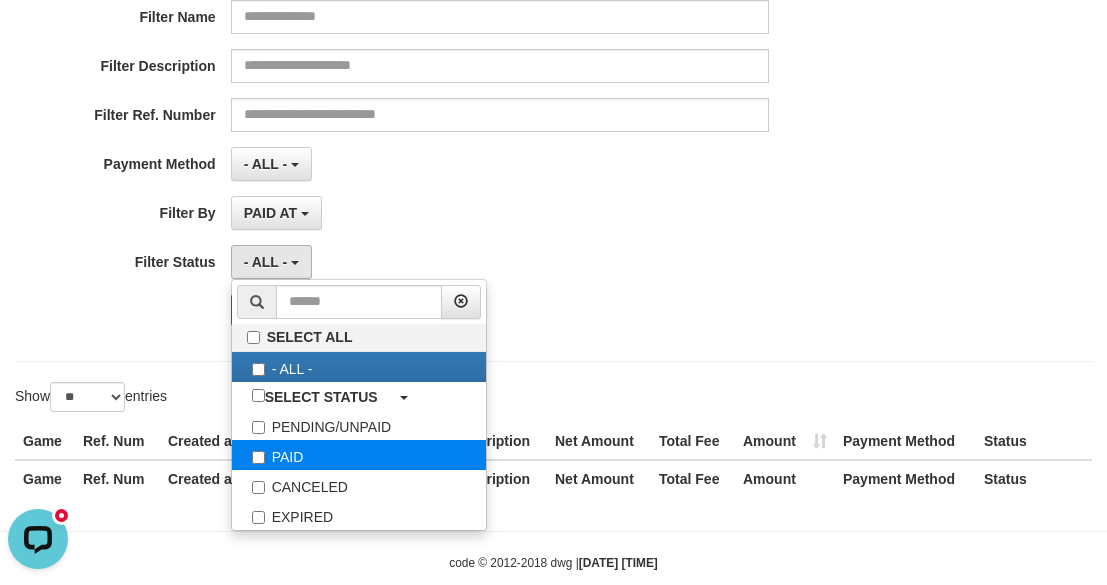 select on "*" 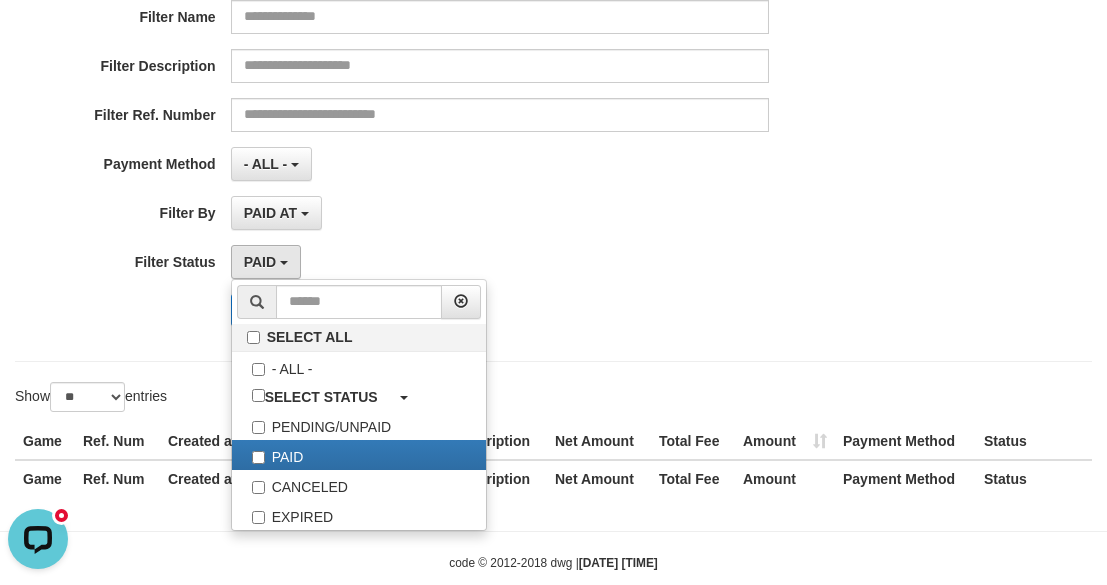 click on "Search
Export" at bounding box center [461, 310] 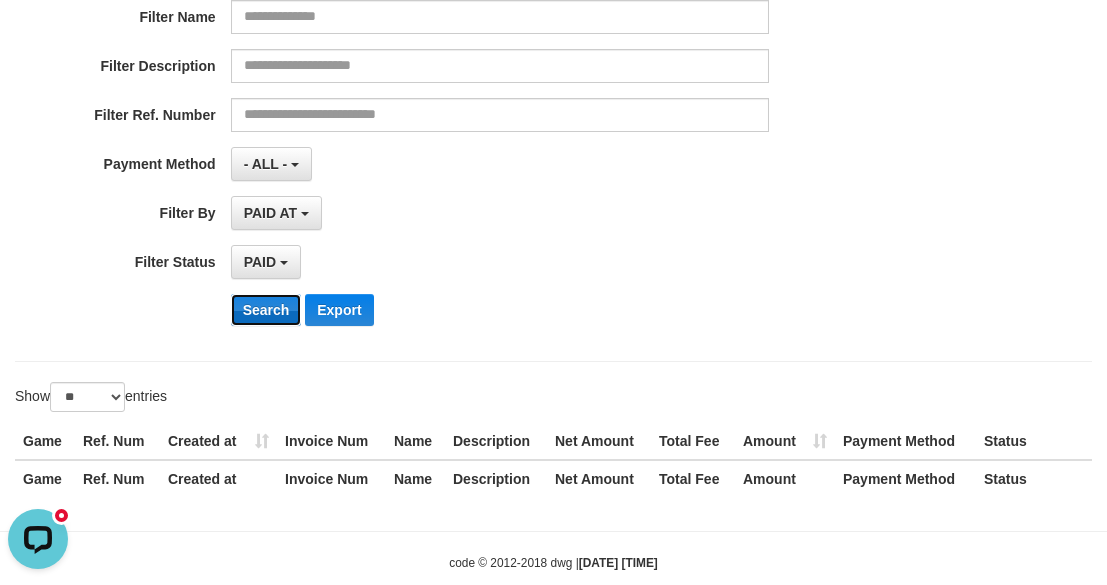 click on "Search" at bounding box center (266, 310) 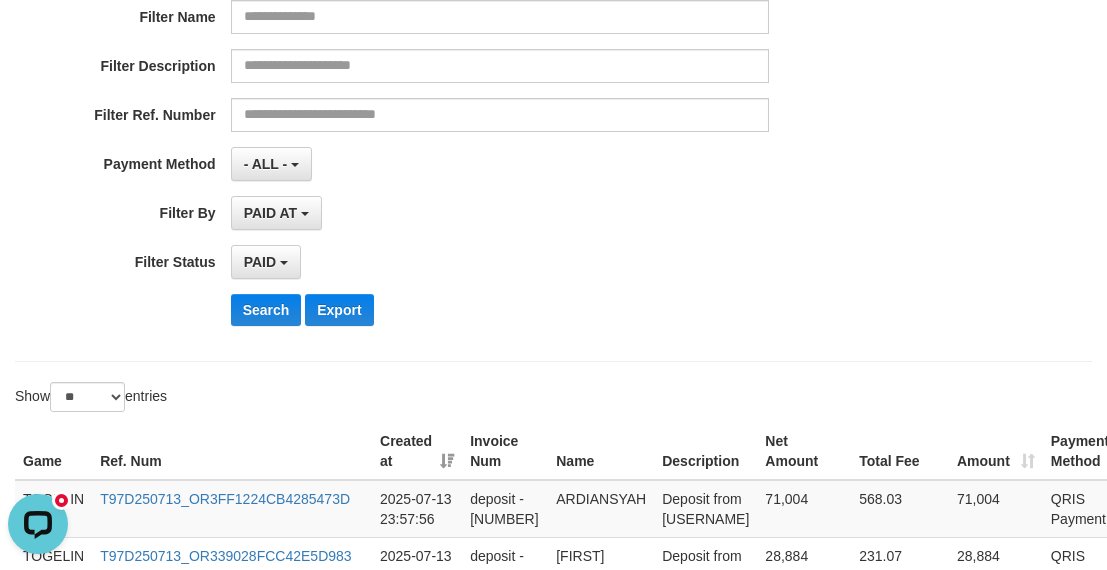 click on "**********" at bounding box center [461, 97] 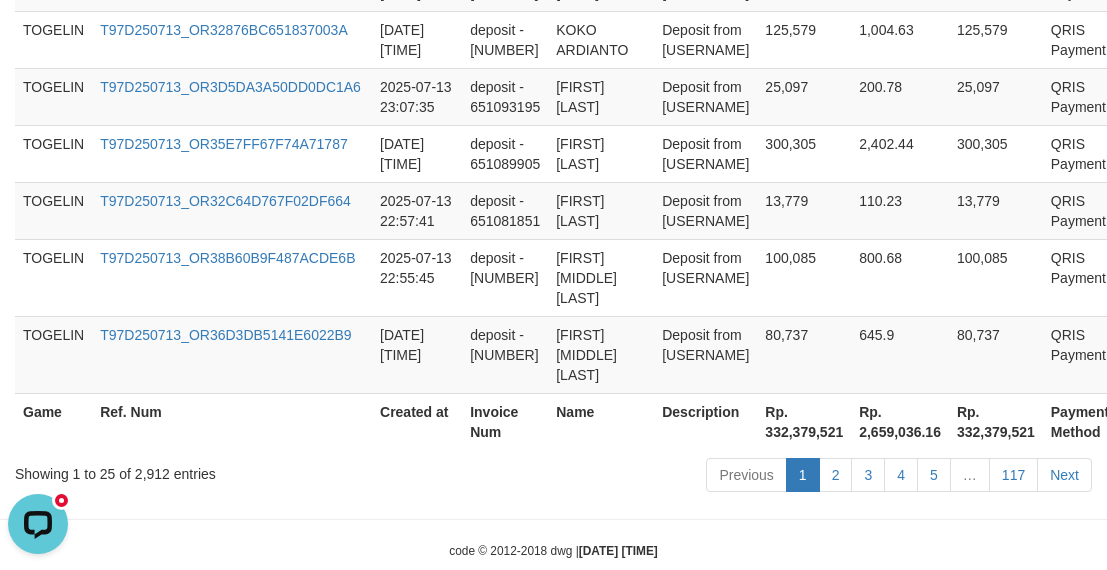 click on "Rp. 332,379,521" at bounding box center (804, 421) 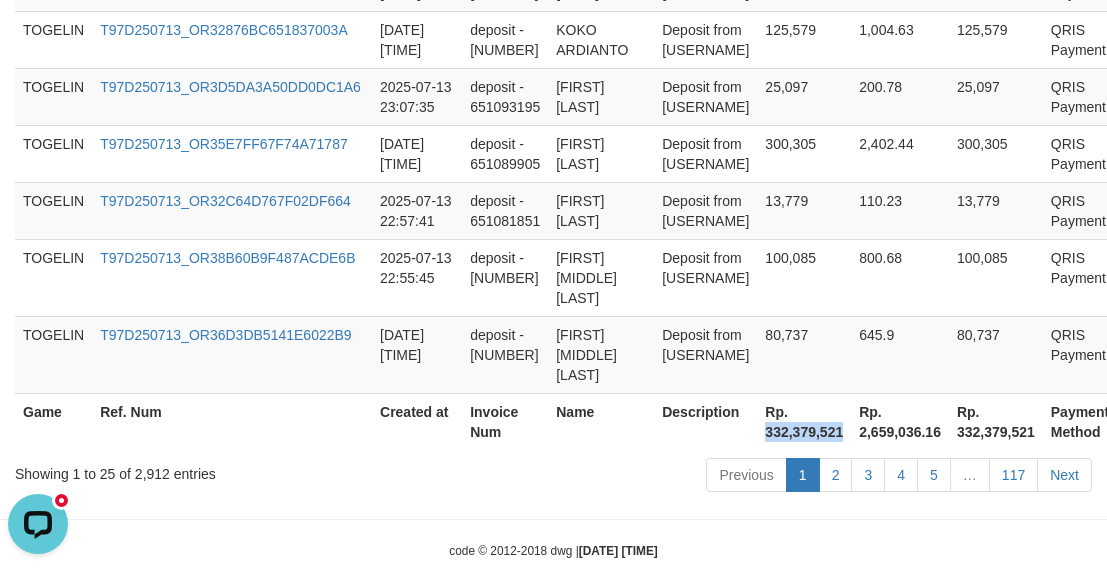 click on "Rp. 332,379,521" at bounding box center (804, 421) 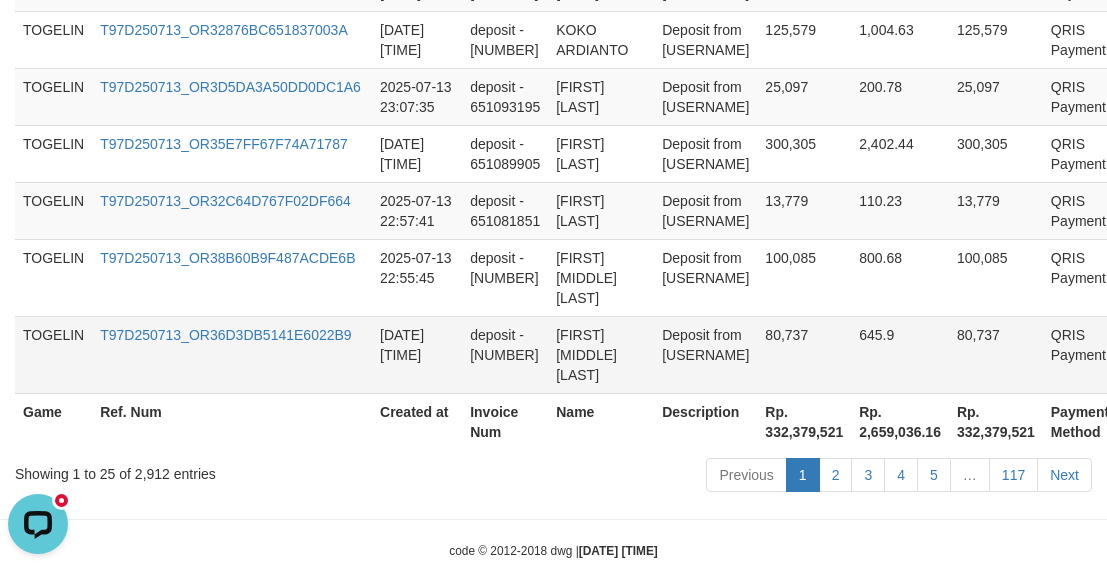 click on "deposit - 651078901" at bounding box center [505, 354] 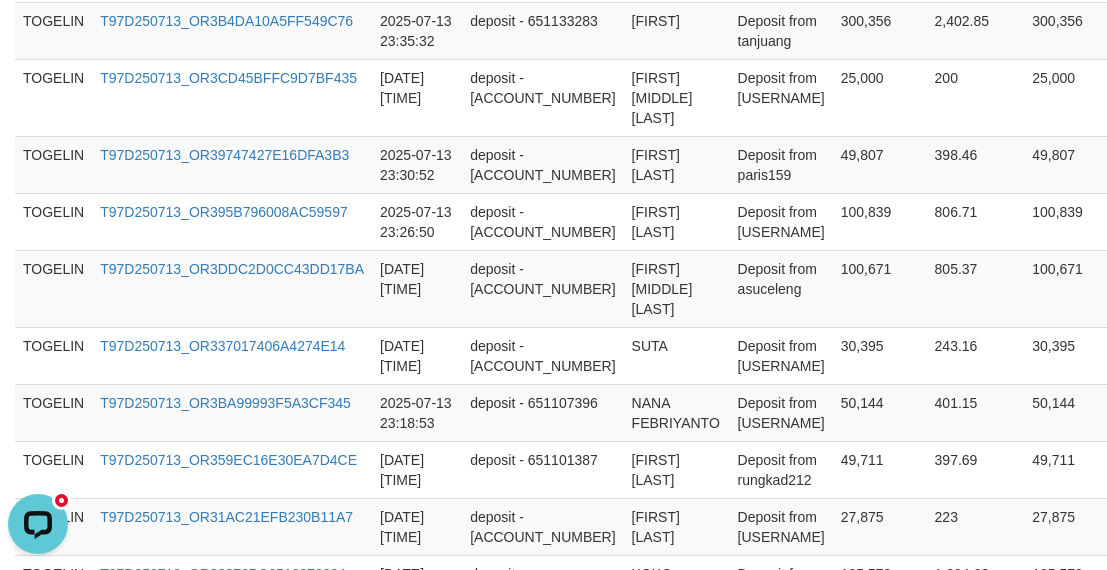 scroll, scrollTop: 0, scrollLeft: 0, axis: both 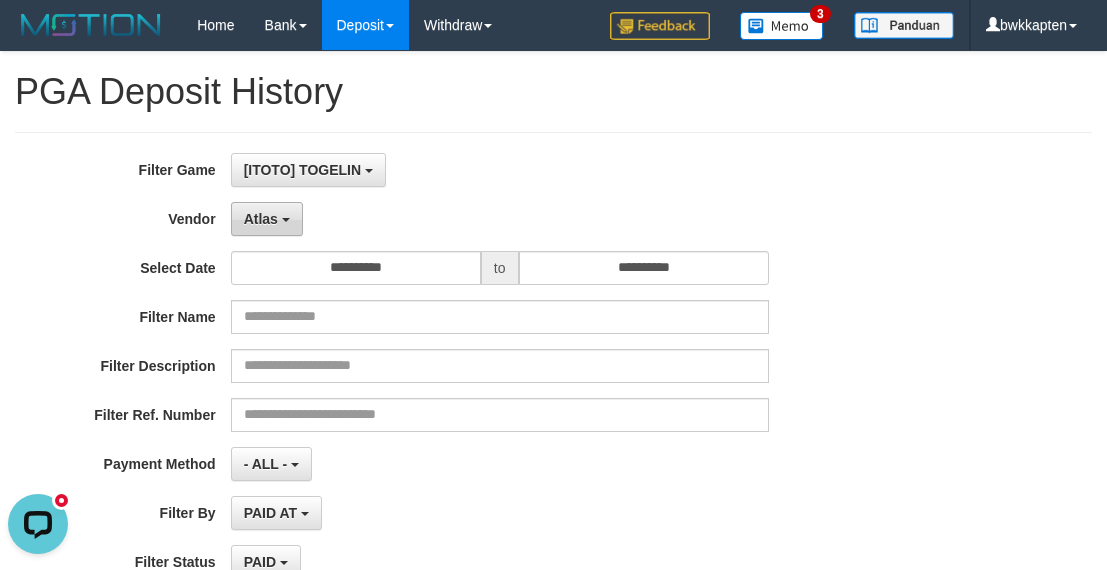 click on "Atlas" at bounding box center [261, 219] 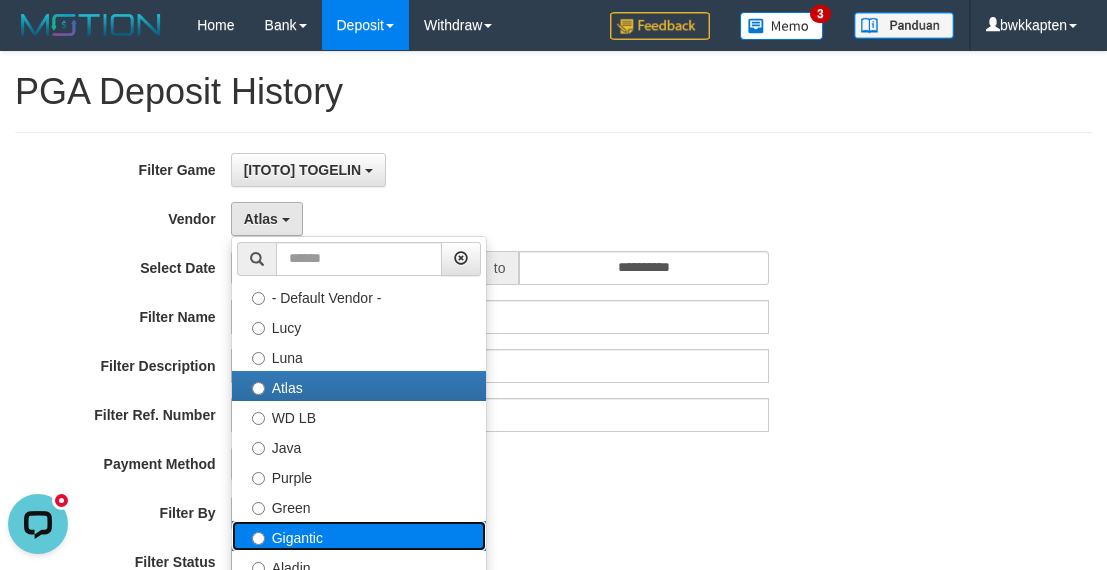 click on "Gigantic" at bounding box center (359, 536) 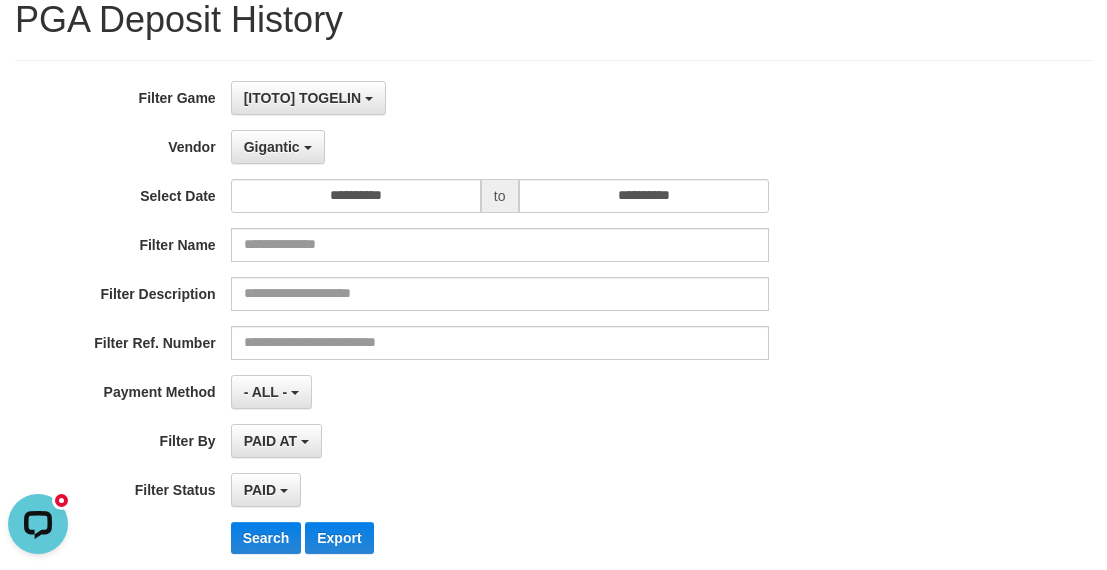 scroll, scrollTop: 200, scrollLeft: 0, axis: vertical 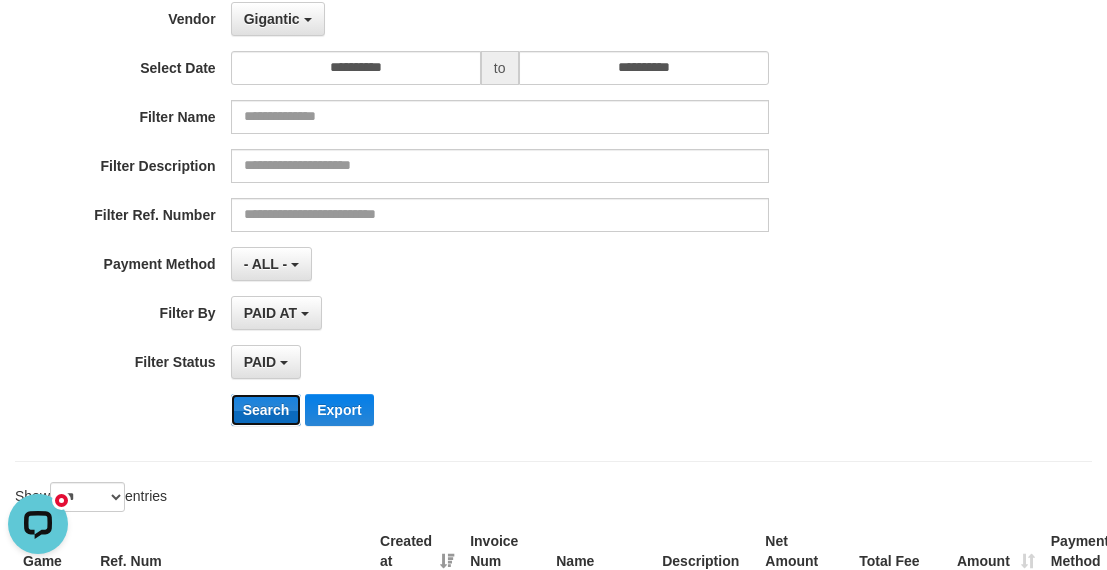 click on "Search" at bounding box center [266, 410] 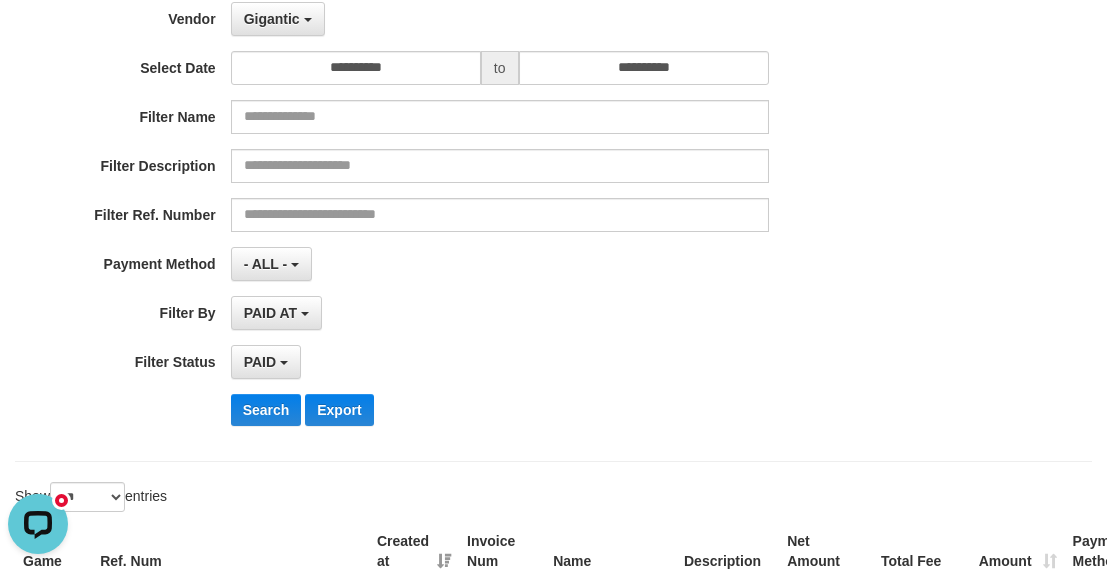 click on "Search
Export" at bounding box center [577, 410] 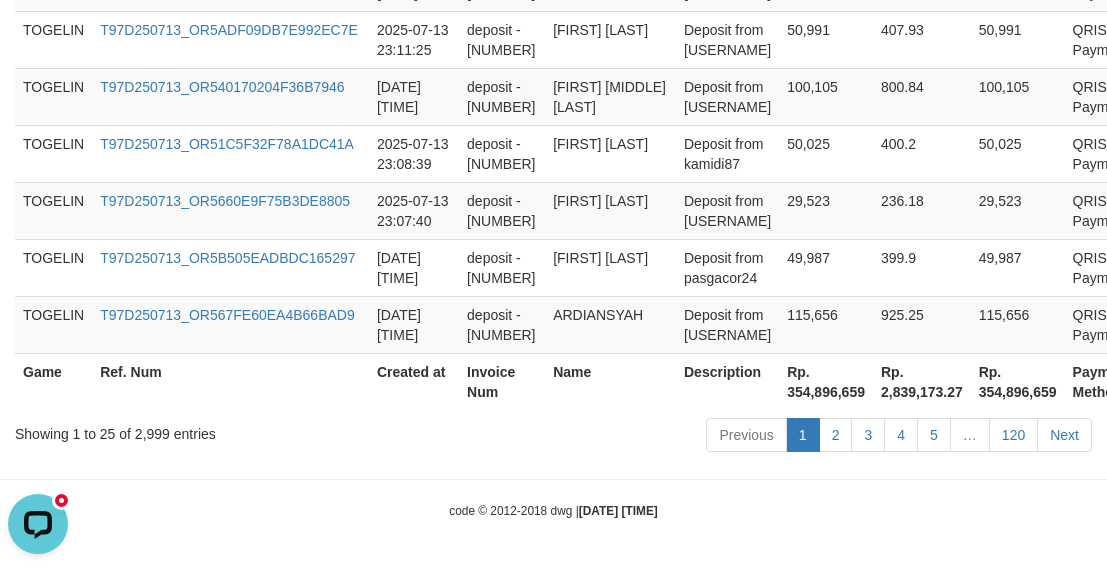 scroll, scrollTop: 2252, scrollLeft: 0, axis: vertical 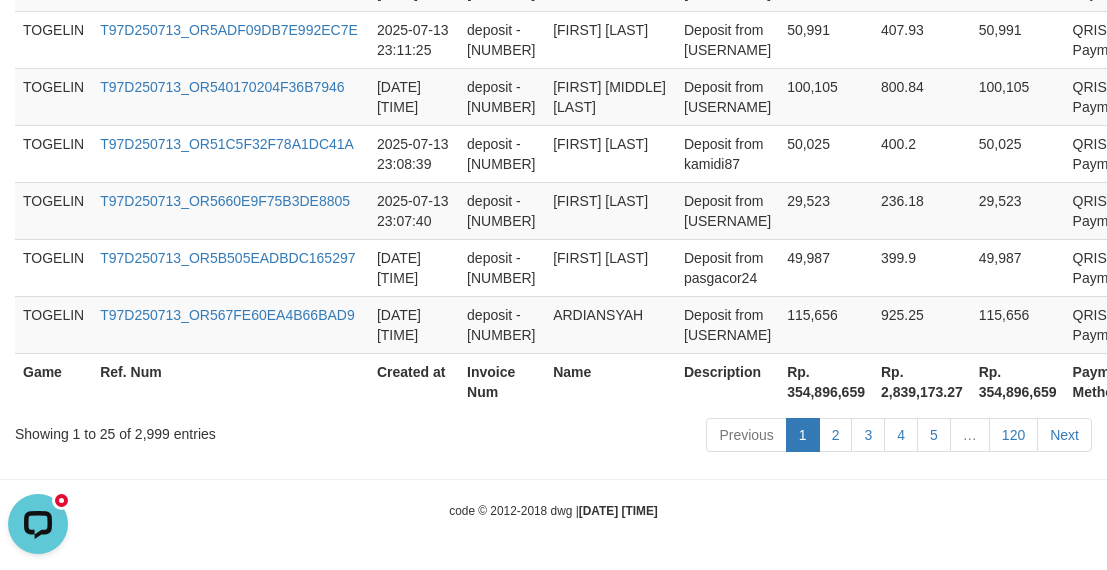 click on "Previous 1 2 3 4 5 … 120 Next" at bounding box center (784, 437) 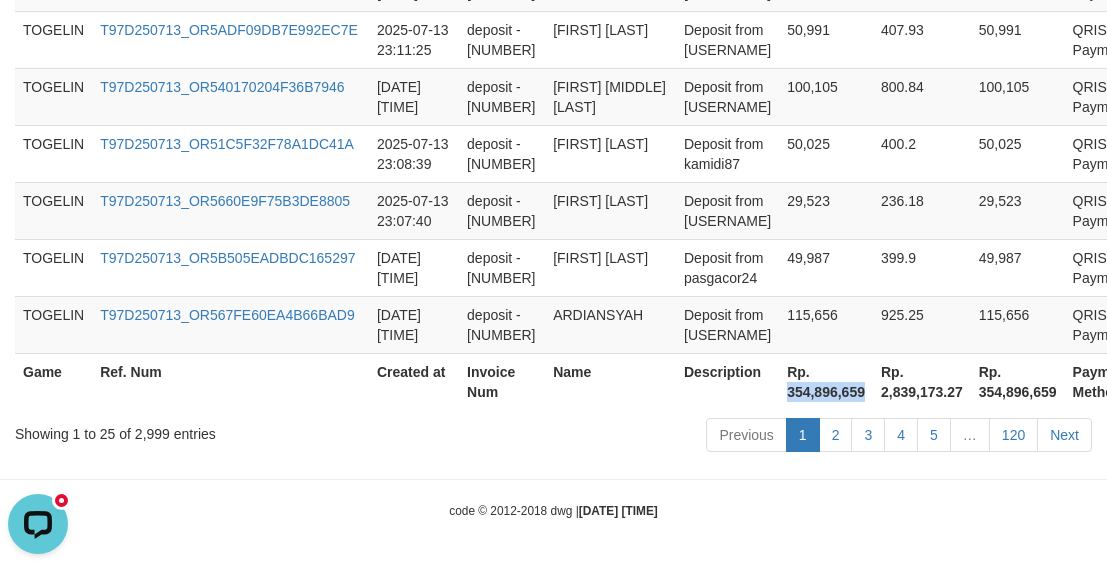 click on "Rp. 354,896,659" at bounding box center (826, 381) 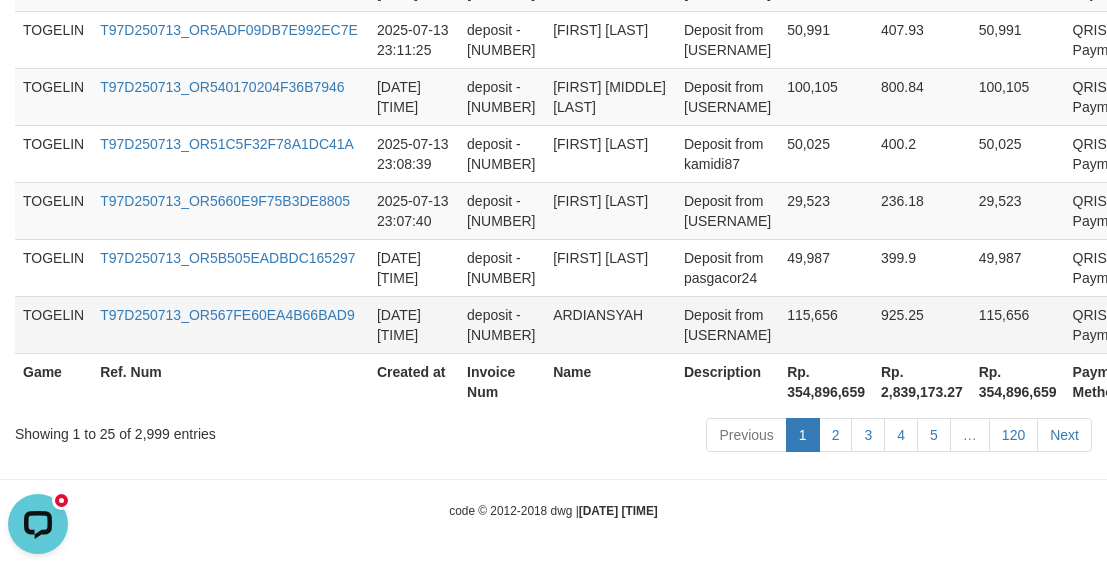 click on "ARDIANSYAH" at bounding box center (610, 324) 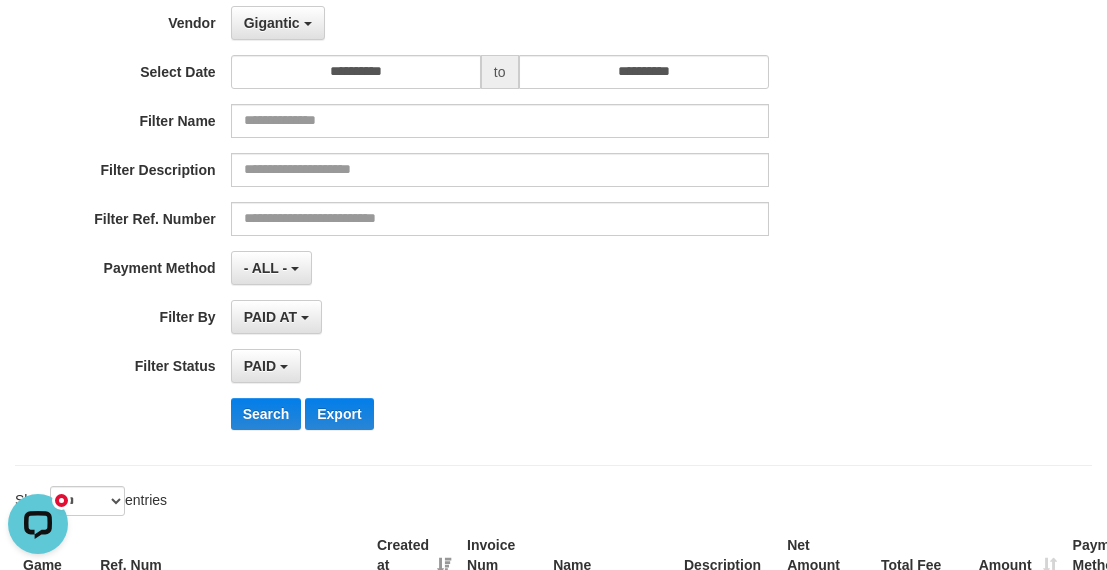 scroll, scrollTop: 0, scrollLeft: 0, axis: both 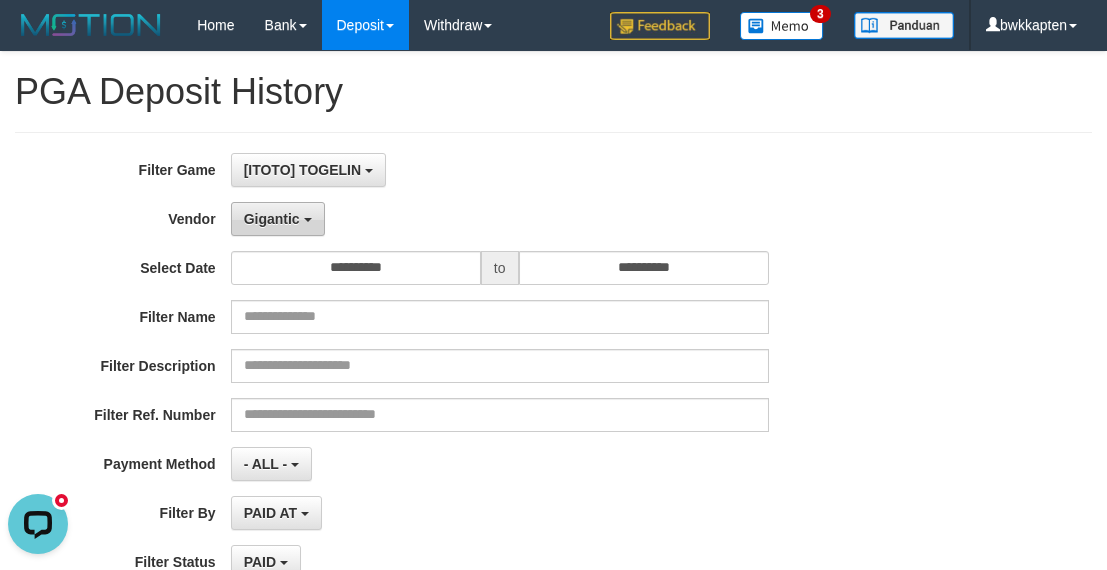 click on "Gigantic" at bounding box center [278, 219] 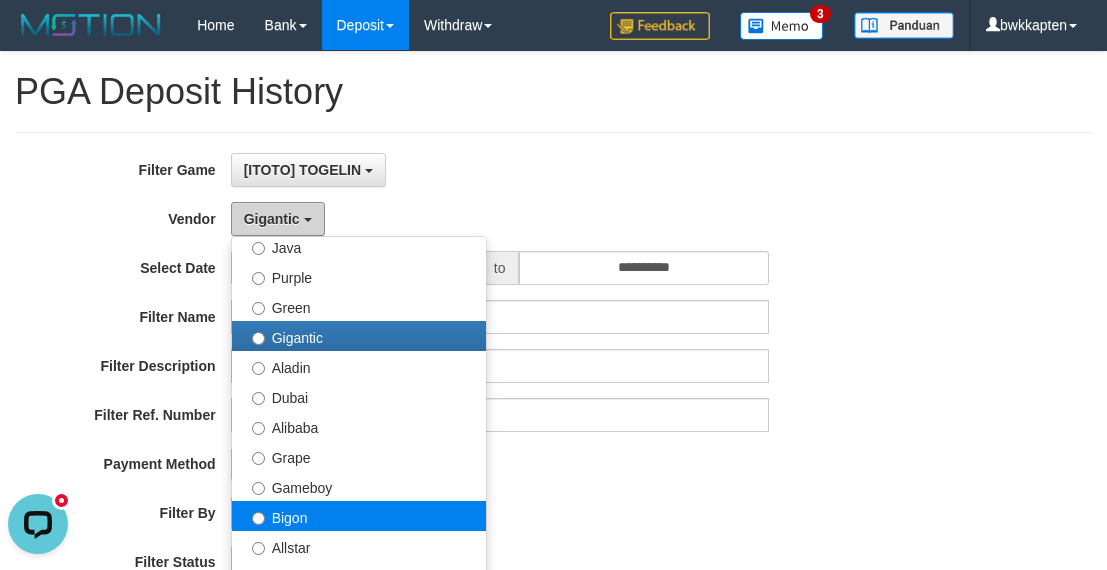 scroll, scrollTop: 300, scrollLeft: 0, axis: vertical 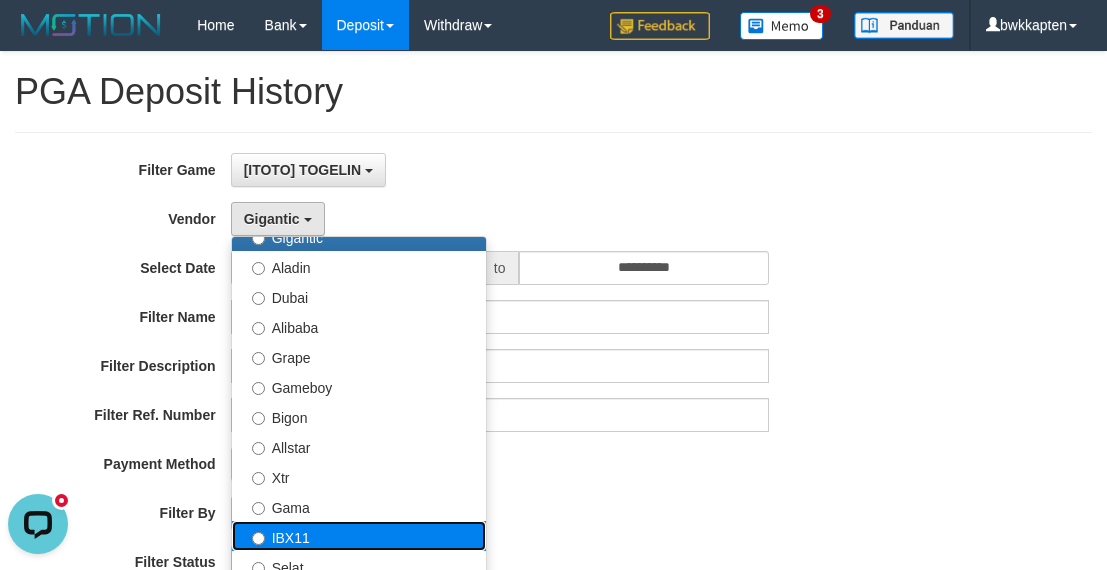 click on "IBX11" at bounding box center [359, 536] 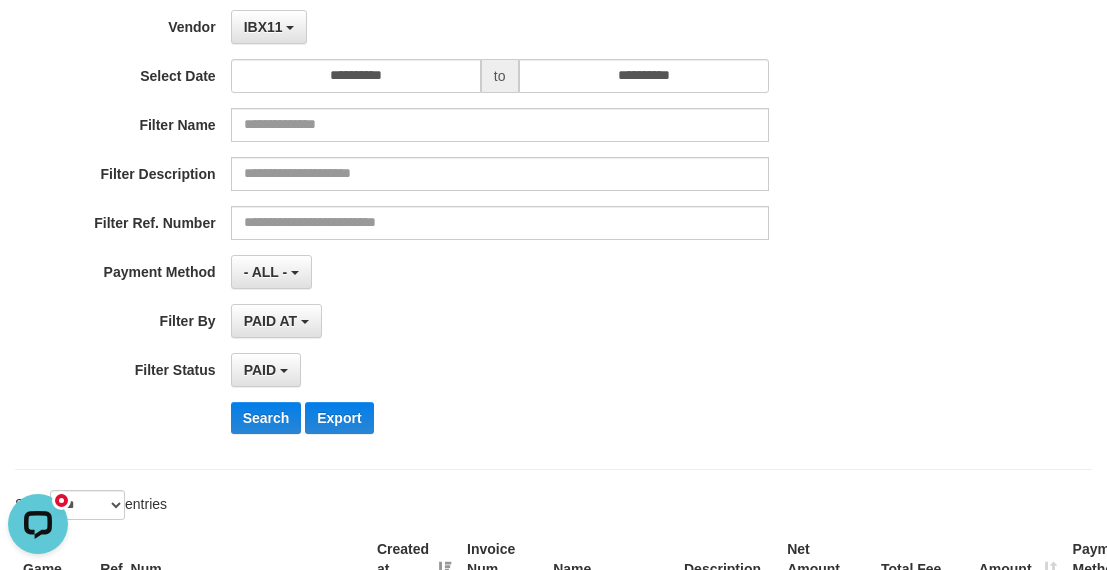 scroll, scrollTop: 200, scrollLeft: 0, axis: vertical 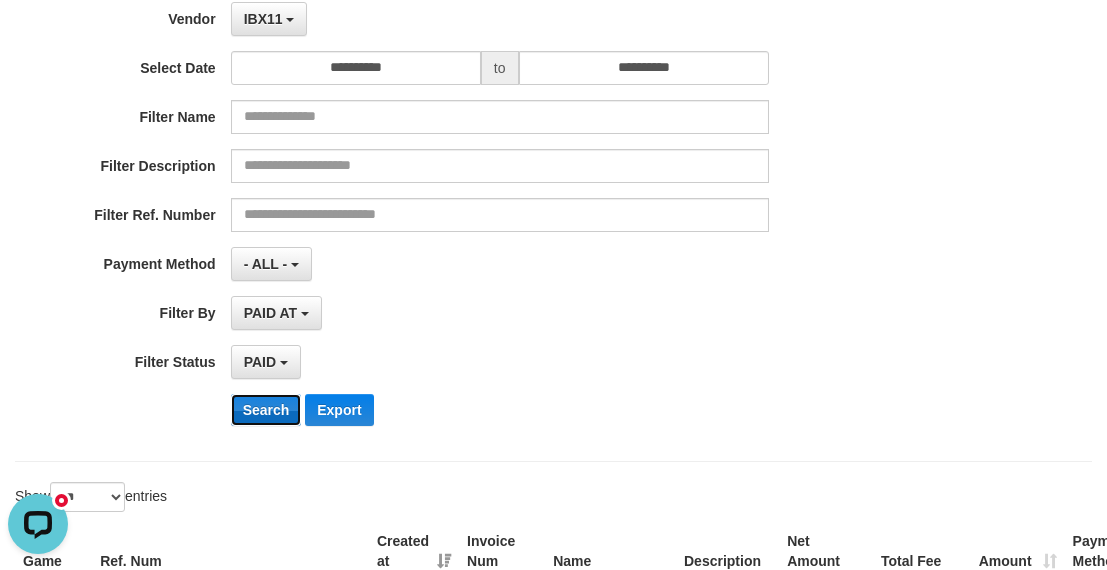click on "Search" at bounding box center [266, 410] 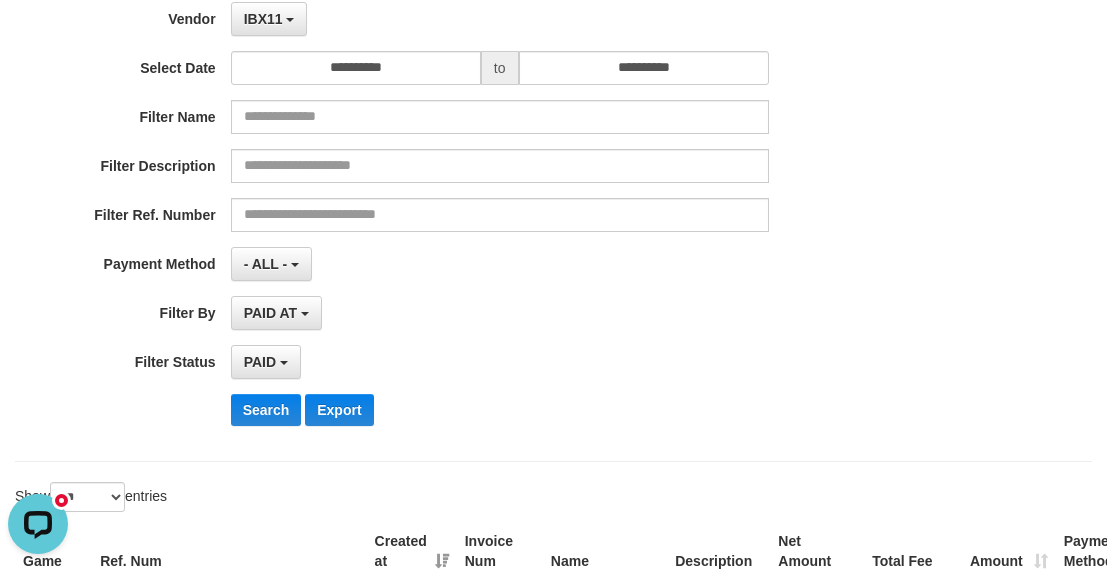 click on "Search
Export" at bounding box center (577, 410) 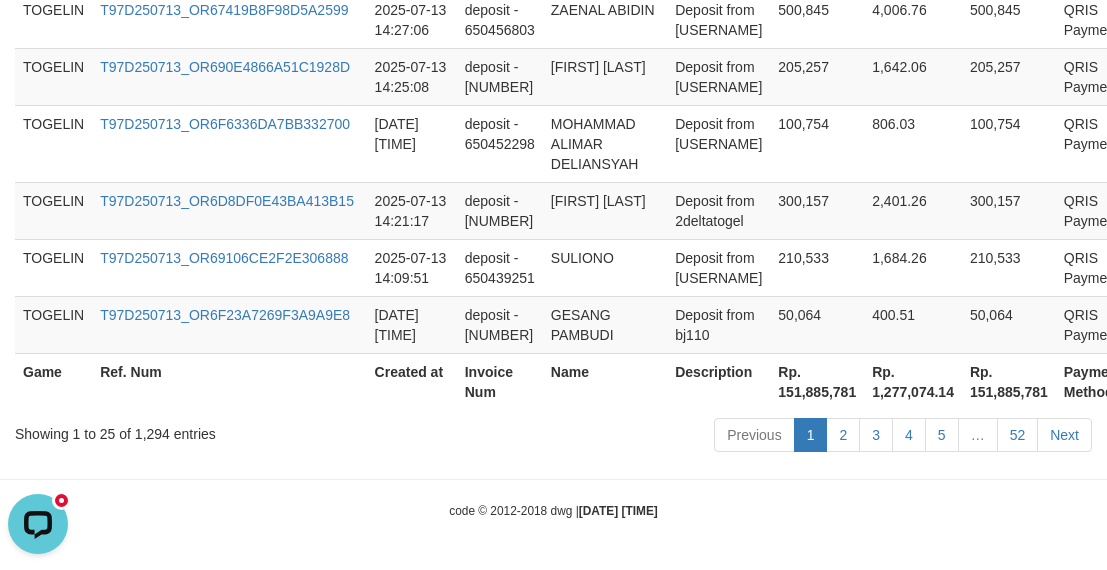 scroll, scrollTop: 2252, scrollLeft: 0, axis: vertical 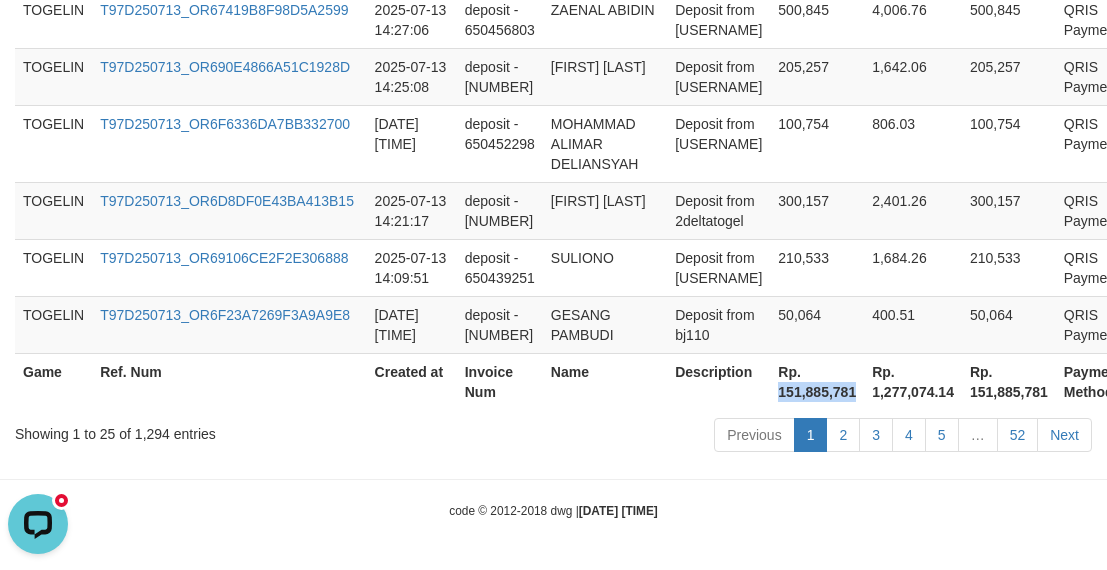 click on "Rp. 151,885,781" at bounding box center (817, 381) 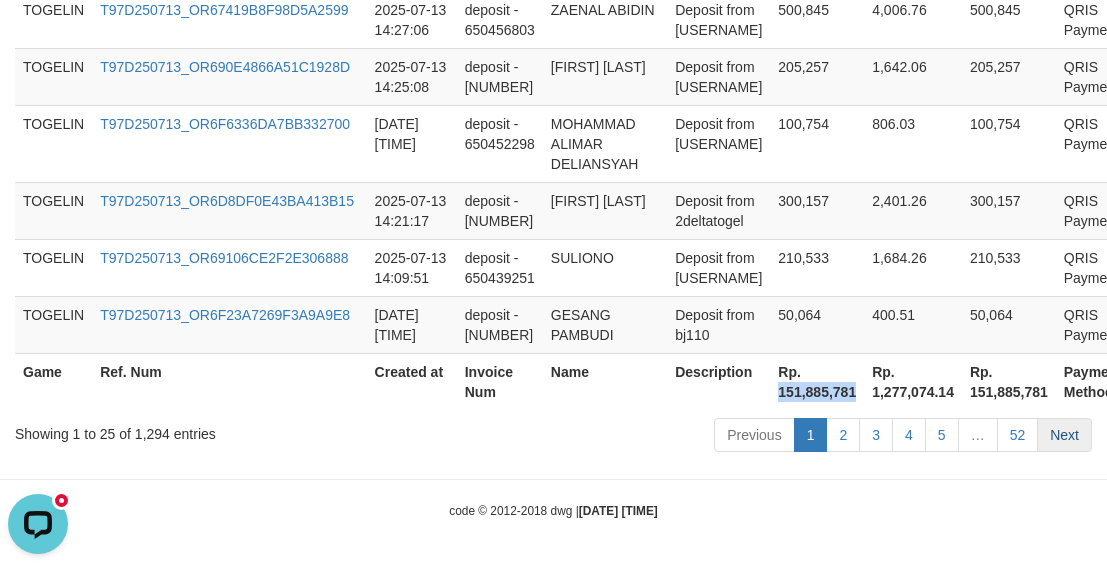 copy on "151,885,781" 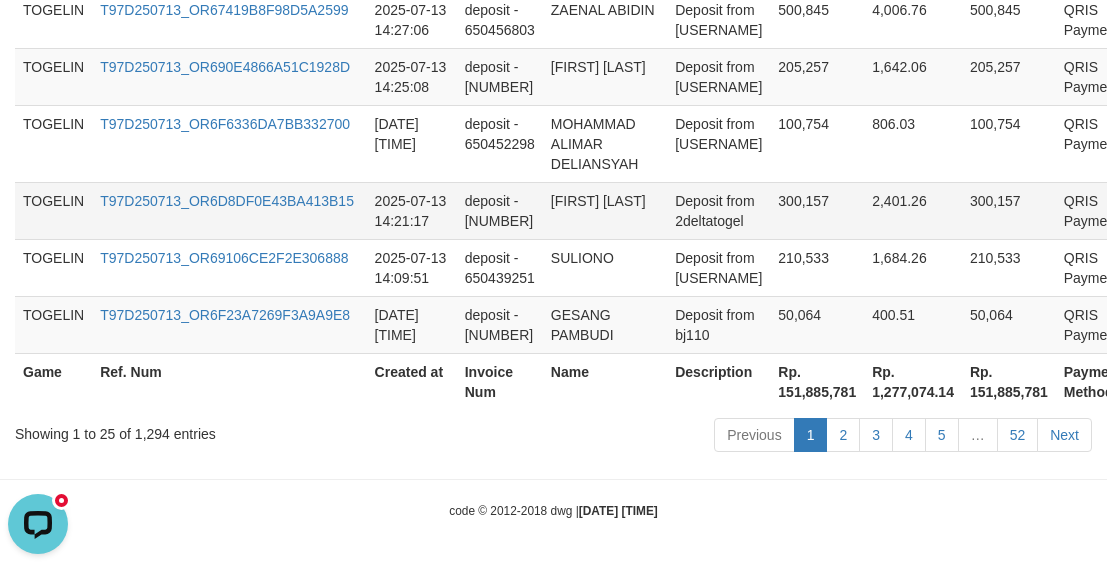 click on "[FIRST] [LAST]" at bounding box center [605, 210] 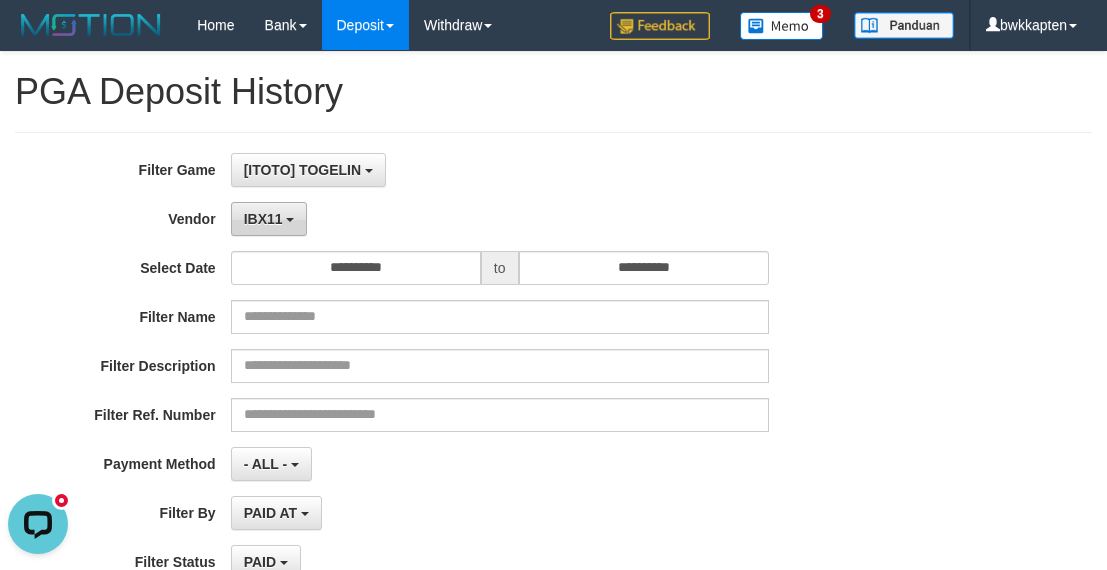 click on "IBX11" at bounding box center (263, 219) 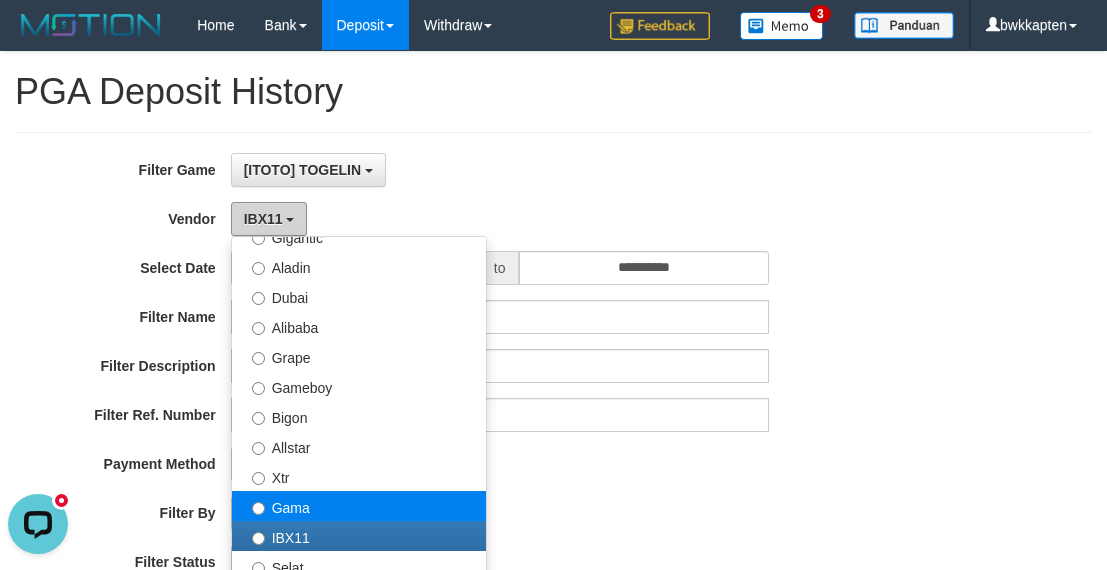 scroll, scrollTop: 686, scrollLeft: 0, axis: vertical 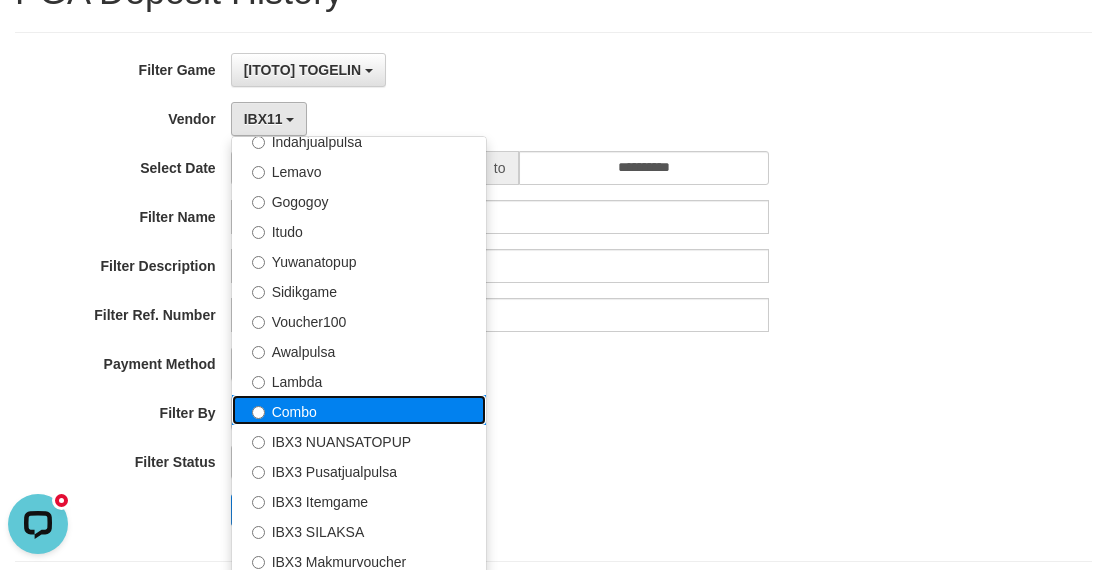 click on "Combo" at bounding box center [359, 410] 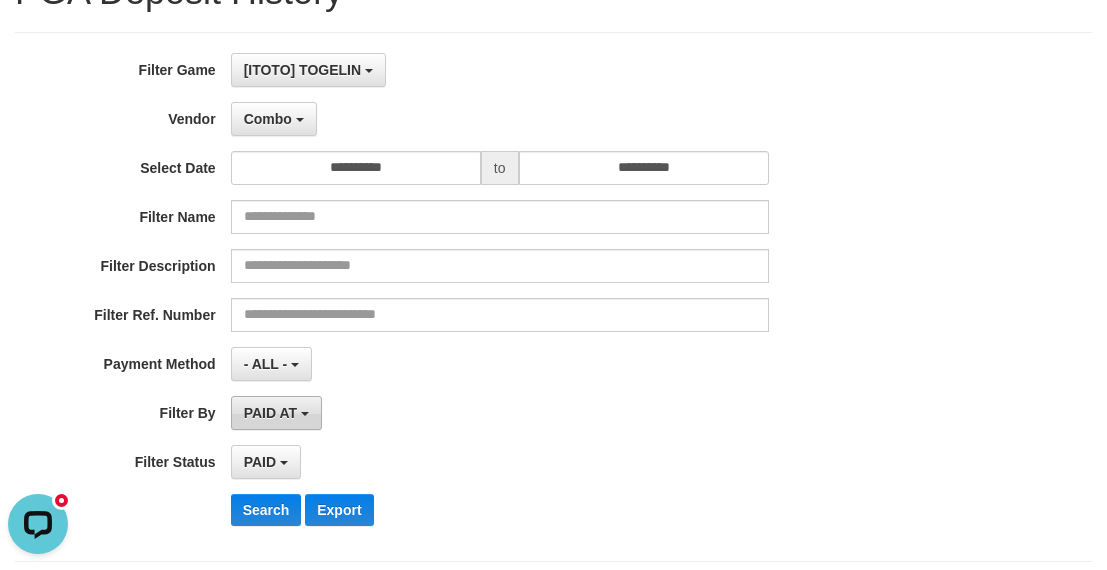 scroll, scrollTop: 60, scrollLeft: 0, axis: vertical 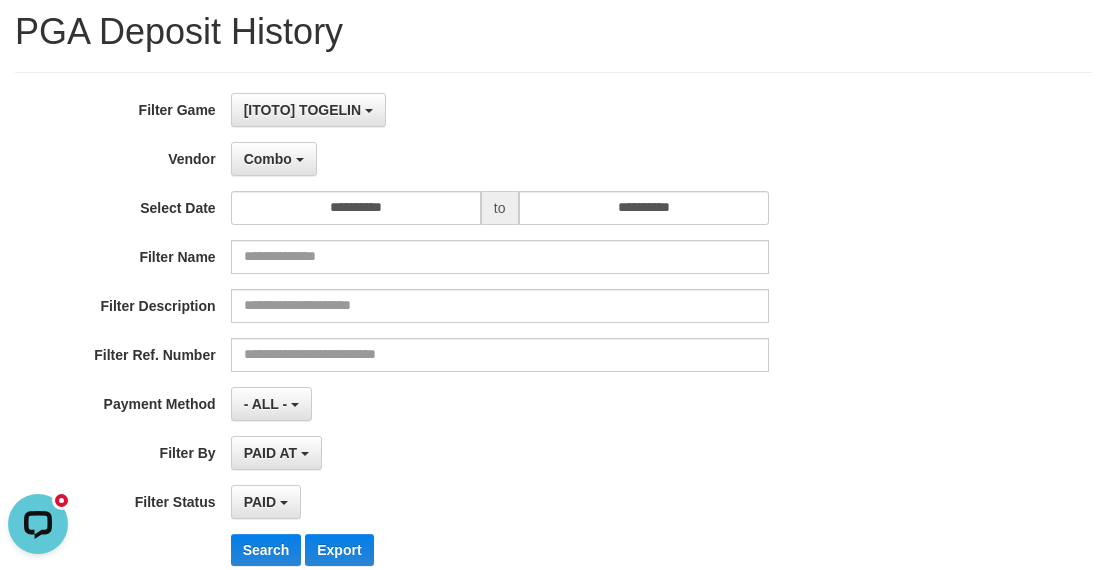click on "**********" at bounding box center (461, 337) 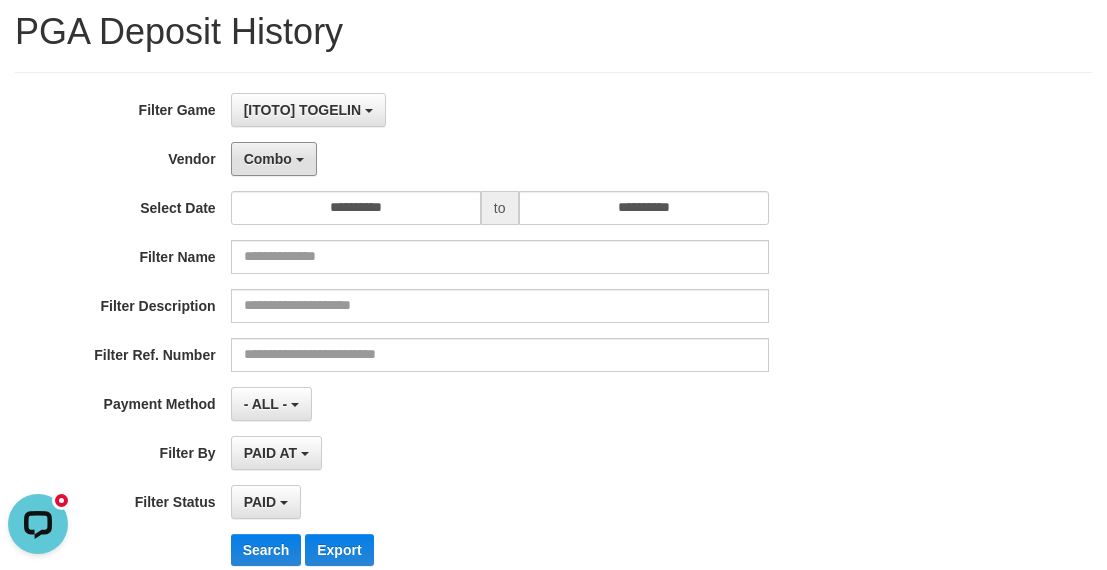 drag, startPoint x: 283, startPoint y: 162, endPoint x: 292, endPoint y: 185, distance: 24.698177 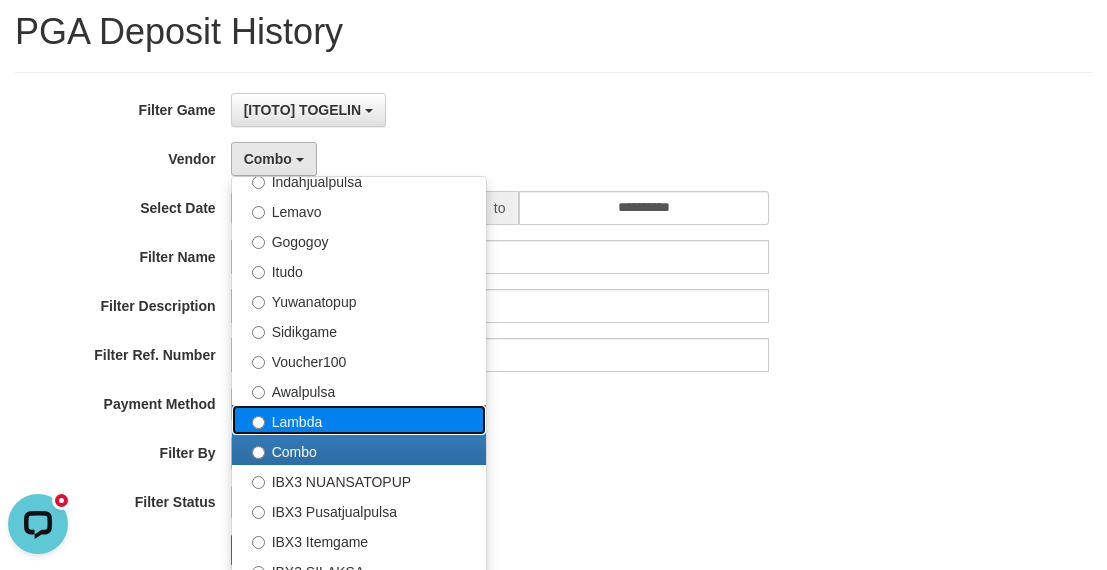 click on "Lambda" at bounding box center [359, 420] 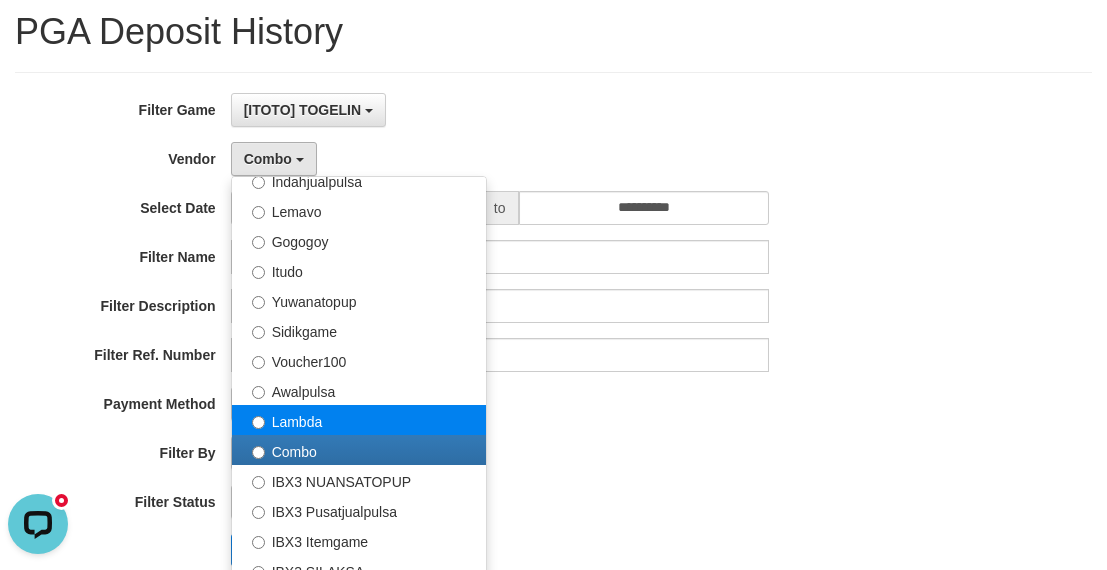 select on "**********" 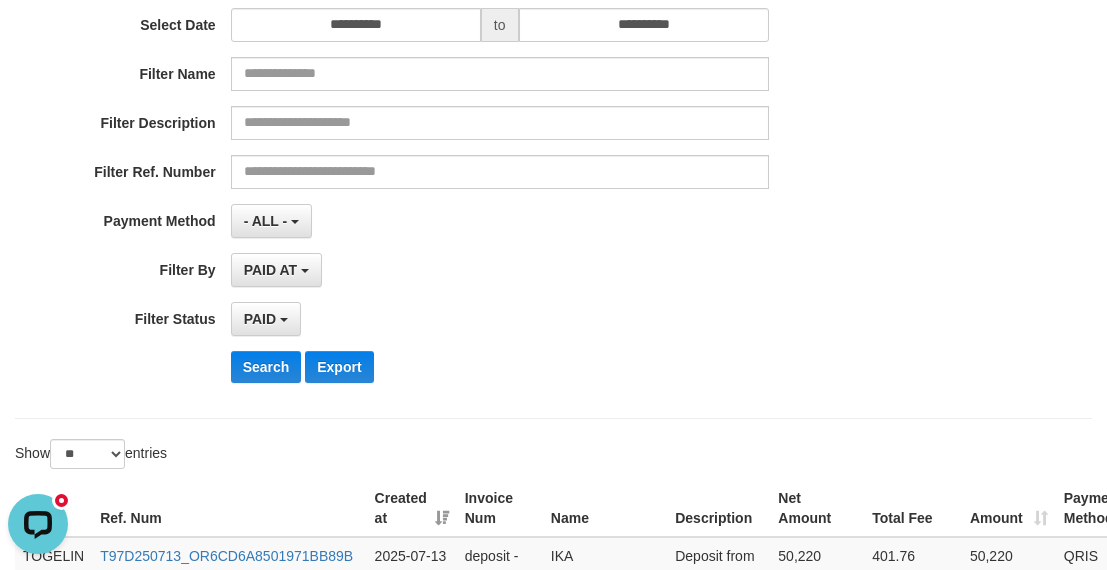 scroll, scrollTop: 260, scrollLeft: 0, axis: vertical 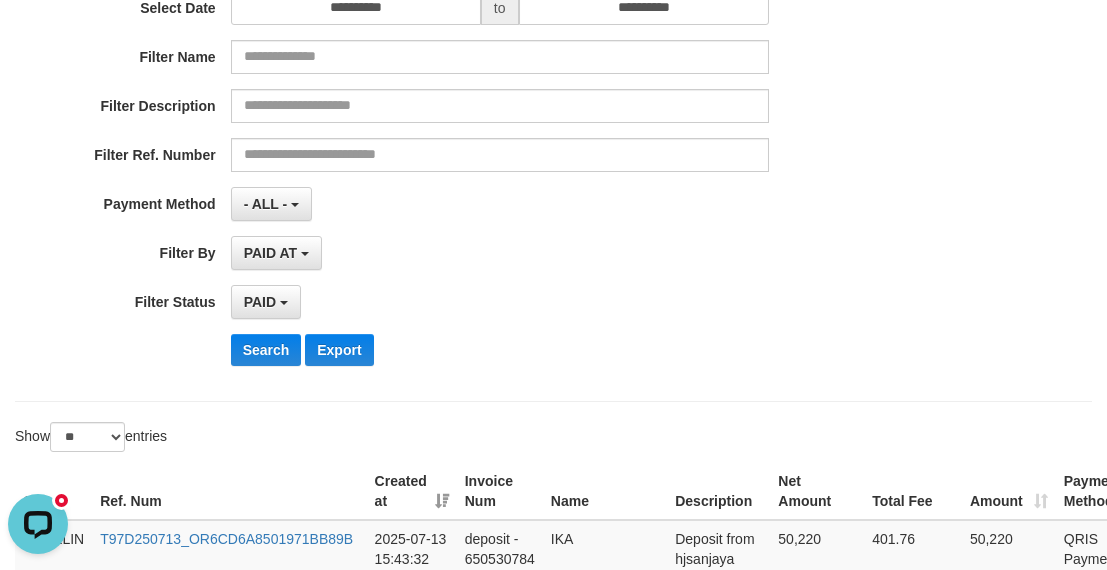 click on "**********" at bounding box center [461, 137] 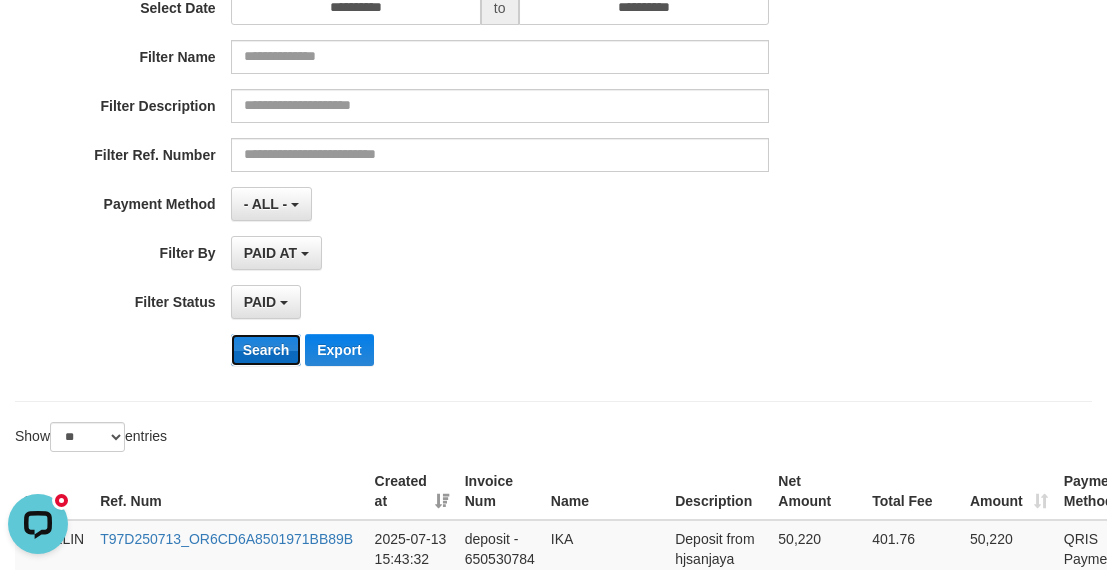 click on "Search" at bounding box center (266, 350) 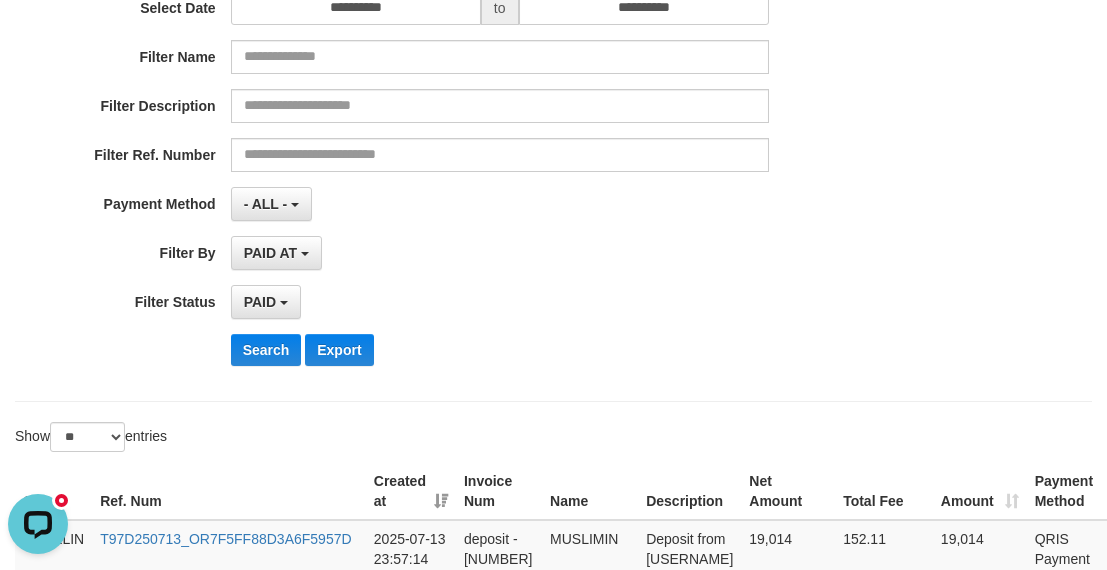 click on "Search
Export" at bounding box center [577, 350] 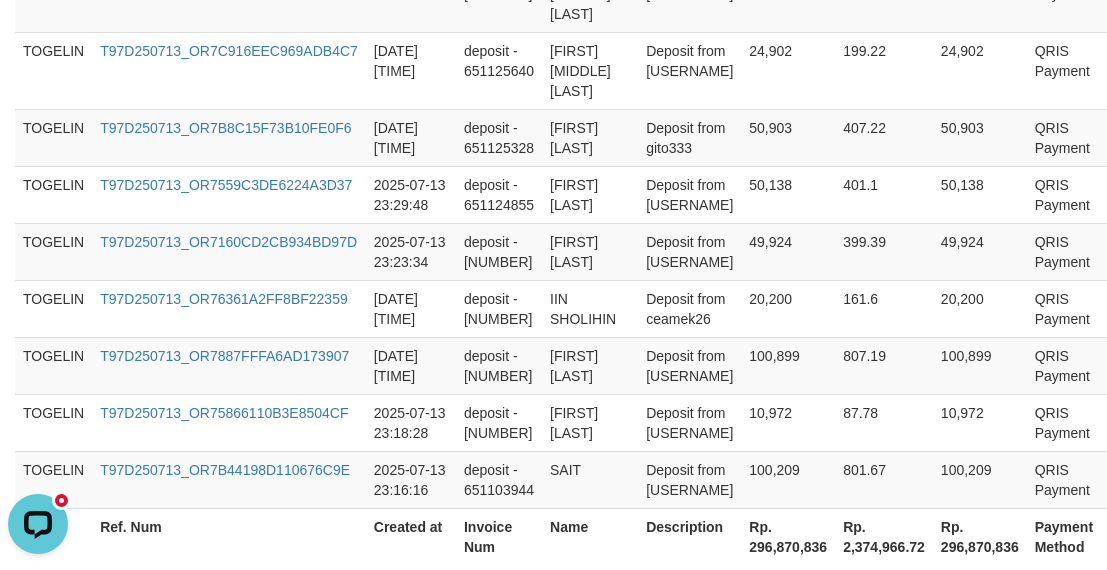 scroll, scrollTop: 1892, scrollLeft: 0, axis: vertical 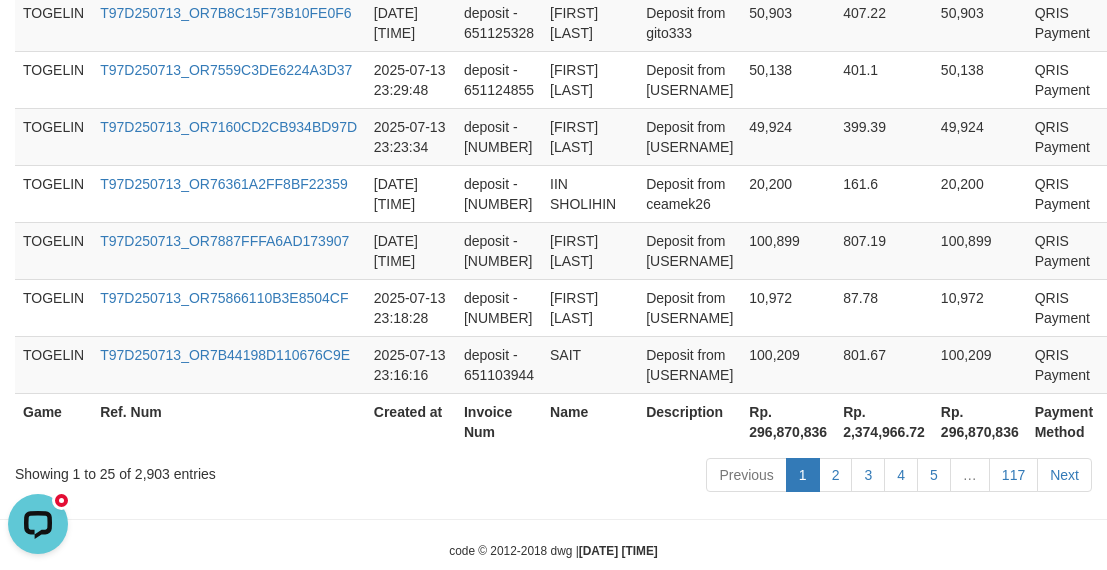 click on "Rp. 296,870,836" at bounding box center [788, 421] 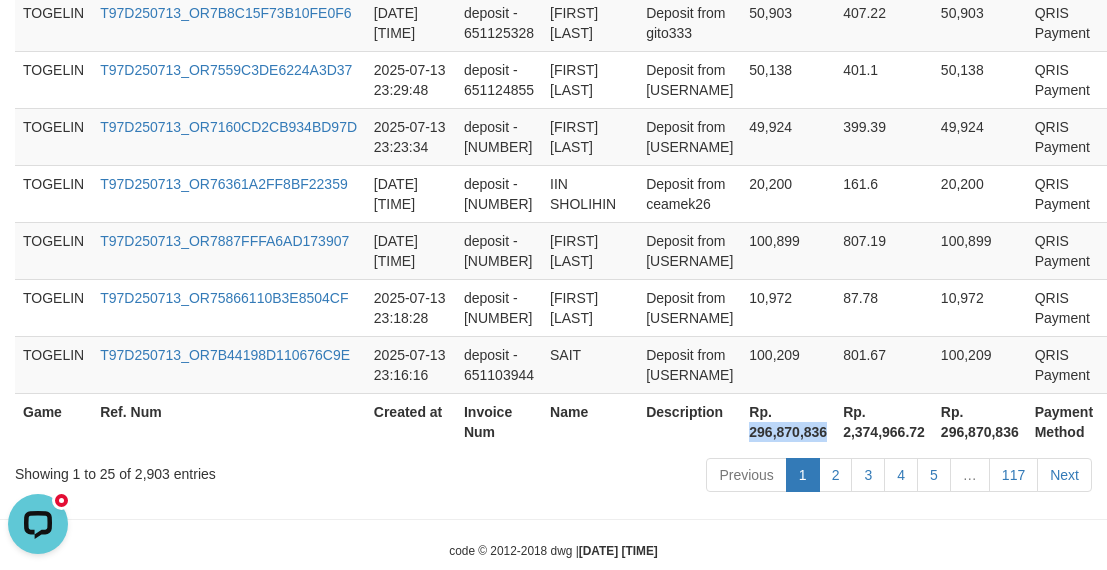 click on "Rp. 296,870,836" at bounding box center (788, 421) 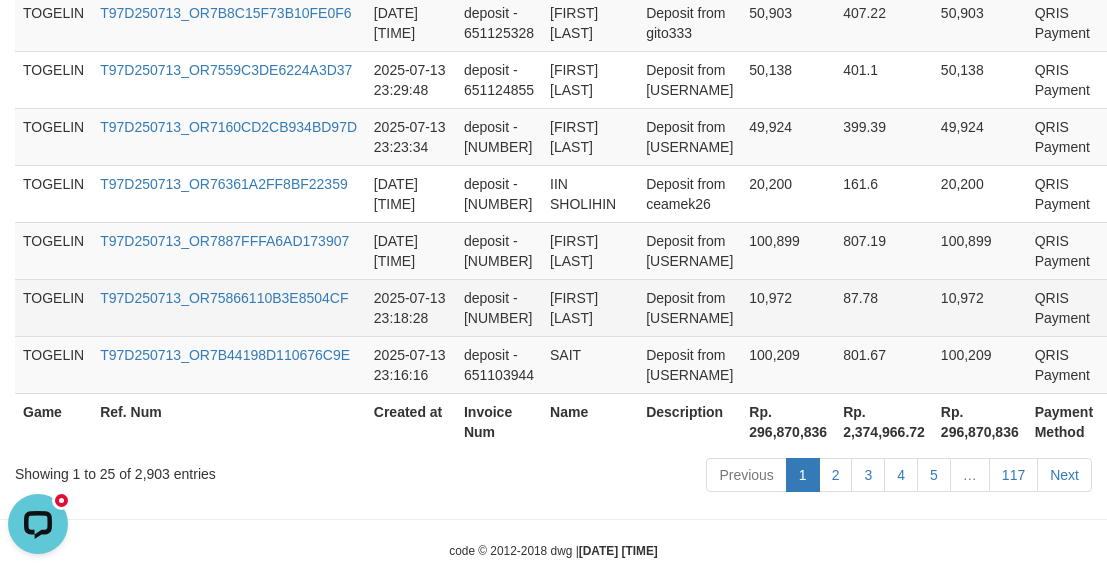 click on "RAYHAN RAAZZAQ" at bounding box center (590, 307) 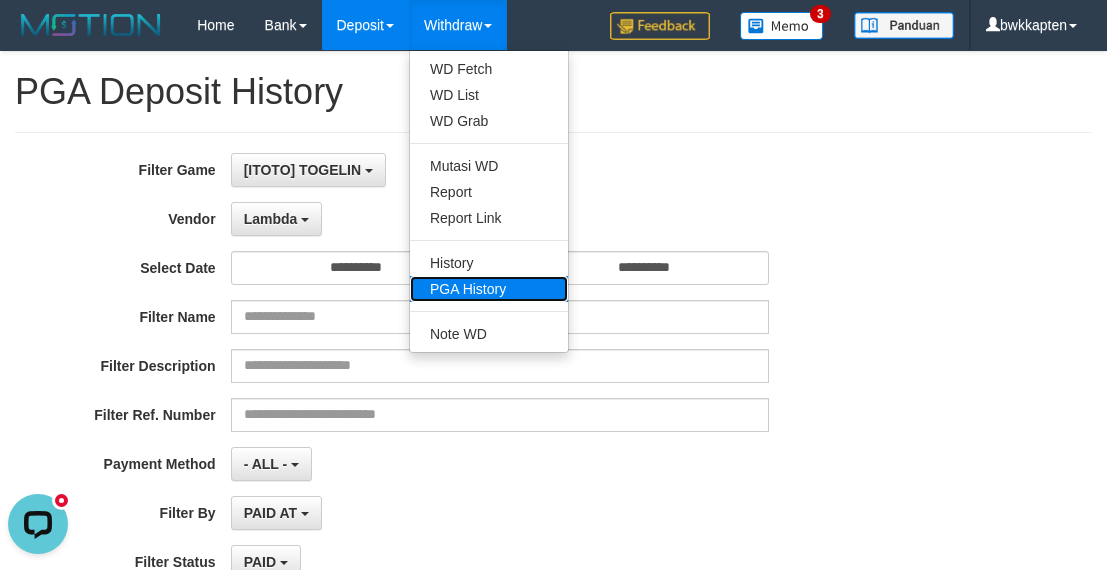 click on "PGA History" at bounding box center (489, 289) 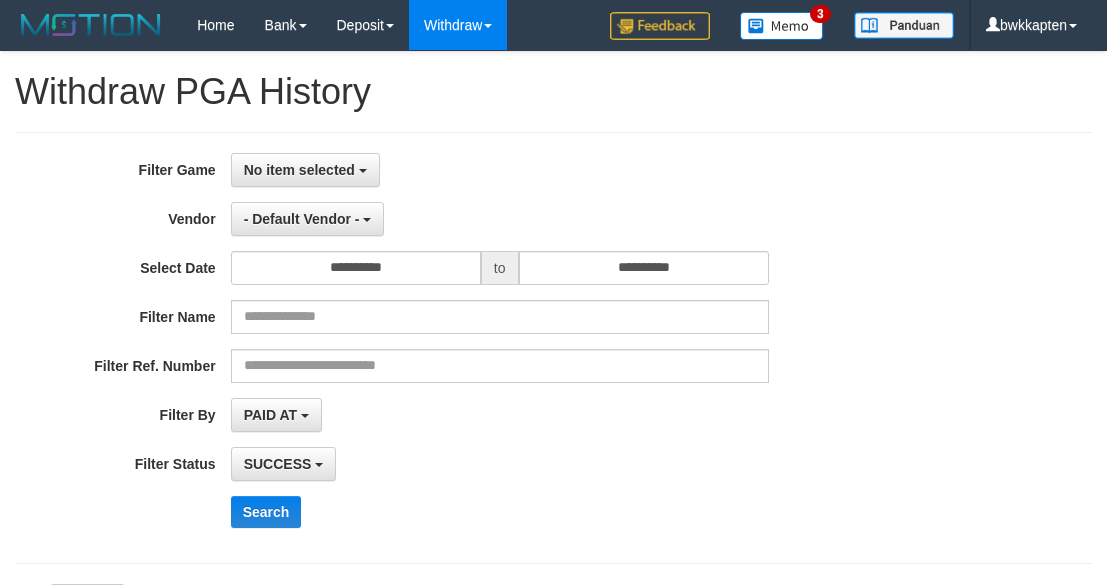 select 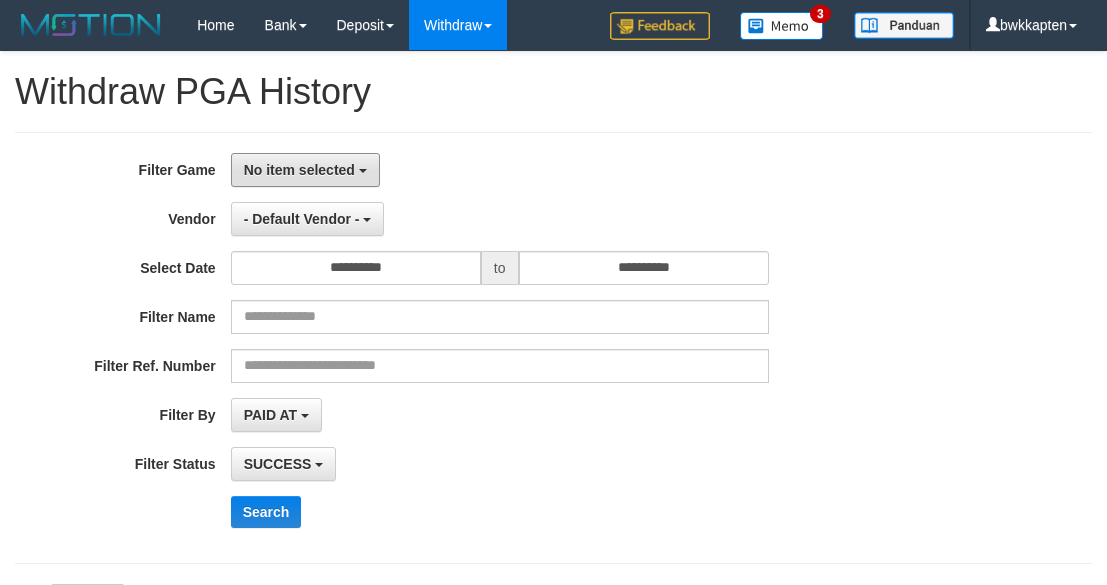 click on "No item selected" at bounding box center [299, 170] 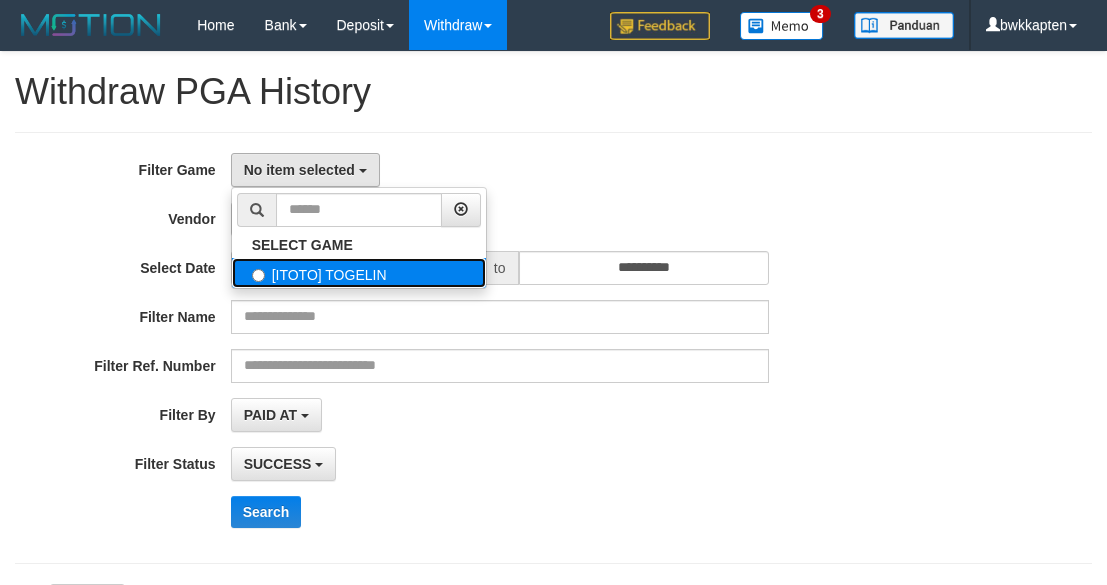 click on "[ITOTO] TOGELIN" at bounding box center [359, 273] 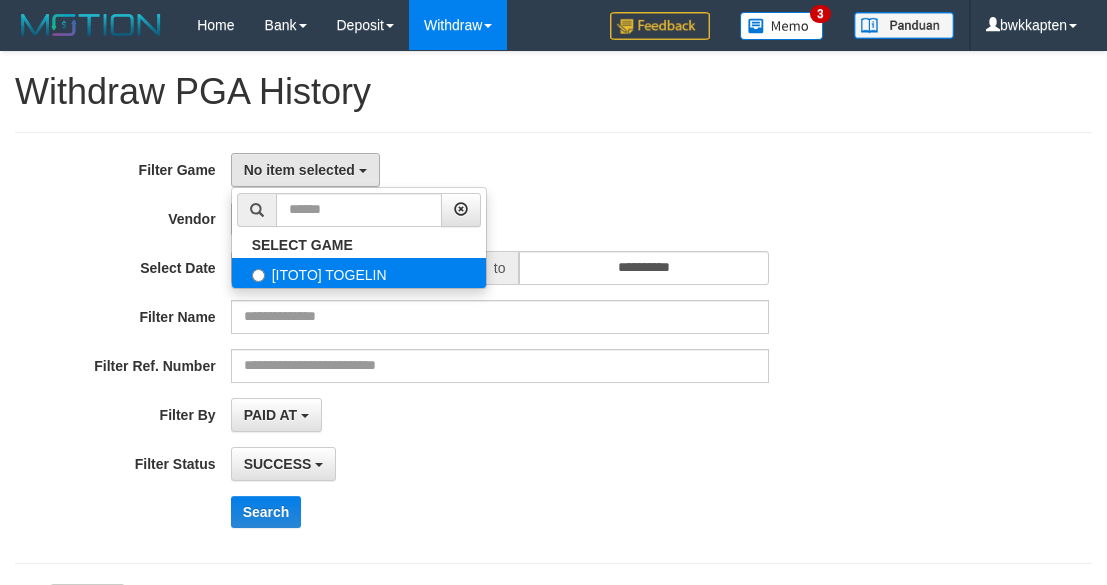 select on "****" 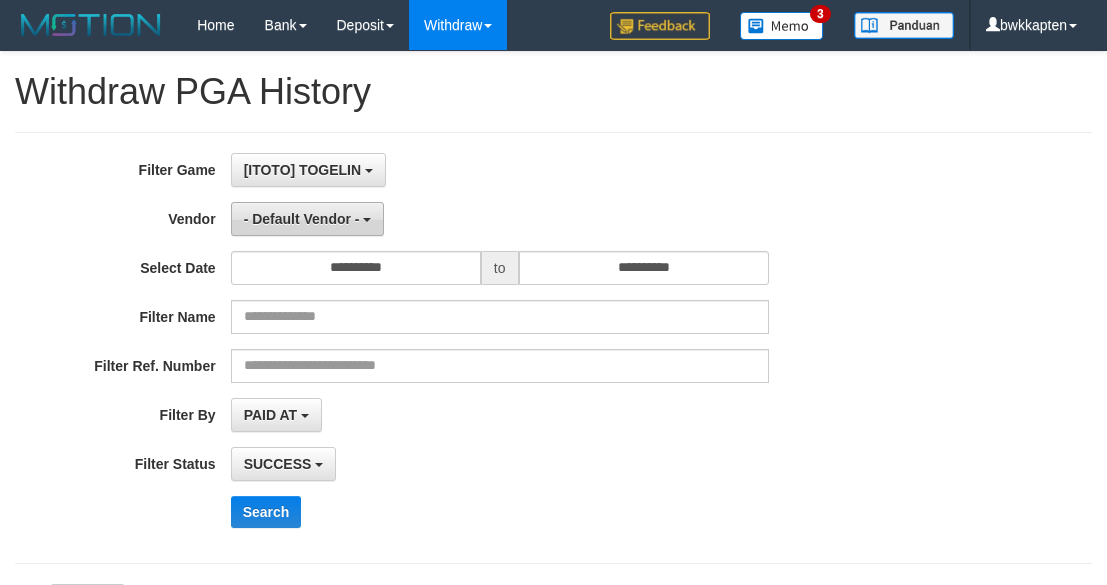 scroll, scrollTop: 18, scrollLeft: 0, axis: vertical 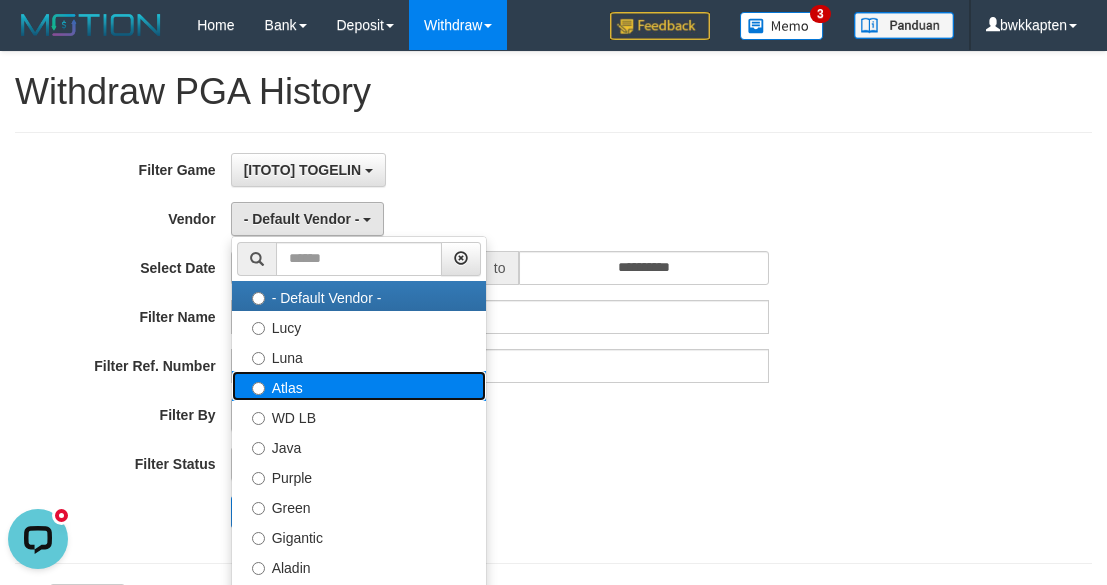 click on "Atlas" at bounding box center (359, 386) 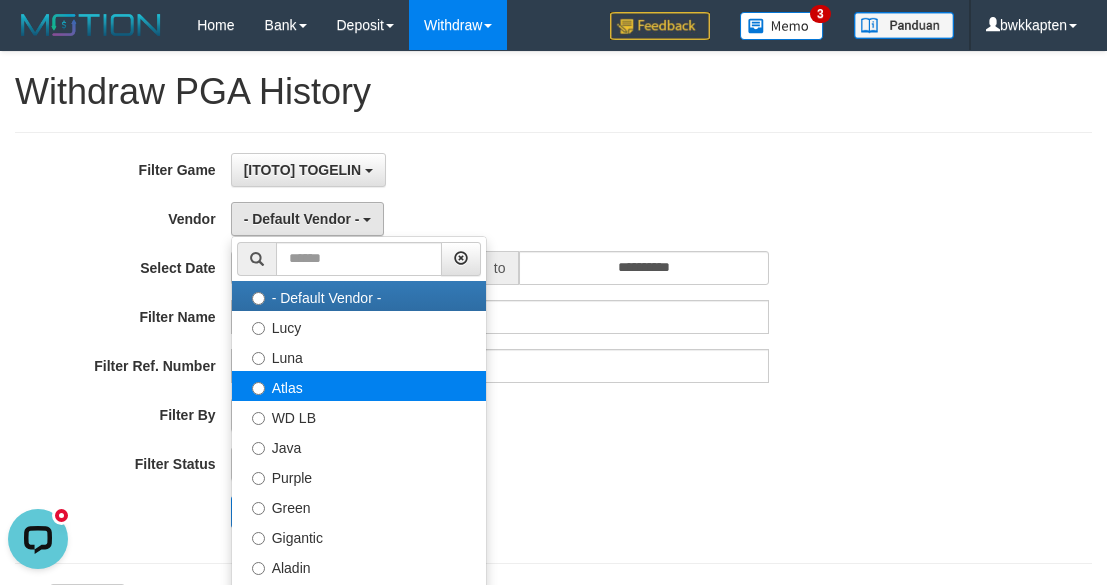 select on "**********" 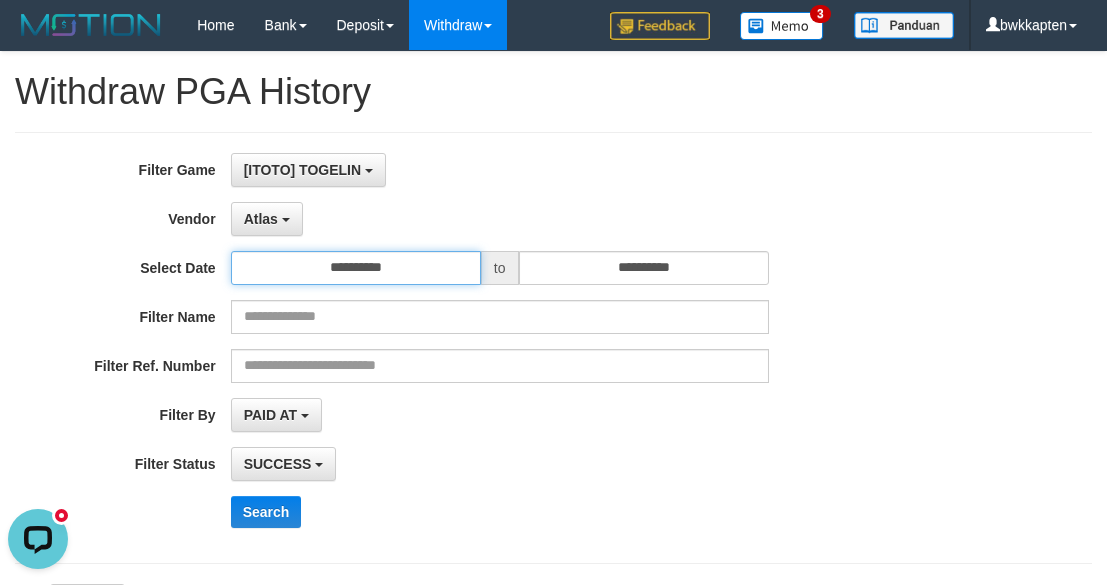click on "**********" at bounding box center (356, 268) 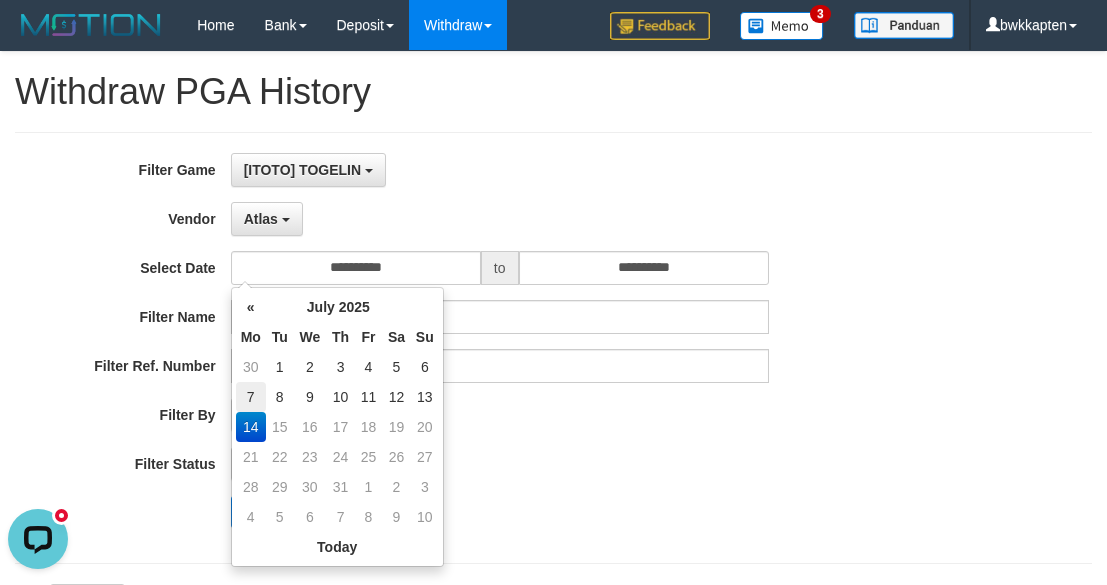click on "7" at bounding box center [251, 397] 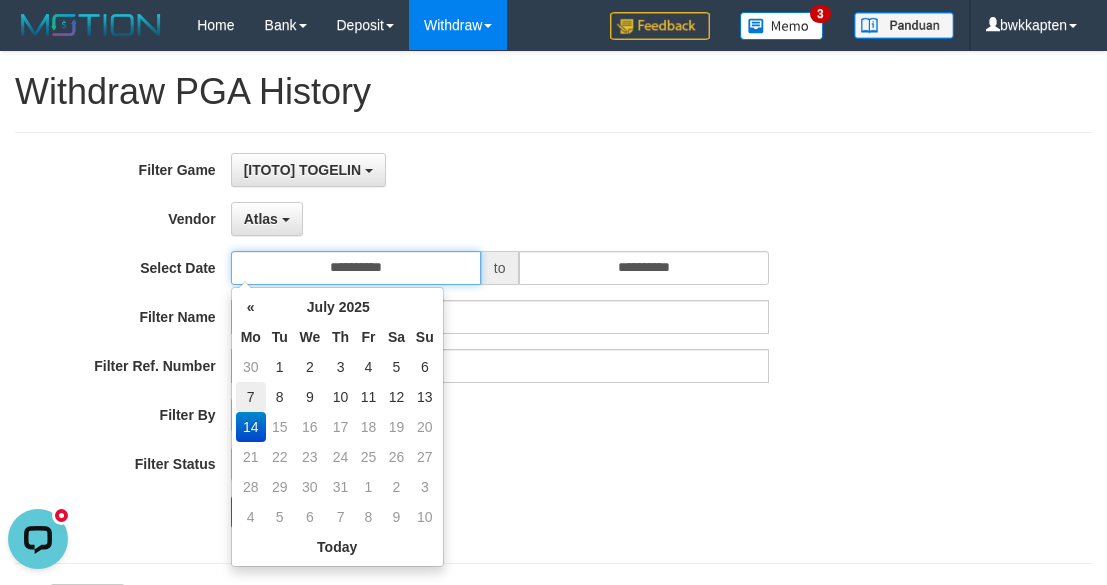 type on "**********" 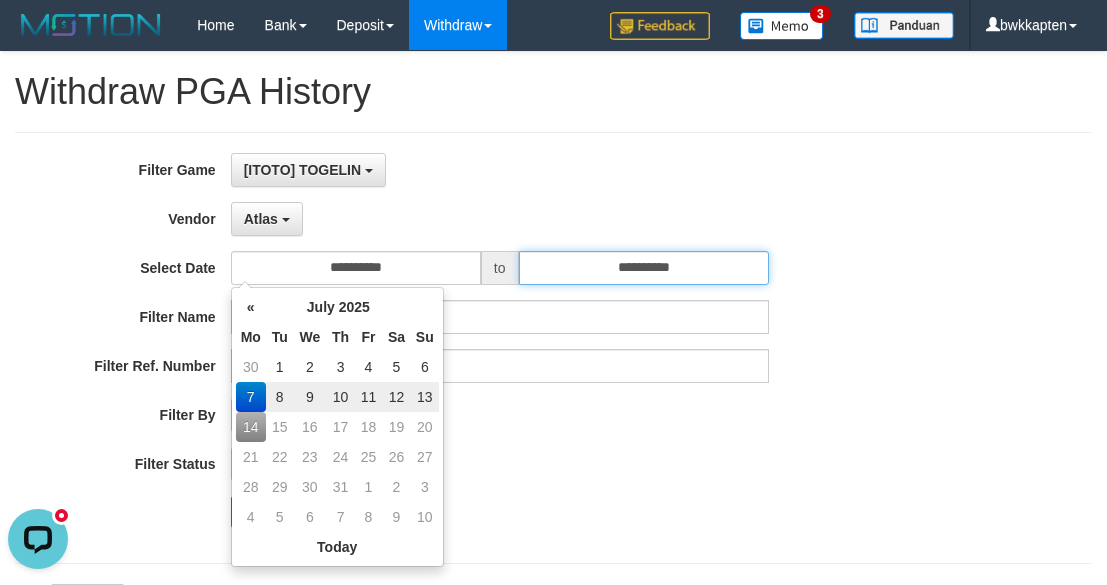 click on "**********" at bounding box center [644, 268] 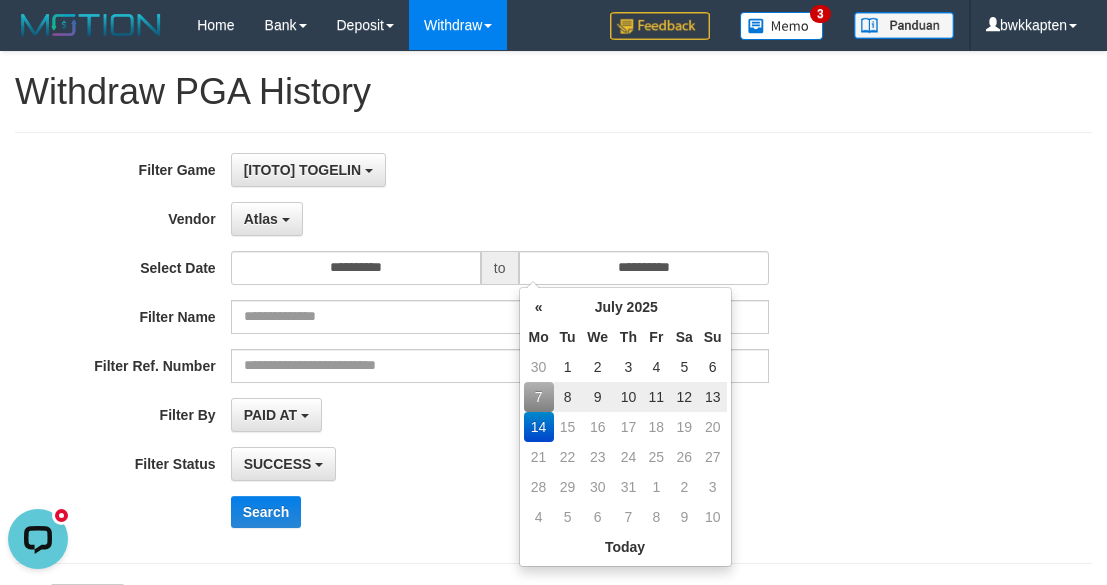 click on "13" at bounding box center [713, 397] 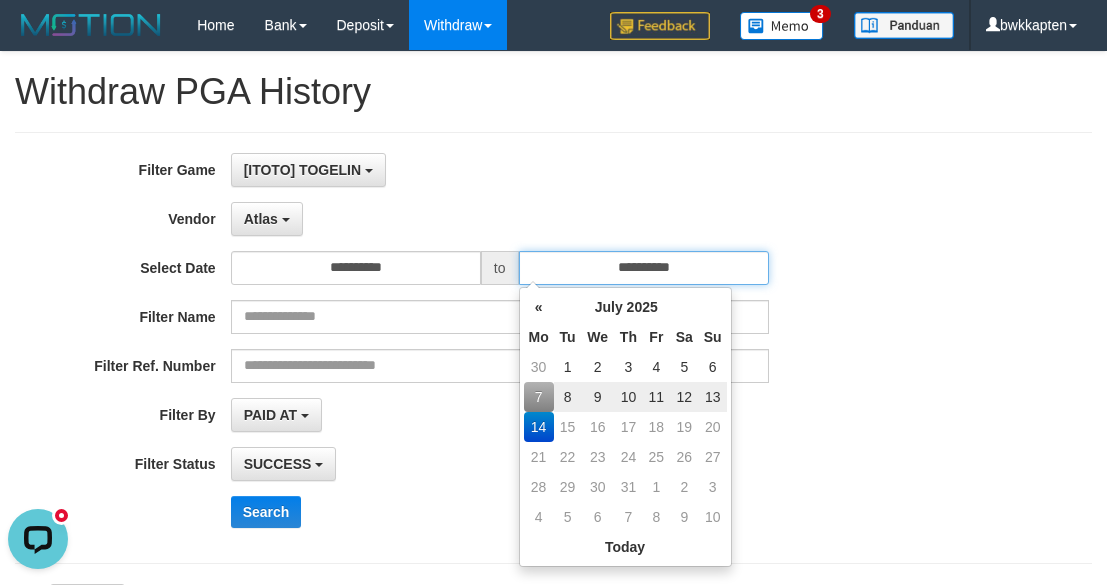 type on "**********" 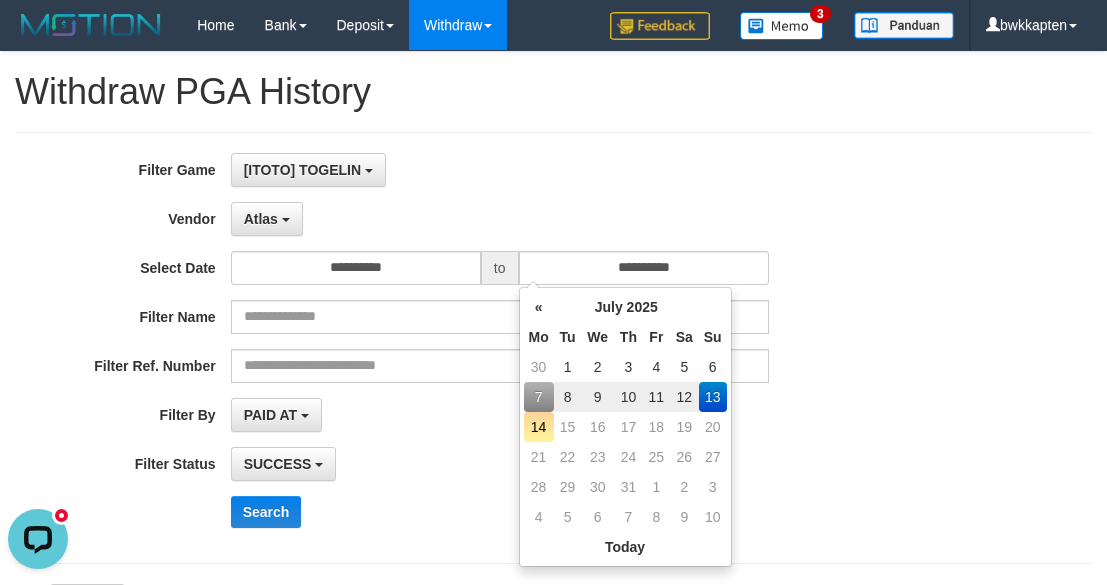 click on "**********" at bounding box center (461, 348) 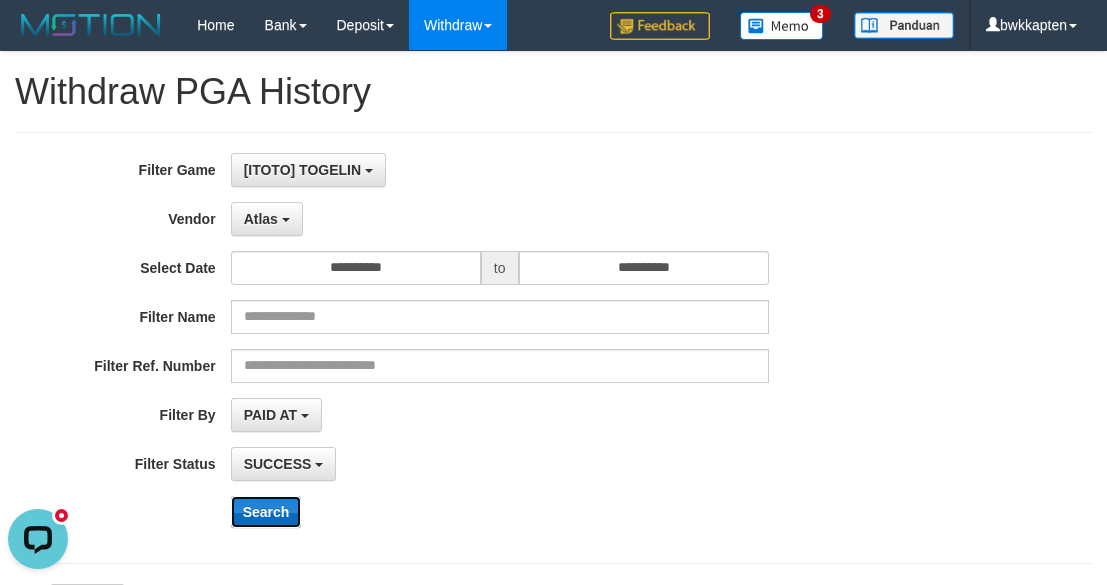 click on "Search" at bounding box center [266, 512] 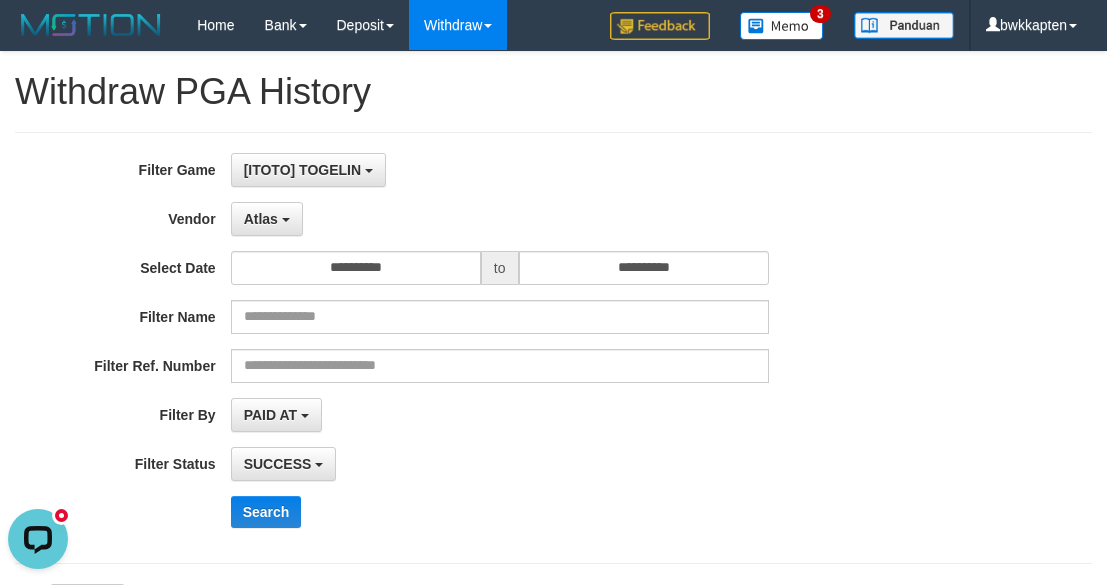 click on "**********" at bounding box center [461, 348] 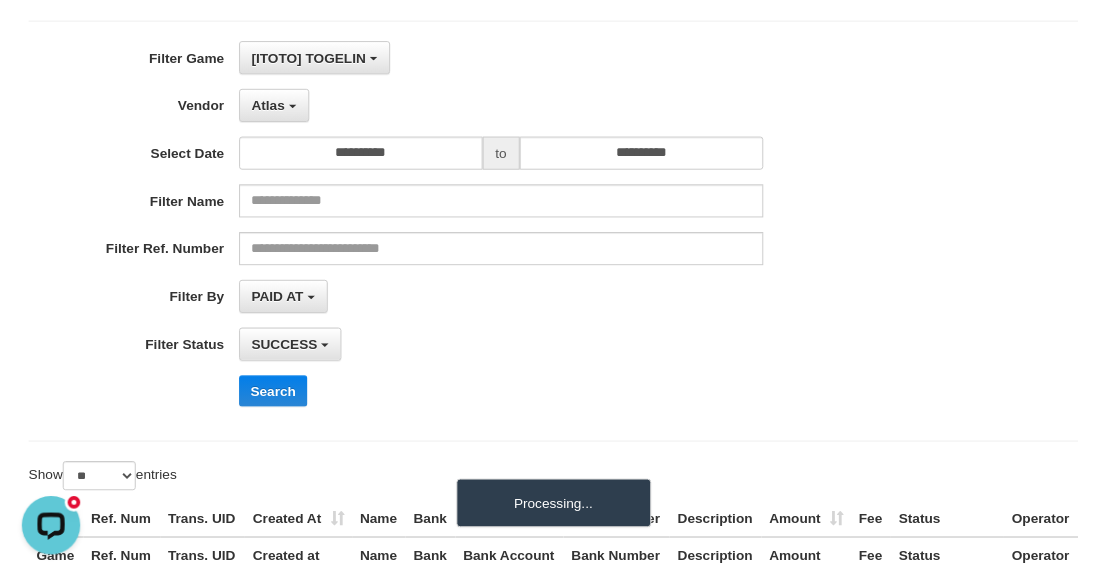 scroll, scrollTop: 296, scrollLeft: 0, axis: vertical 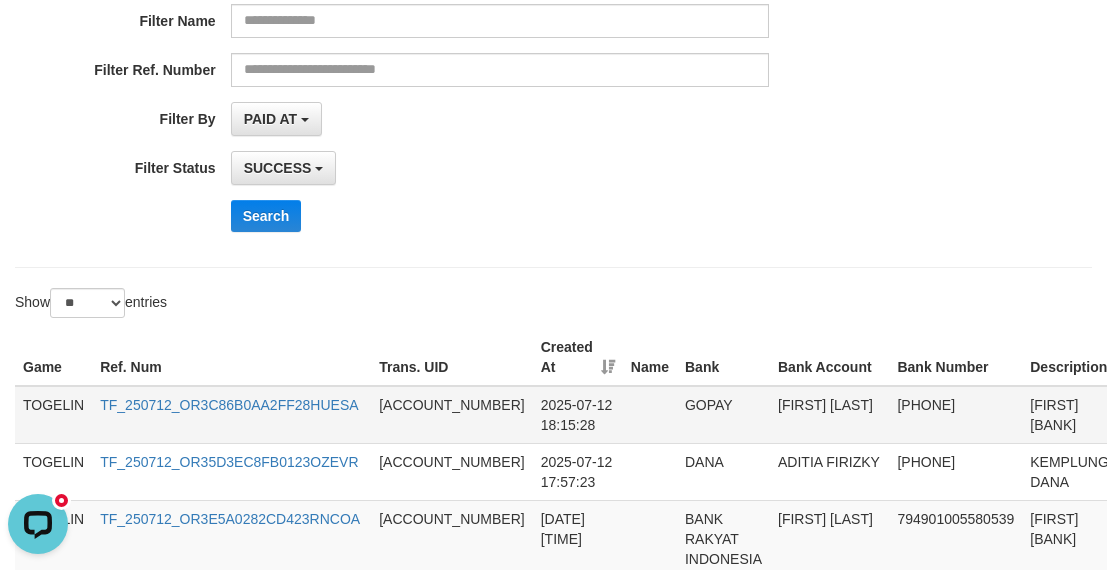click on "2025-07-12 18:15:28" at bounding box center [578, 415] 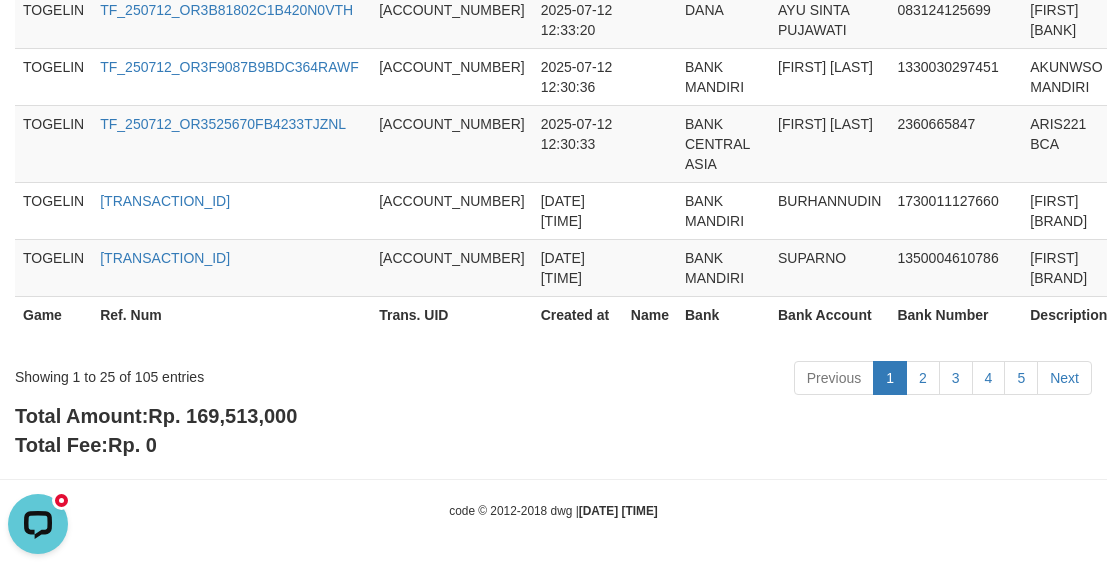 scroll, scrollTop: 2311, scrollLeft: 0, axis: vertical 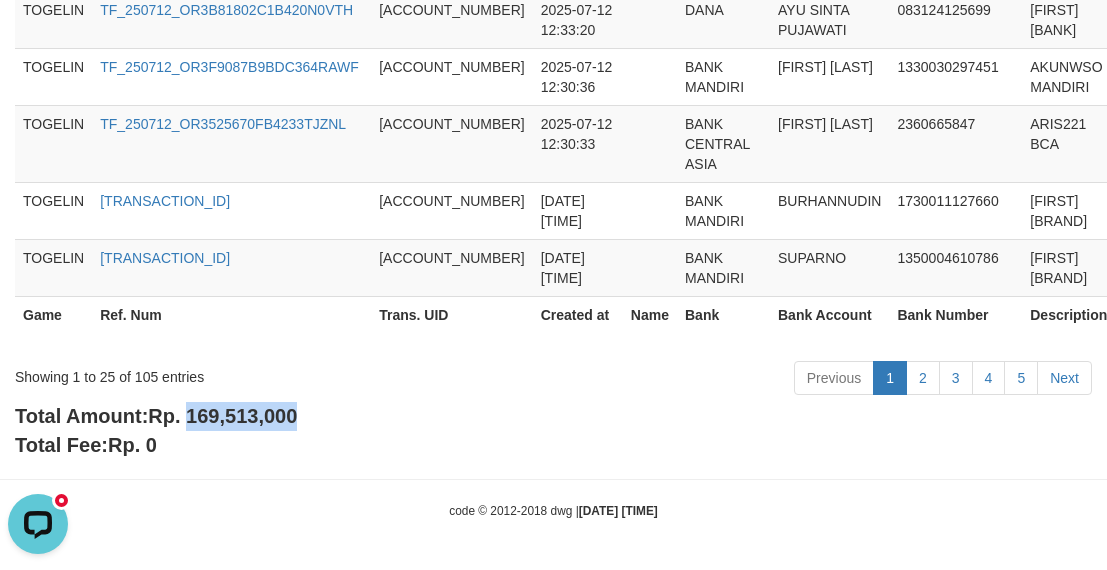 click on "Rp. 169,513,000" at bounding box center [222, 416] 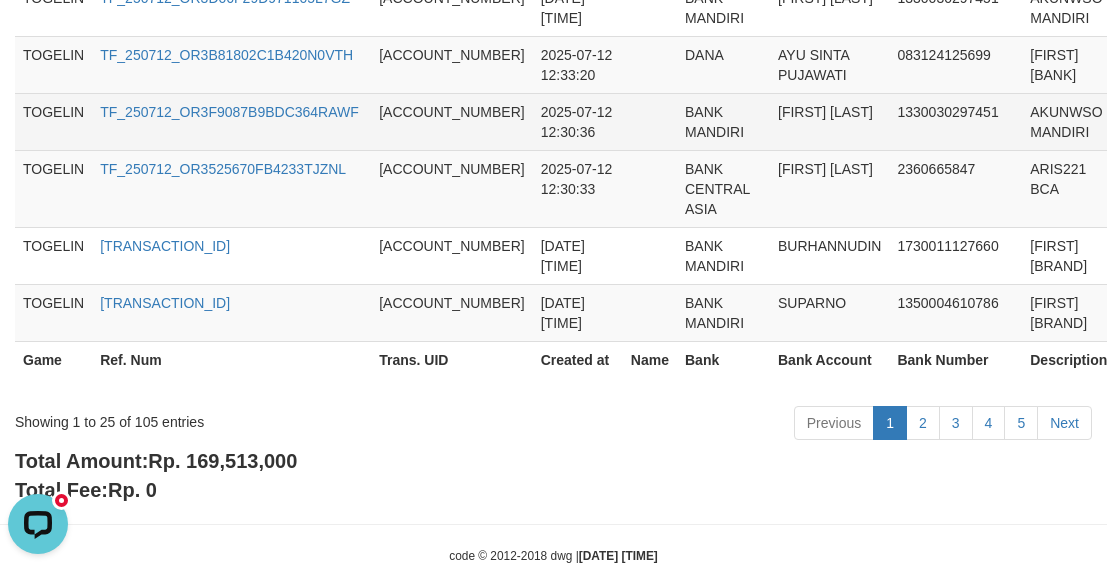 scroll, scrollTop: 0, scrollLeft: 0, axis: both 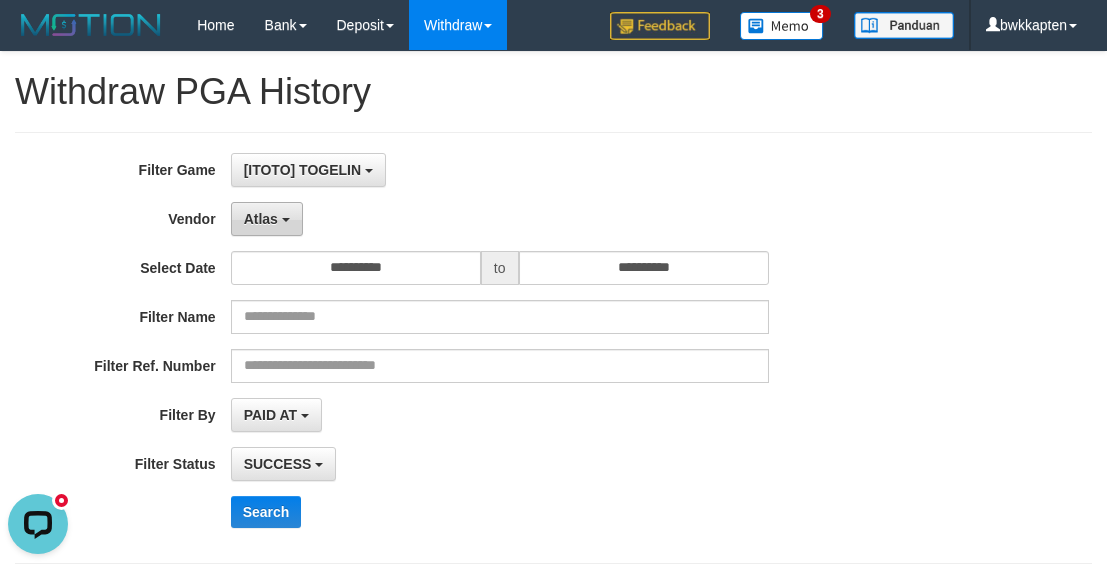click on "Atlas" at bounding box center [261, 219] 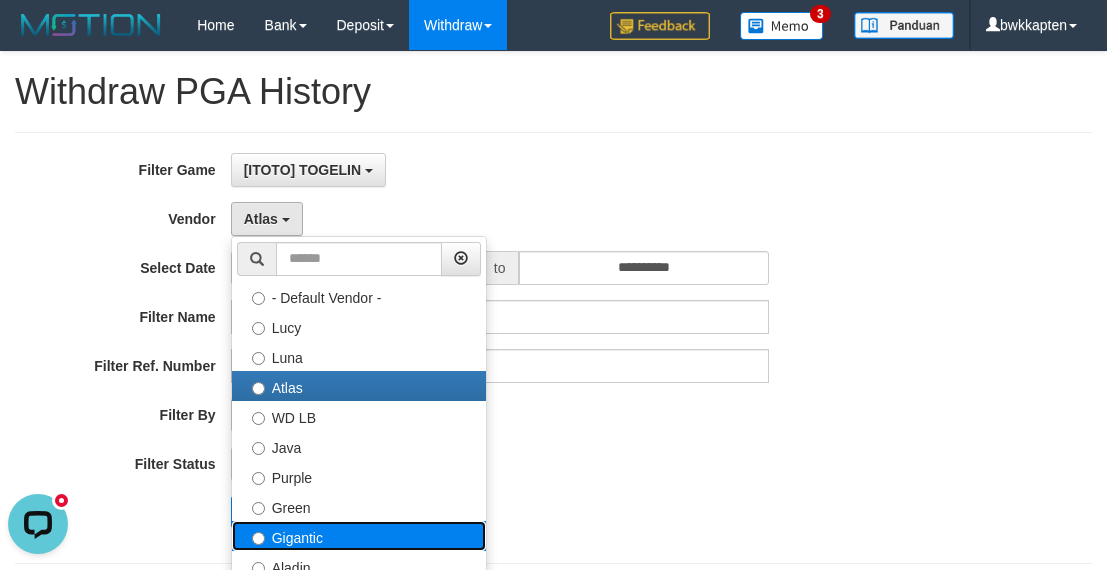 click on "Gigantic" at bounding box center [359, 536] 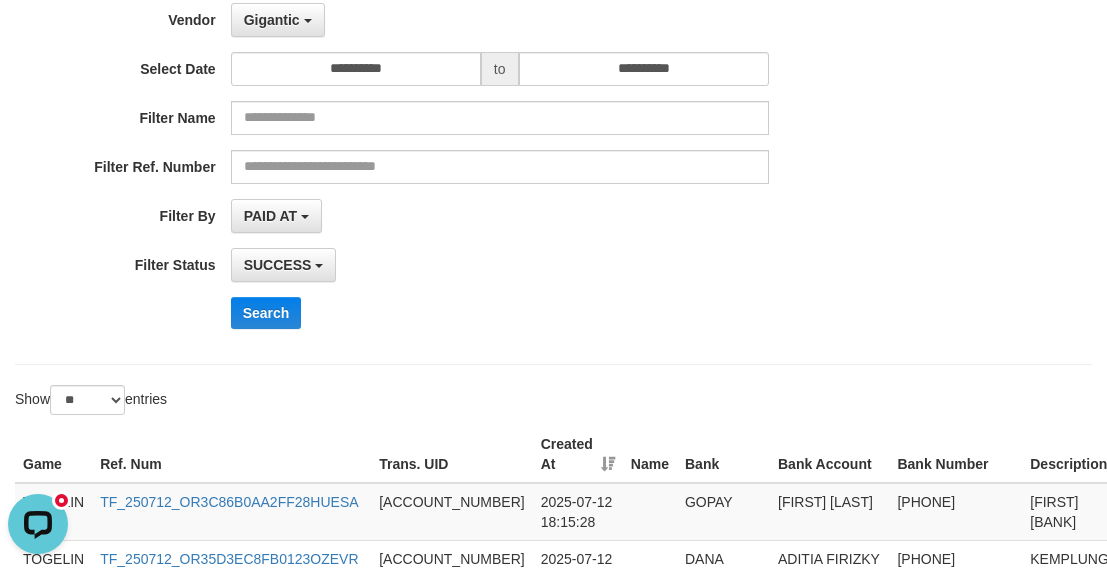 scroll, scrollTop: 200, scrollLeft: 0, axis: vertical 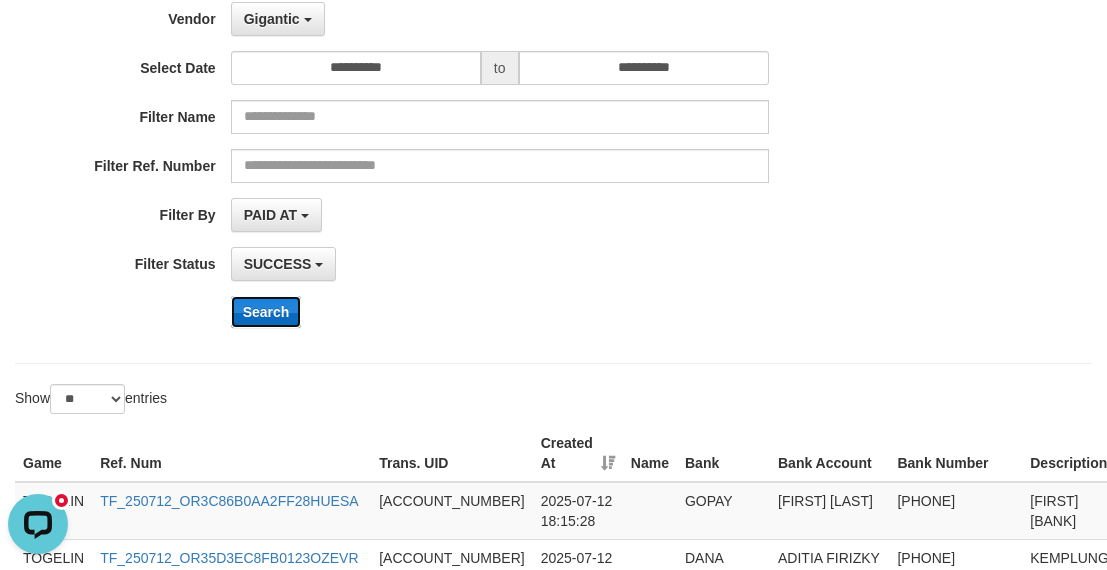 click on "Search" at bounding box center (266, 312) 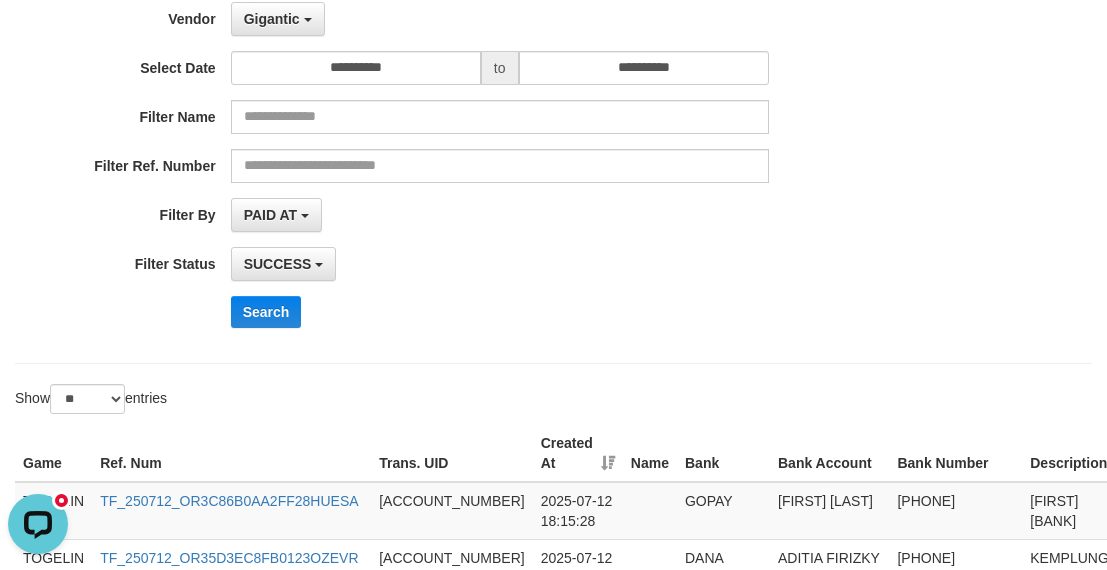 click on "Search" at bounding box center [577, 312] 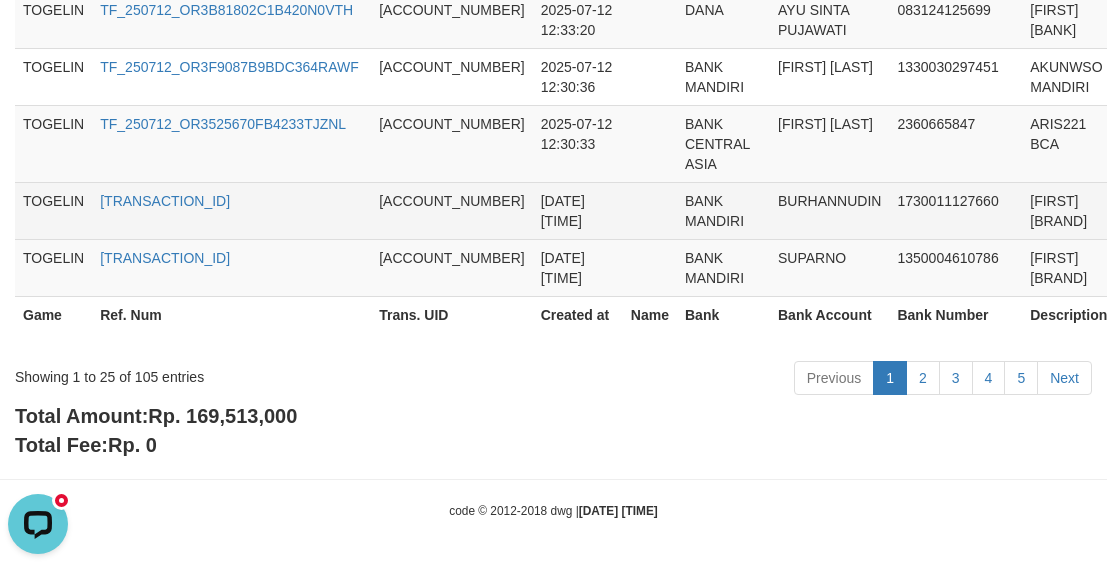 scroll, scrollTop: 2311, scrollLeft: 0, axis: vertical 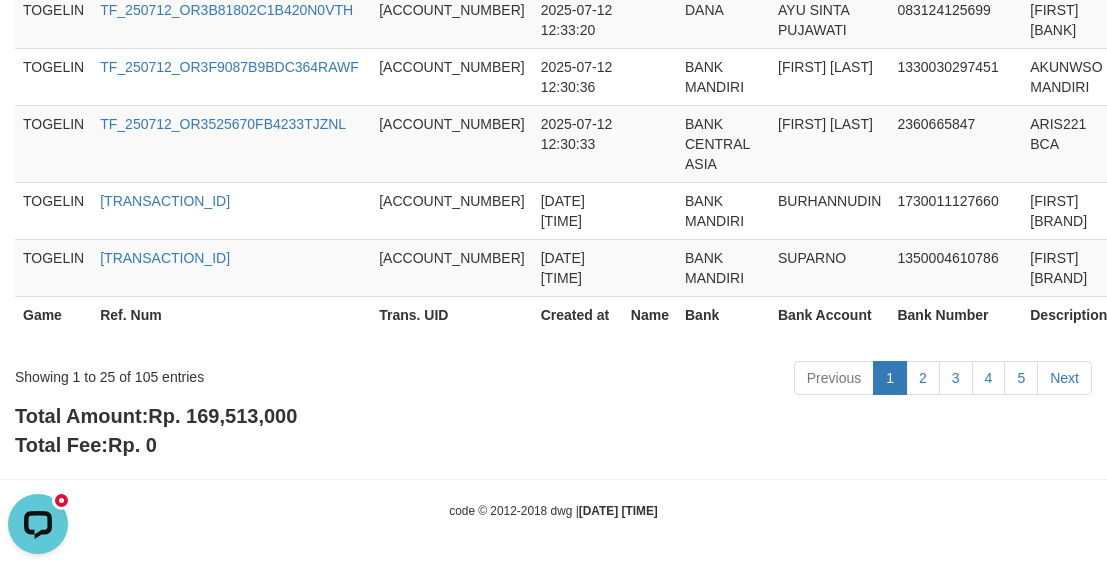 click on "Rp. 169,513,000" at bounding box center (222, 416) 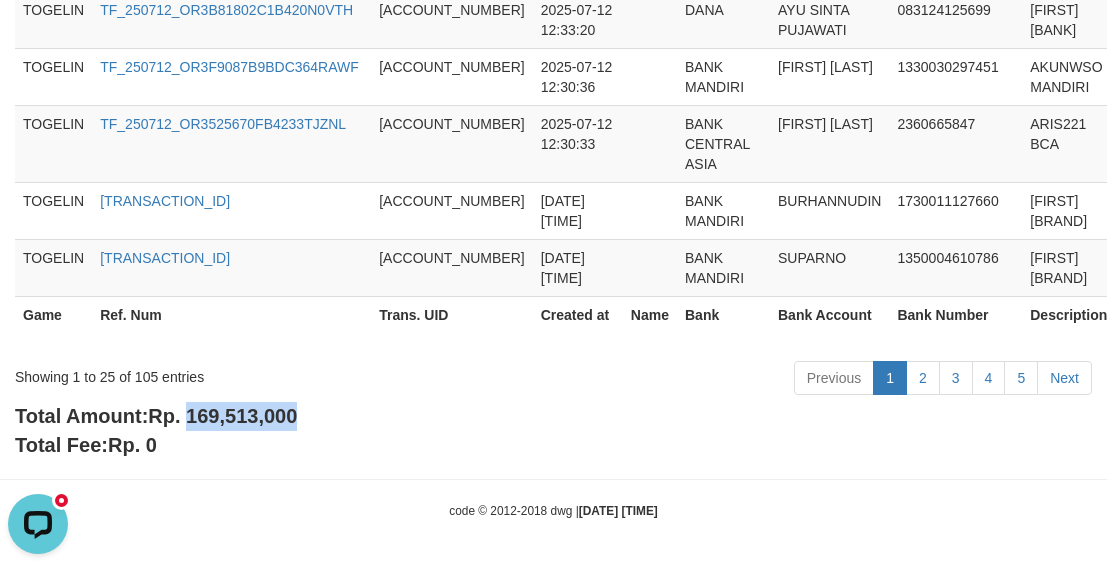 click on "Rp. 169,513,000" at bounding box center [222, 416] 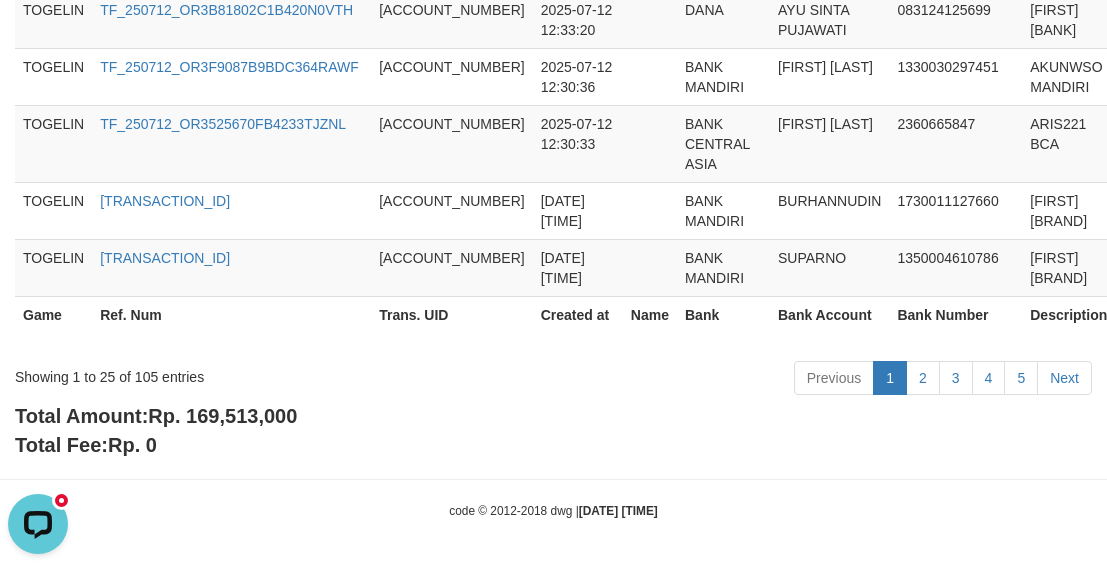 click on "Created at" at bounding box center [578, 324] 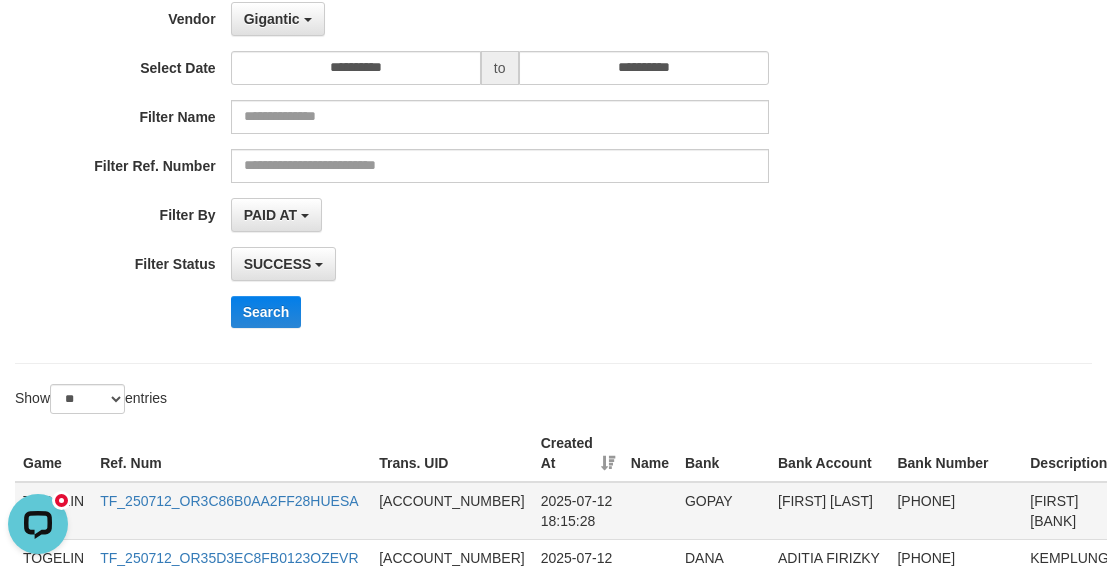 scroll, scrollTop: 500, scrollLeft: 0, axis: vertical 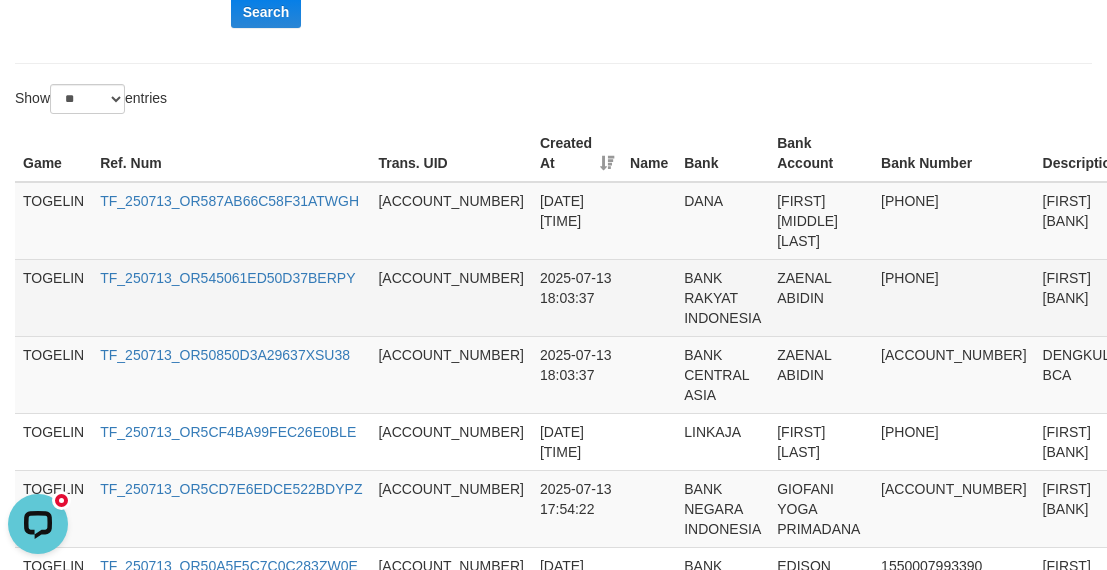 click on "ZAENAL ABIDIN" at bounding box center (821, 297) 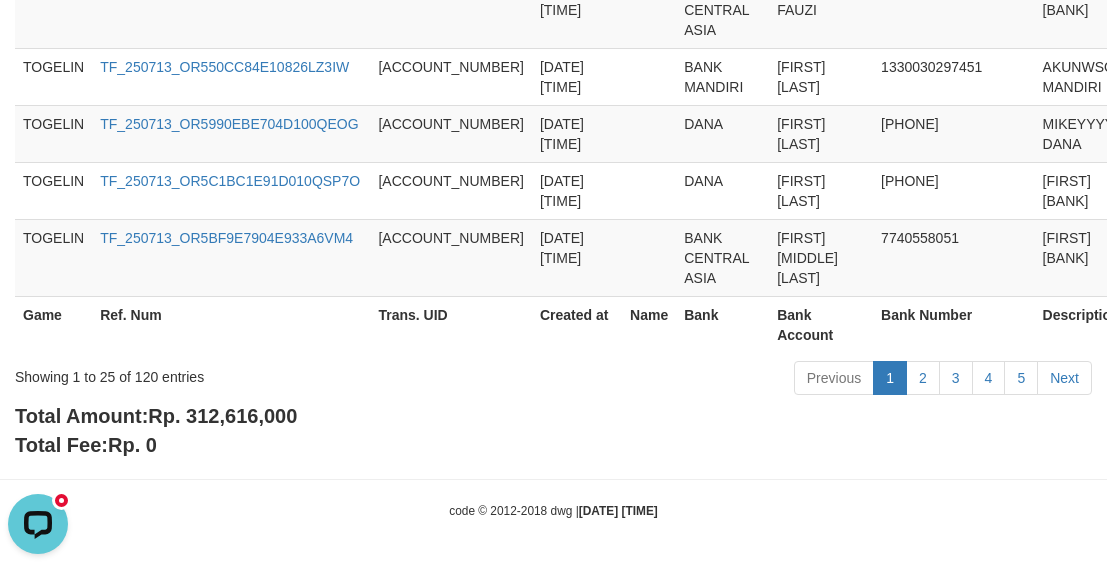 click on "Rp. 312,616,000" at bounding box center (222, 416) 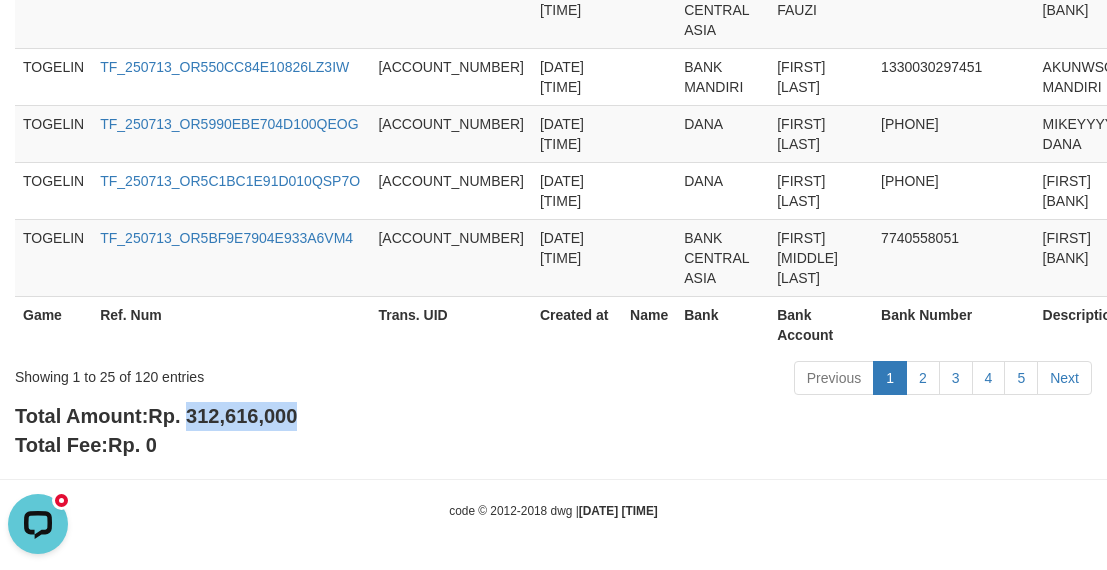 click on "Rp. 312,616,000" at bounding box center [222, 416] 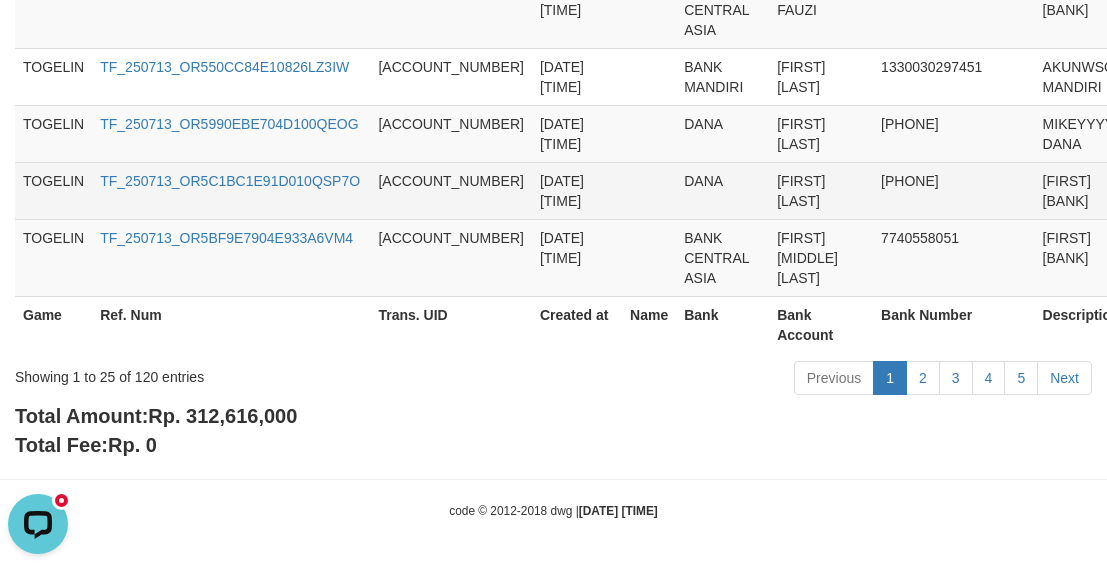 click on "[ACCOUNT_NUMBER]" at bounding box center [450, 190] 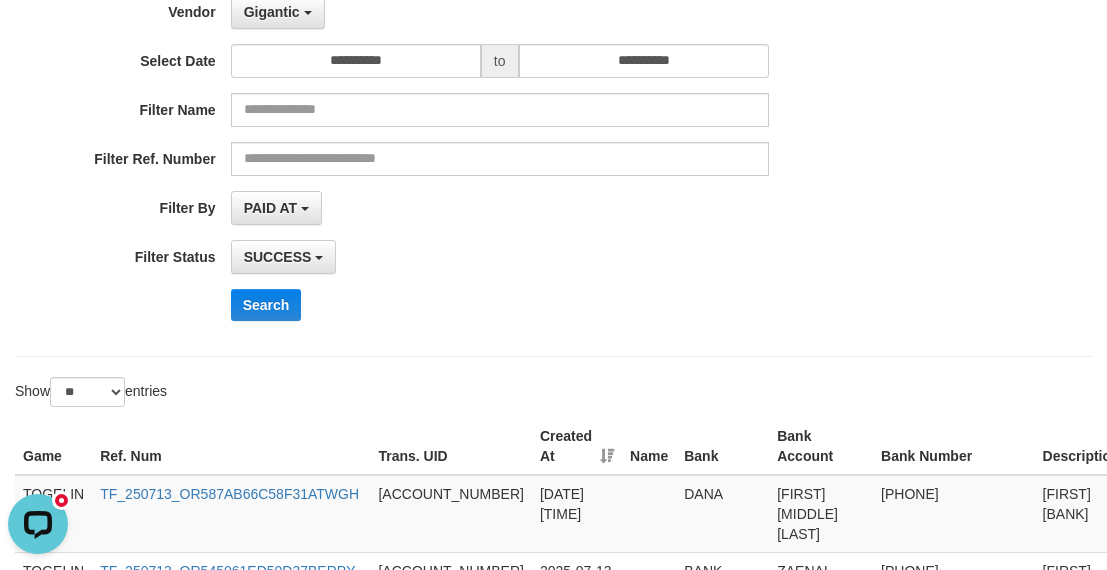 scroll, scrollTop: 0, scrollLeft: 0, axis: both 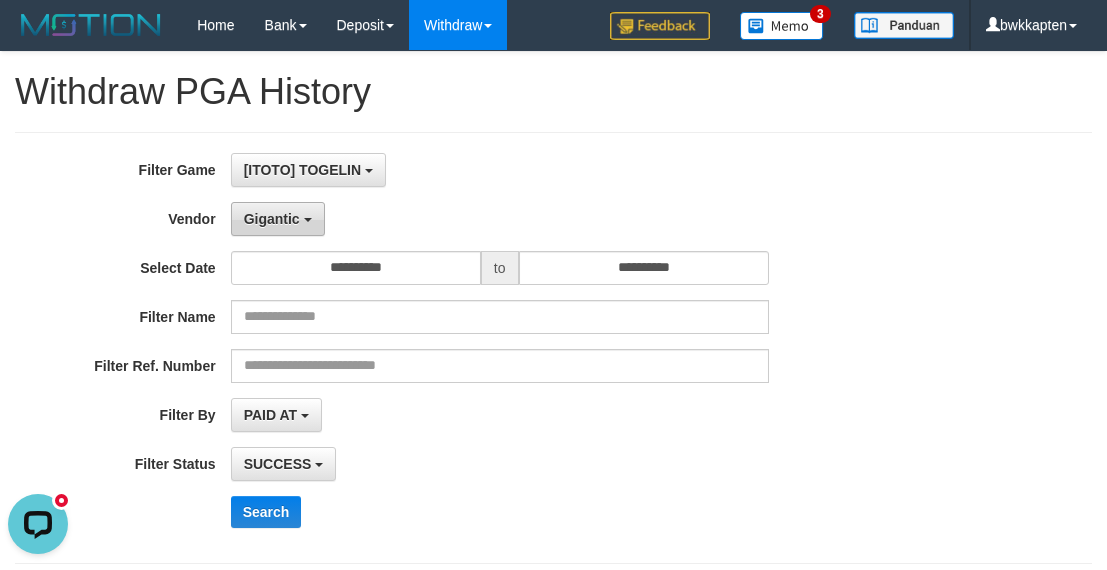 click on "Gigantic" at bounding box center [272, 219] 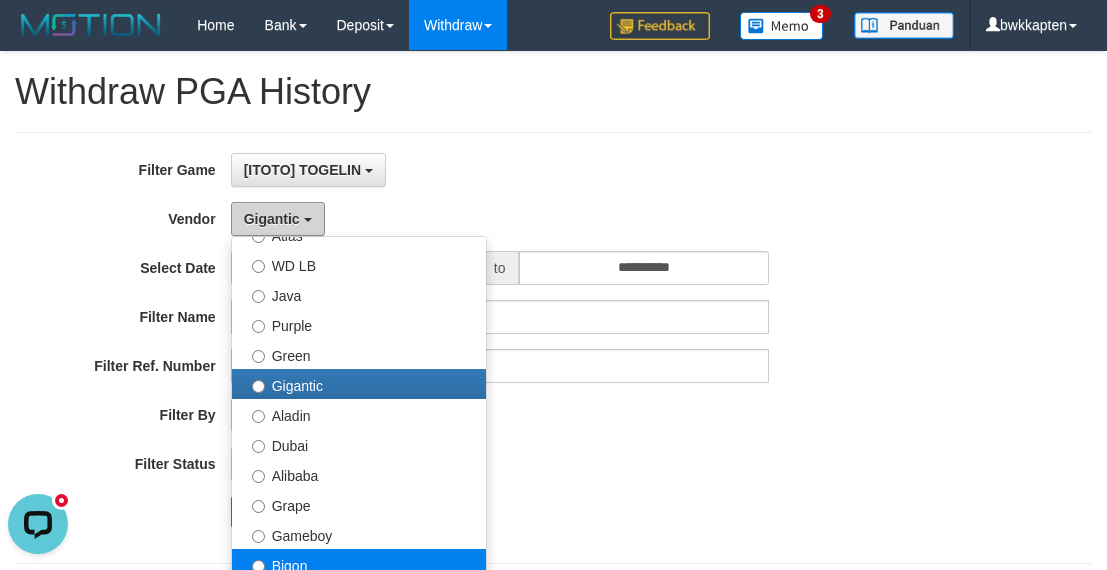 scroll, scrollTop: 200, scrollLeft: 0, axis: vertical 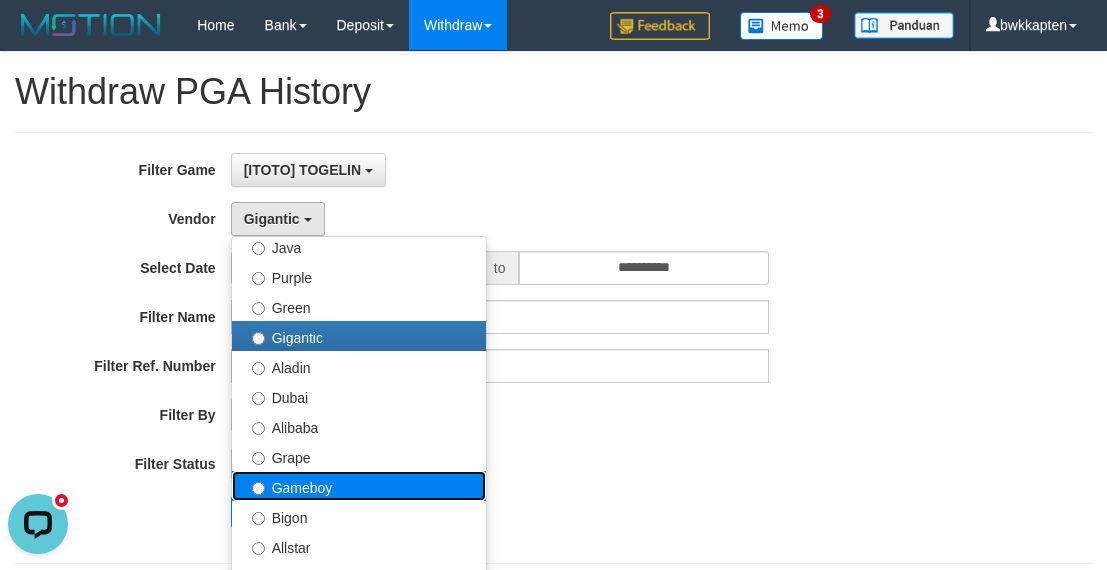 click on "Gameboy" at bounding box center (359, 486) 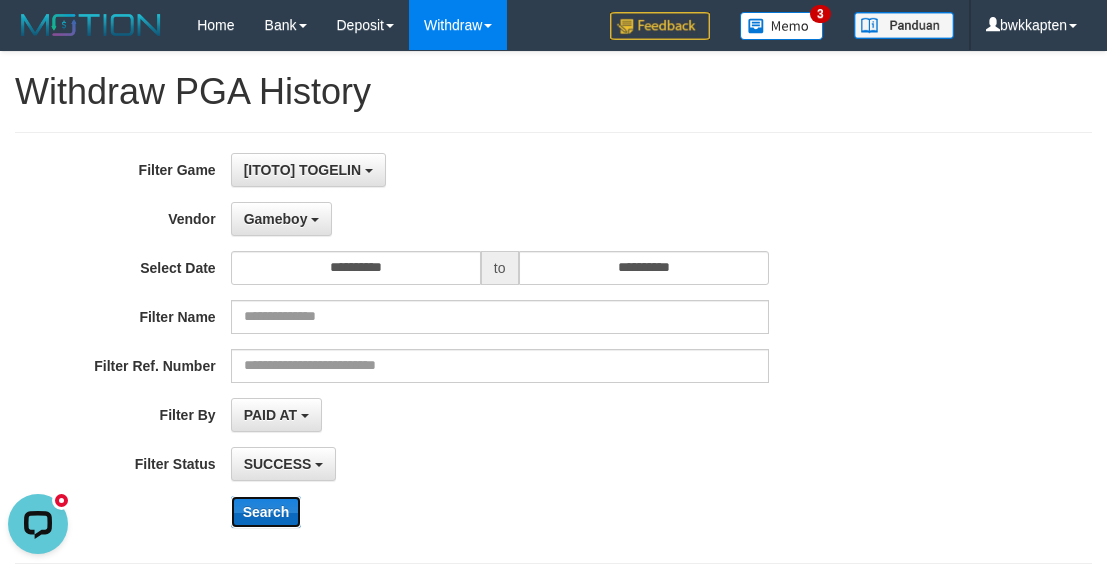 click on "Search" at bounding box center [266, 512] 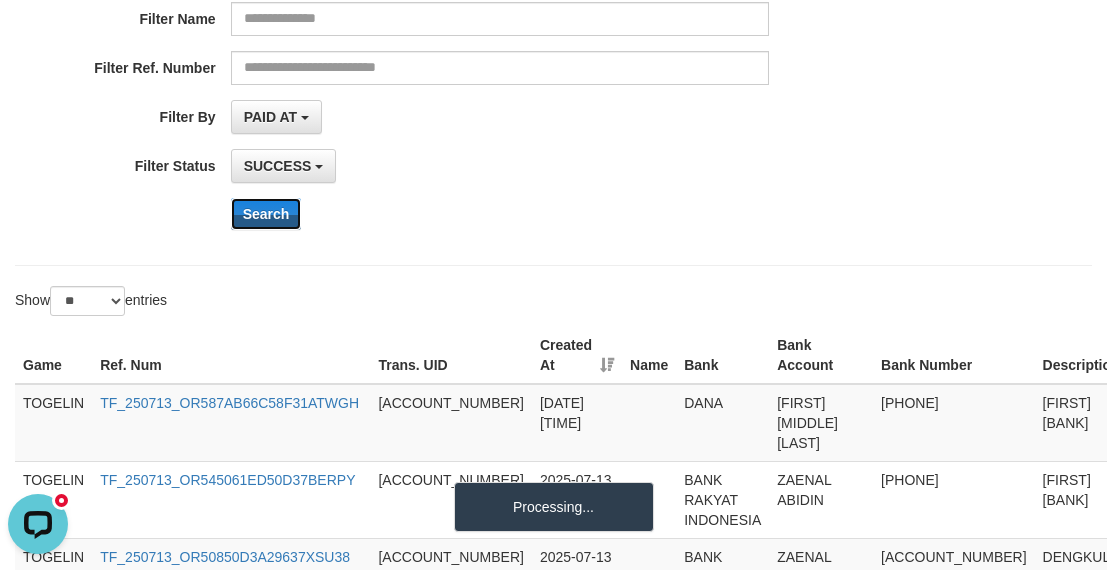 scroll, scrollTop: 300, scrollLeft: 0, axis: vertical 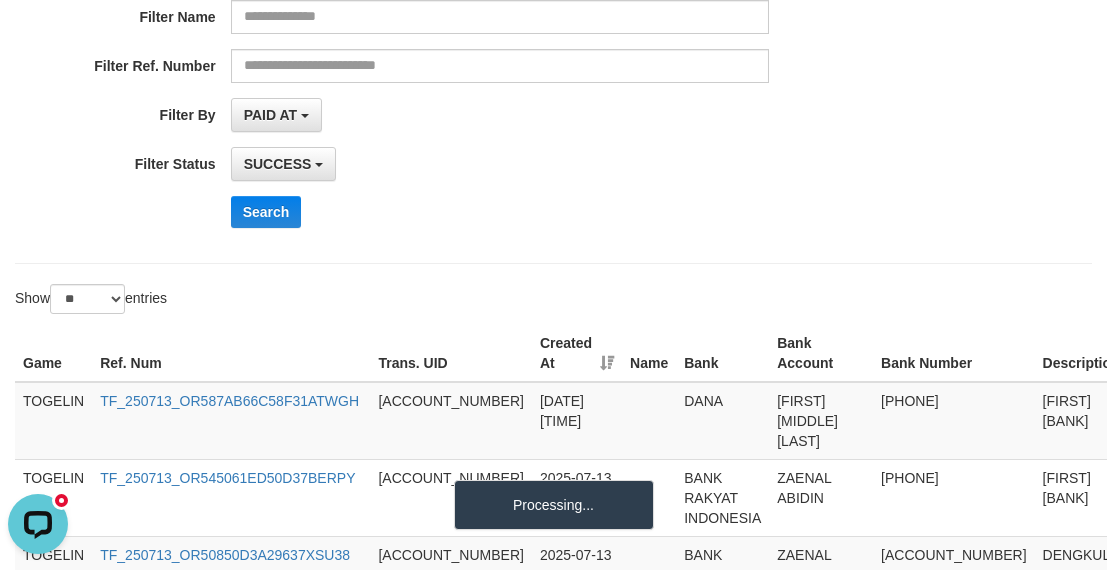 click on "Search" at bounding box center (577, 212) 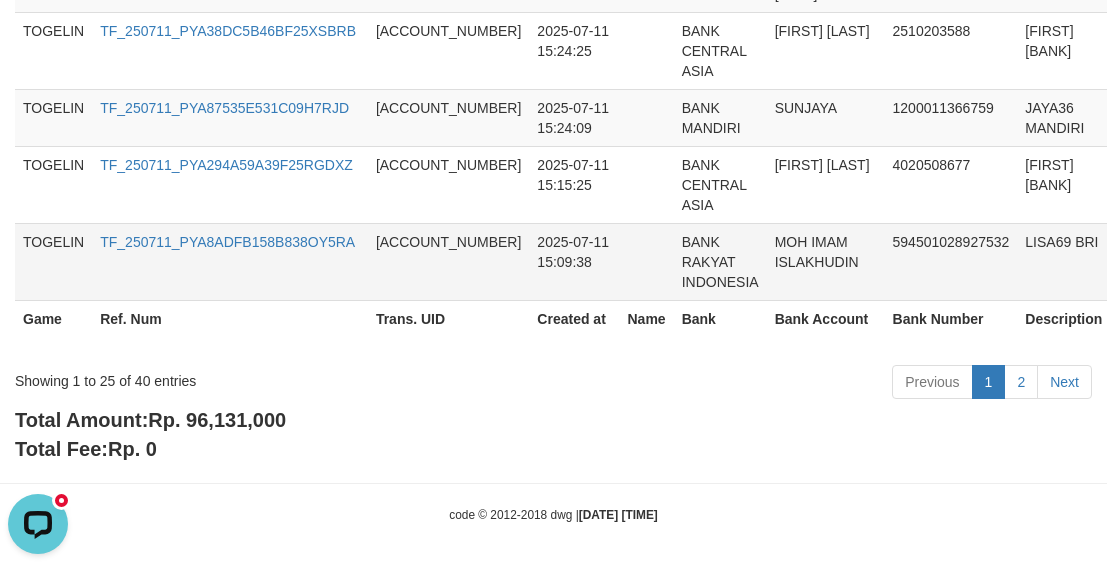 scroll, scrollTop: 2311, scrollLeft: 0, axis: vertical 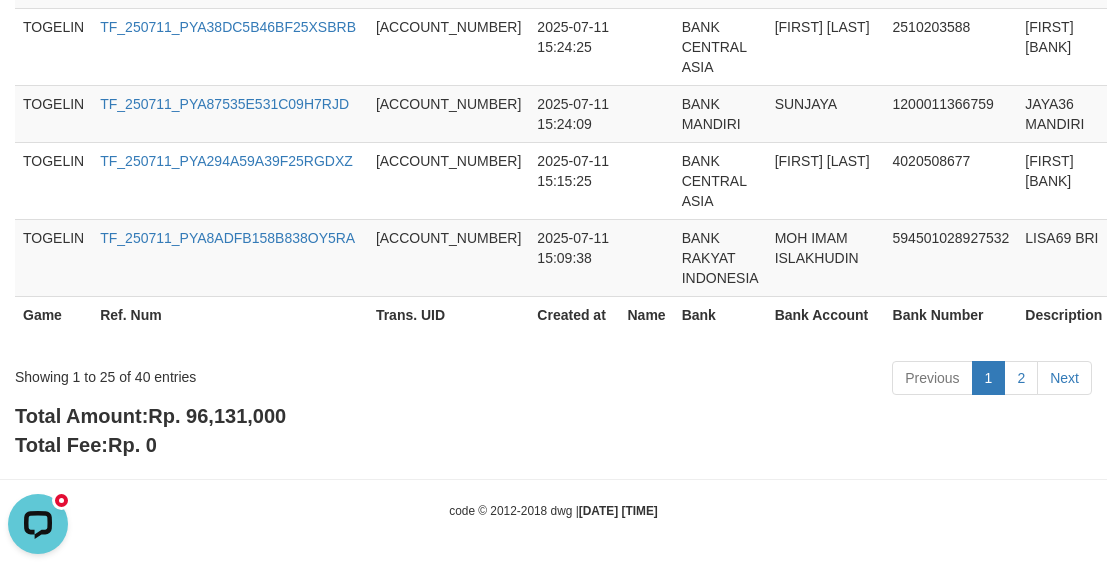 click on "Rp. 96,131,000" at bounding box center [217, 416] 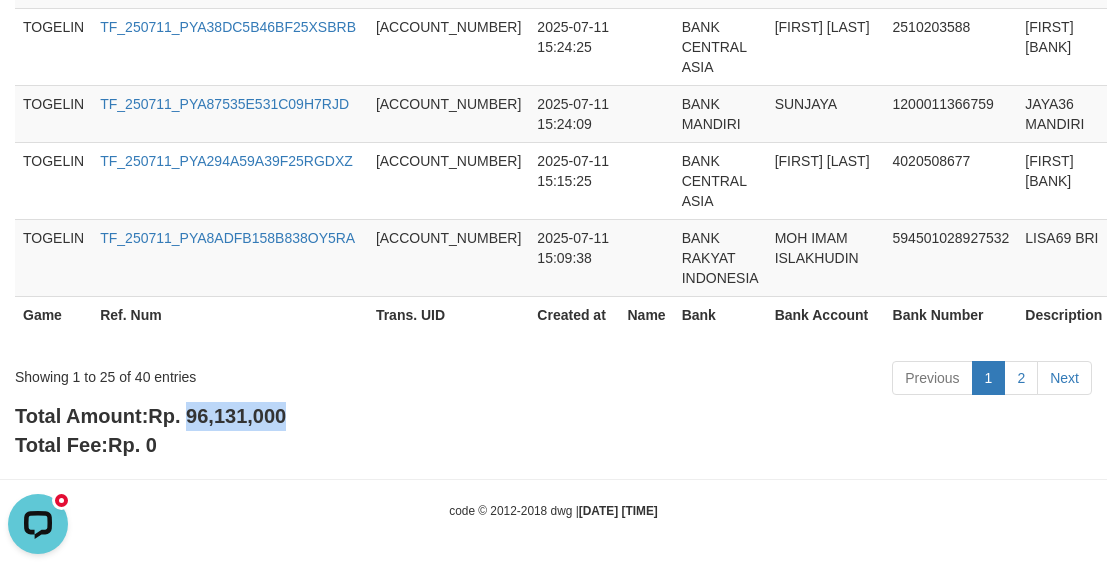 click on "Rp. 96,131,000" at bounding box center (217, 416) 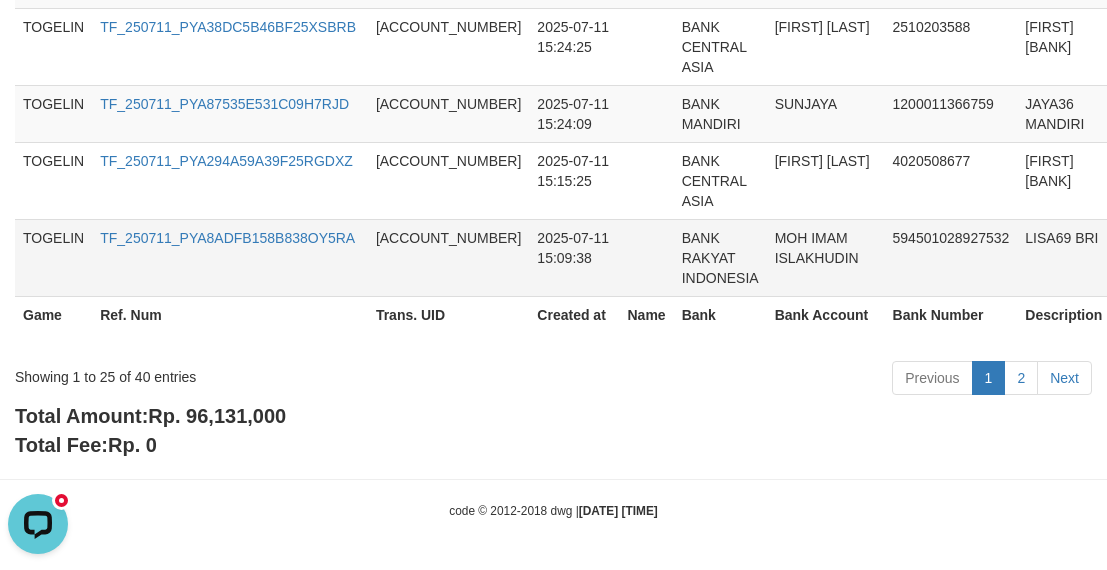 click at bounding box center (646, 257) 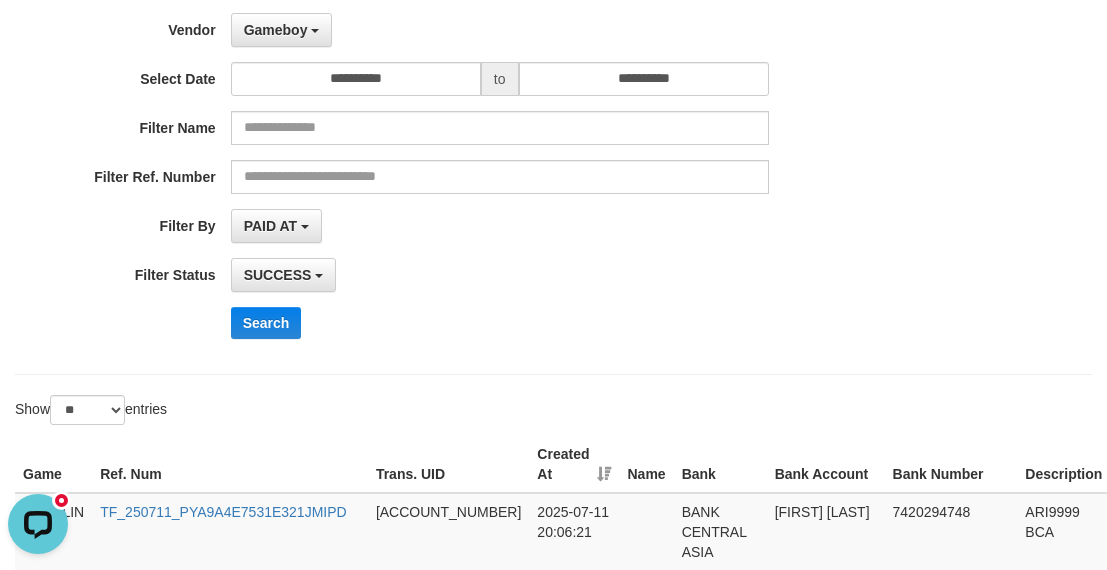 scroll, scrollTop: 0, scrollLeft: 0, axis: both 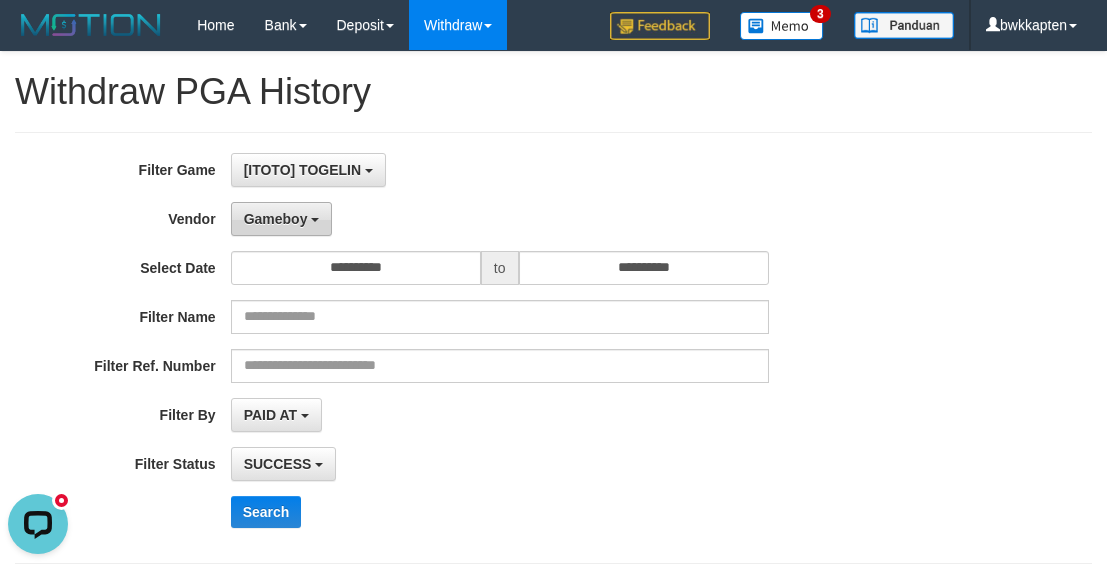 click on "Gameboy" at bounding box center [276, 219] 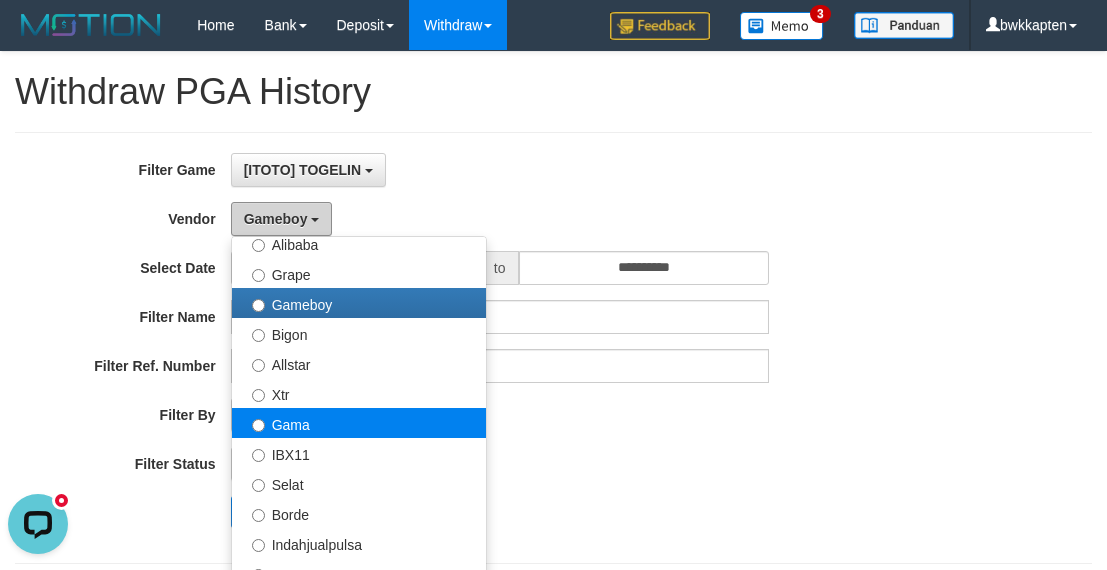 scroll, scrollTop: 400, scrollLeft: 0, axis: vertical 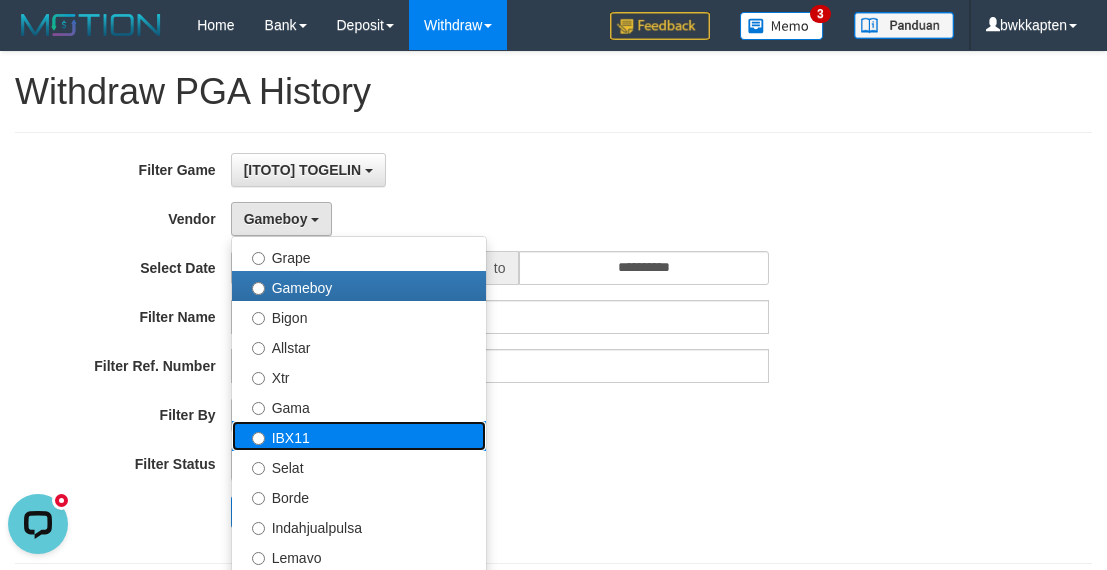 click on "IBX11" at bounding box center (359, 436) 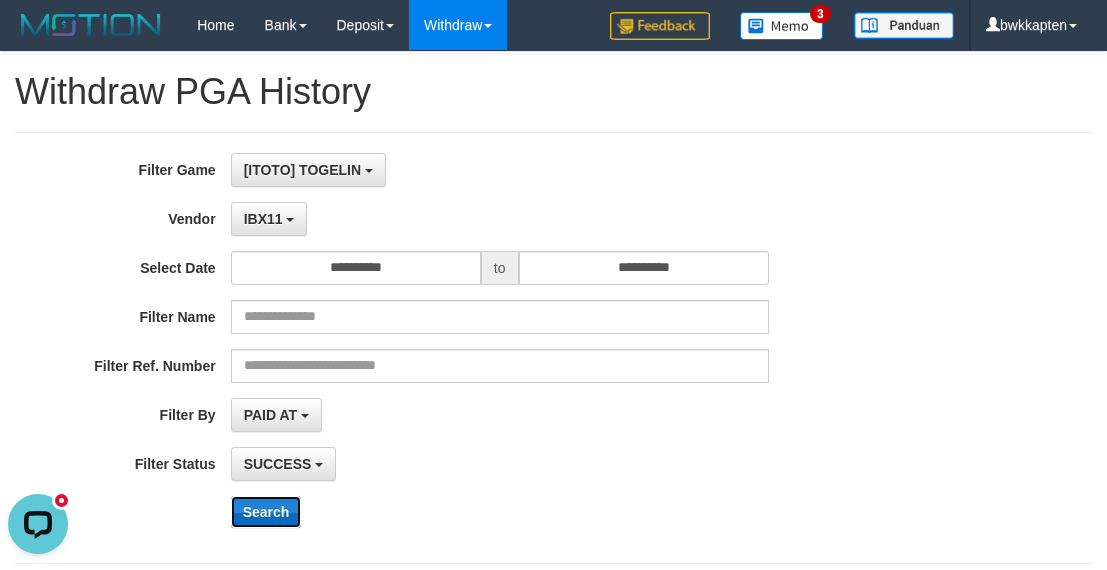 click on "Search" at bounding box center (266, 512) 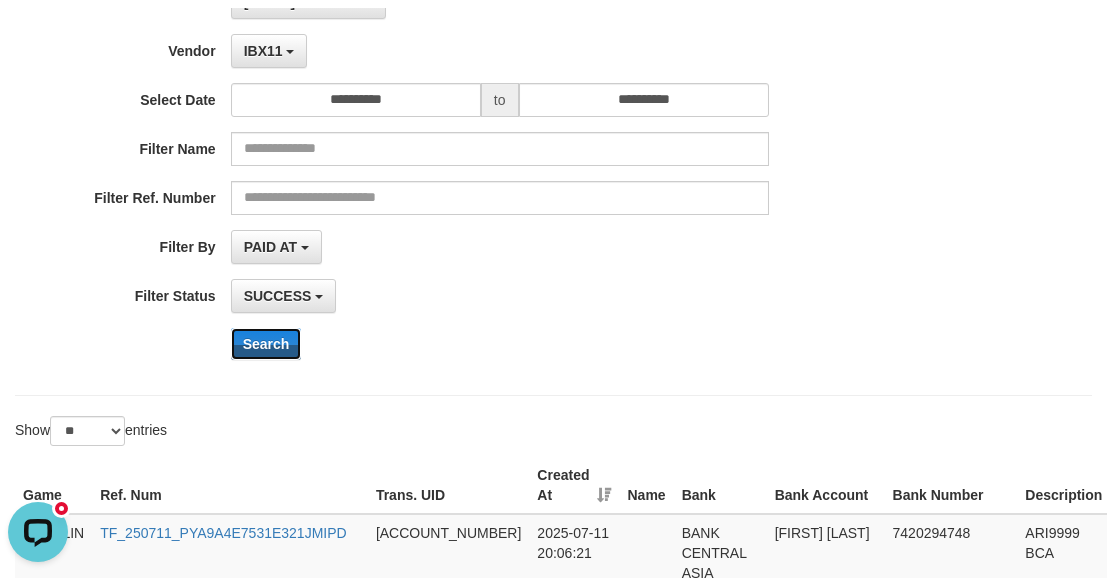 scroll, scrollTop: 200, scrollLeft: 0, axis: vertical 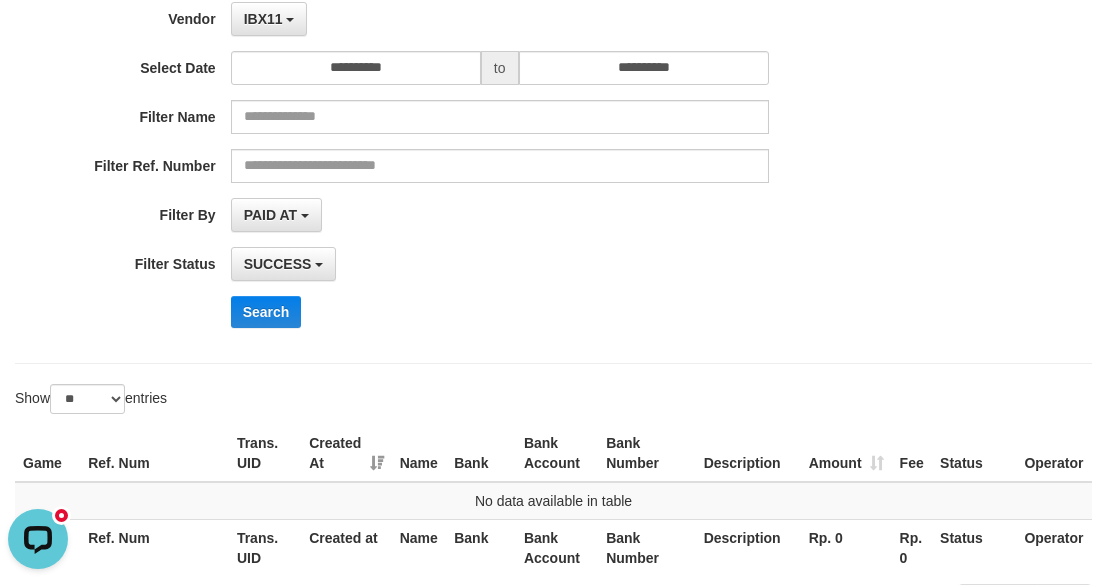 click on "Search" at bounding box center [577, 312] 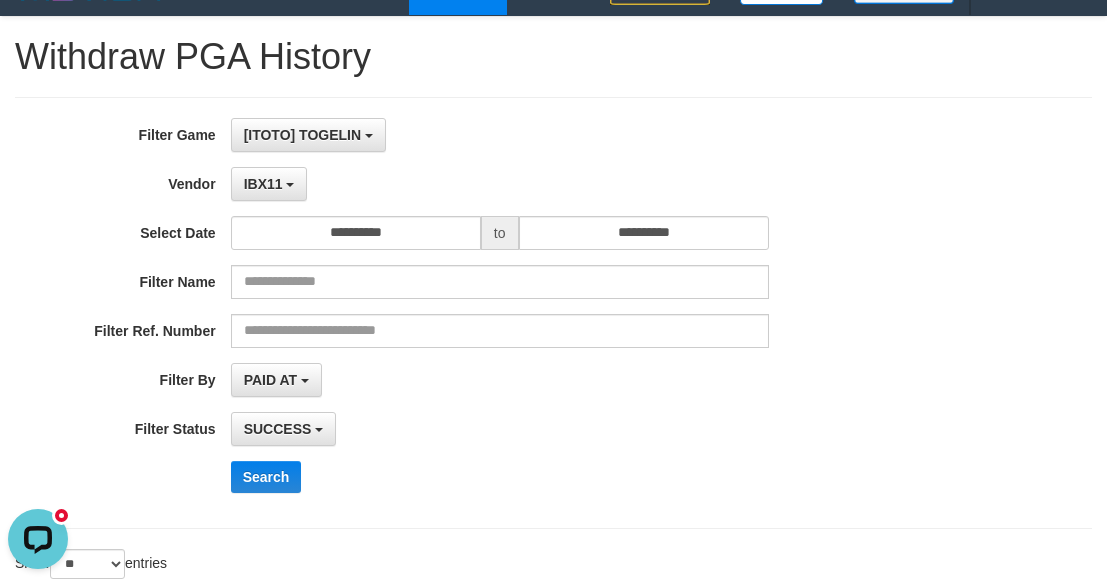 scroll, scrollTop: 0, scrollLeft: 0, axis: both 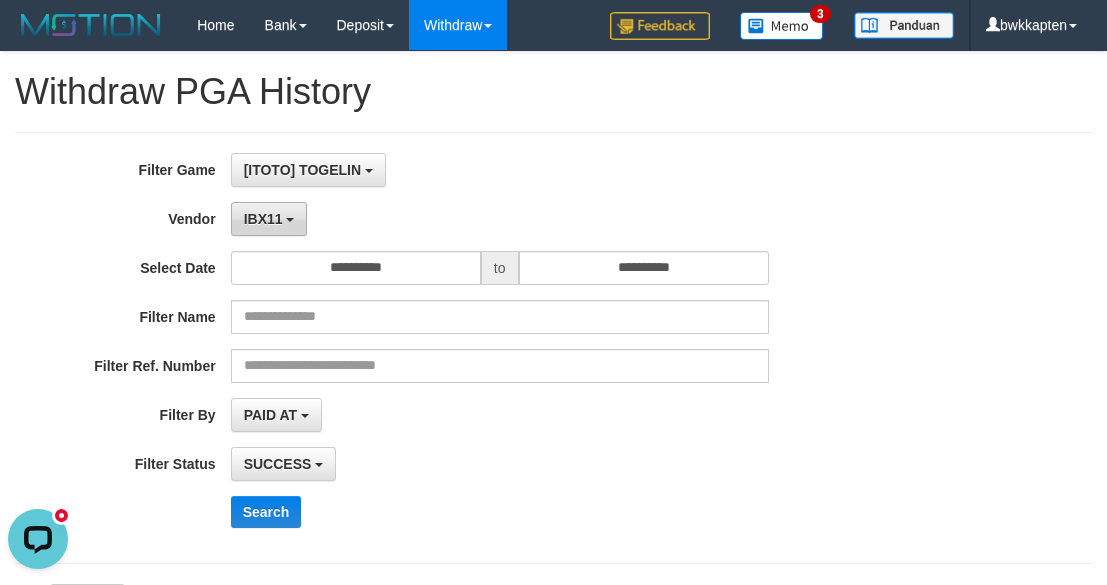 click on "IBX11" at bounding box center (263, 219) 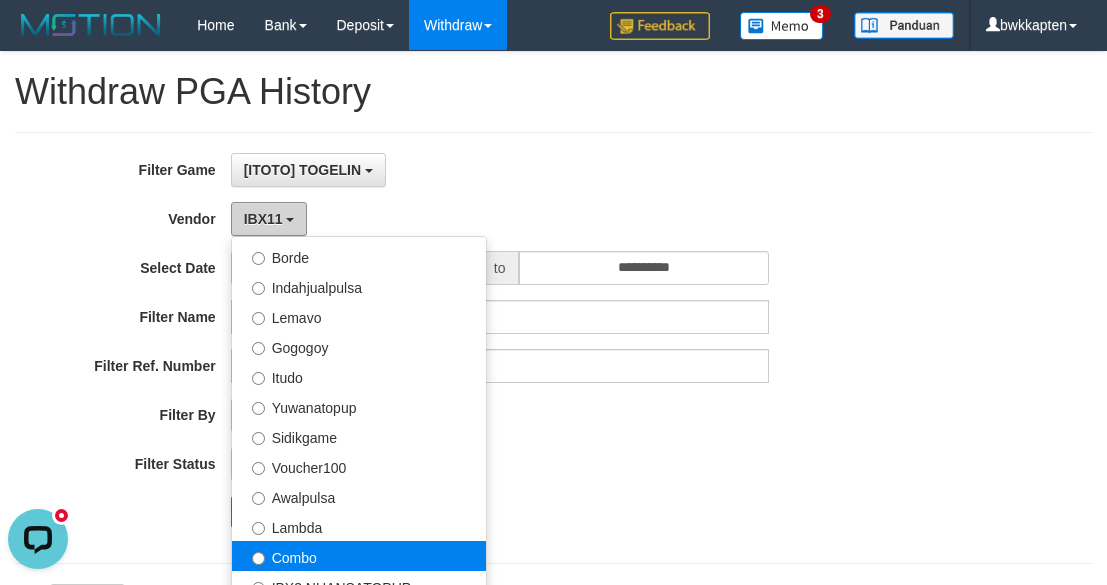 scroll, scrollTop: 686, scrollLeft: 0, axis: vertical 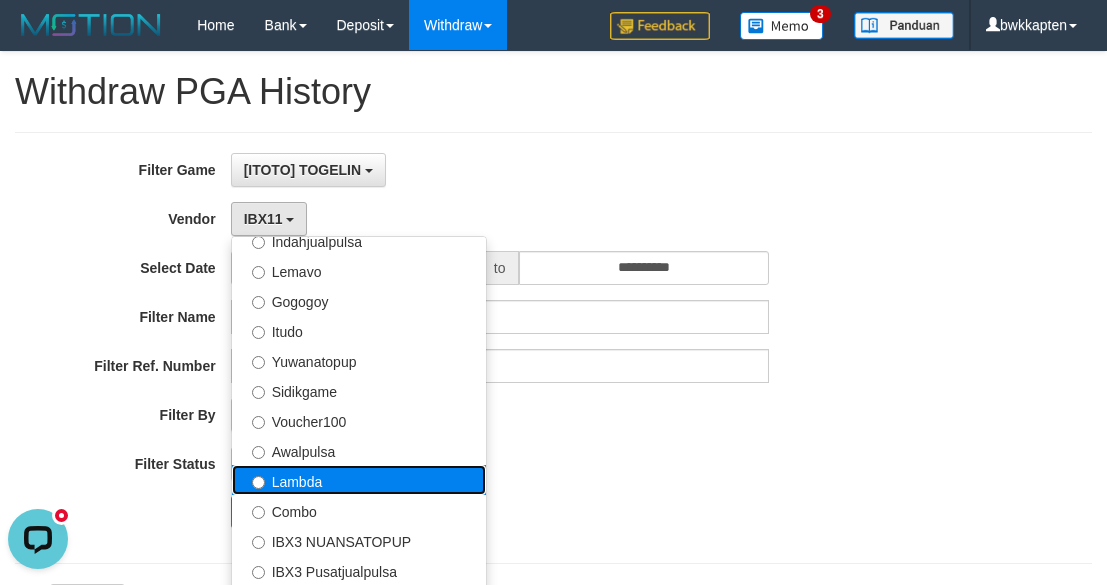 click on "Lambda" at bounding box center [359, 480] 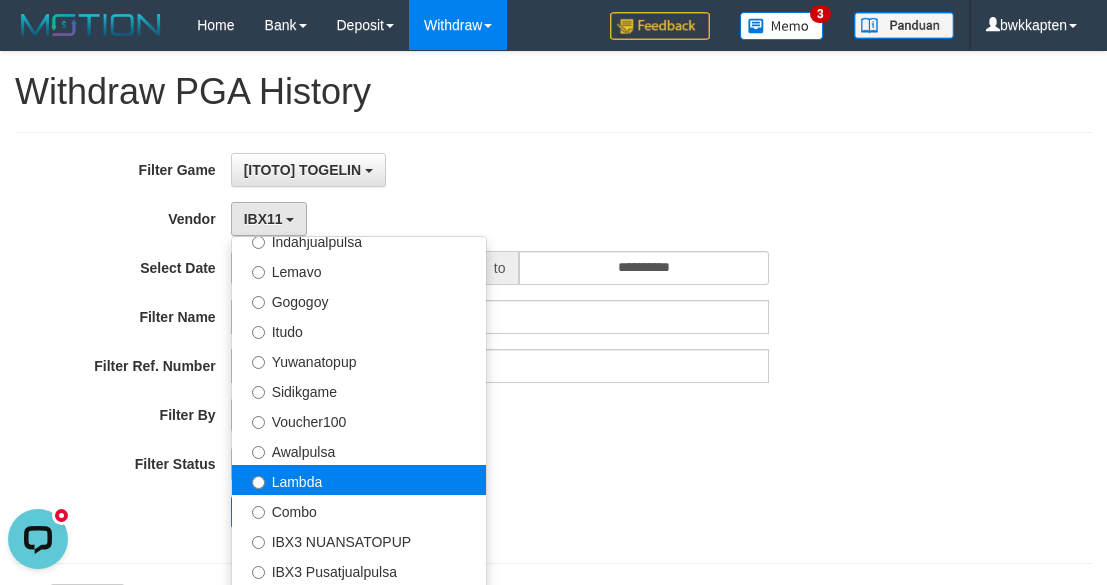 select on "**********" 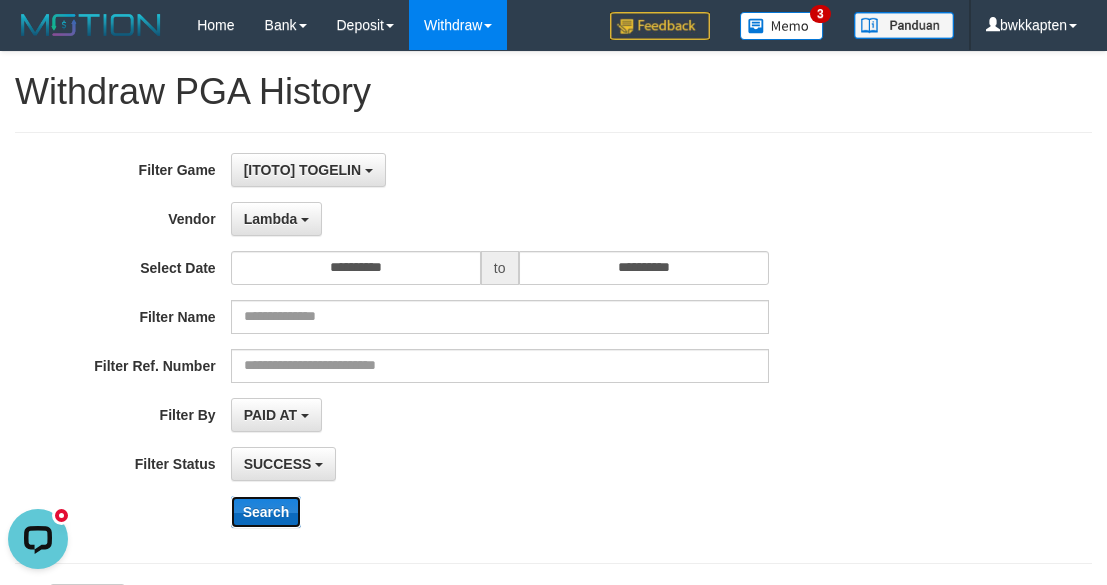 click on "Search" at bounding box center [266, 512] 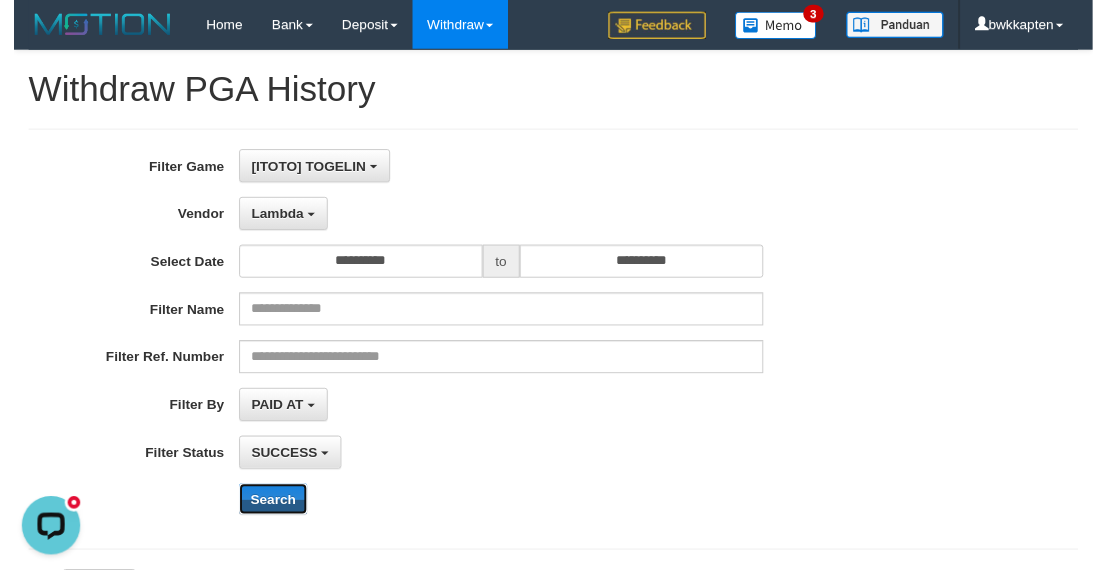 scroll, scrollTop: 200, scrollLeft: 0, axis: vertical 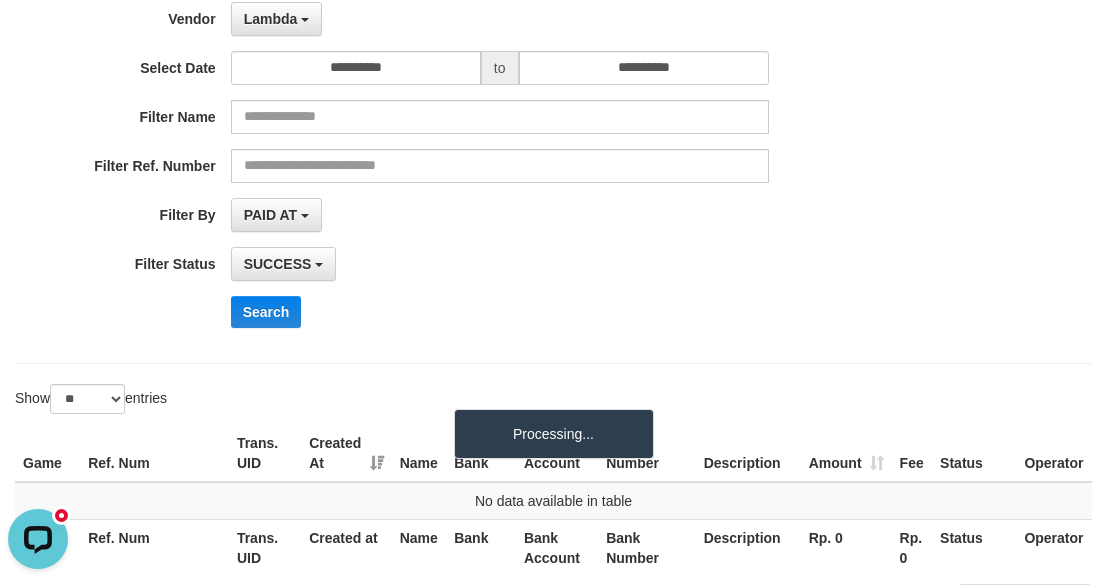 click on "Search" at bounding box center [577, 312] 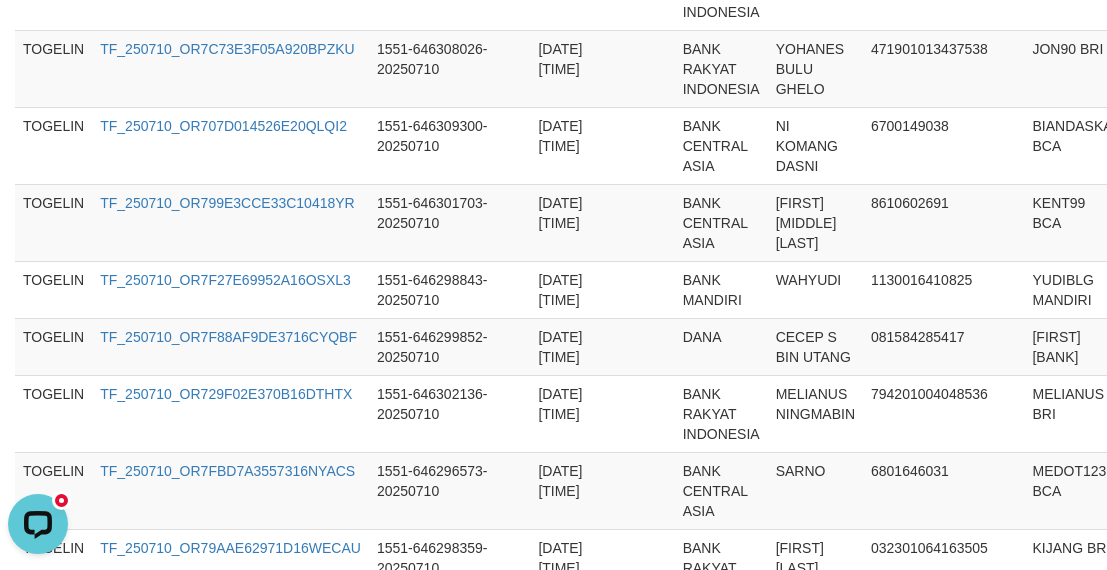scroll, scrollTop: 2311, scrollLeft: 0, axis: vertical 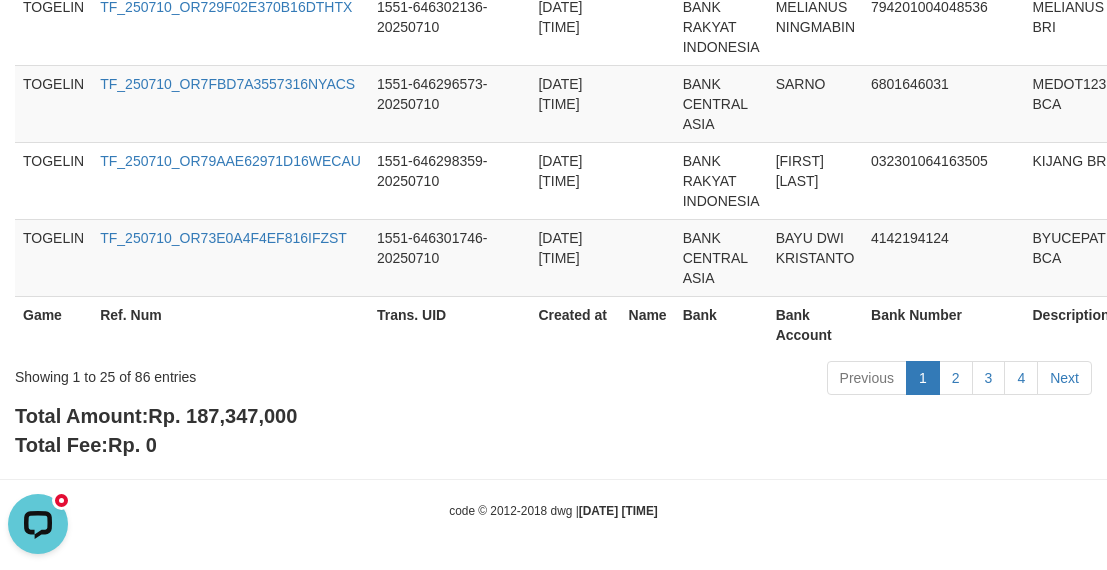 click on "Rp. 187,347,000" at bounding box center [222, 416] 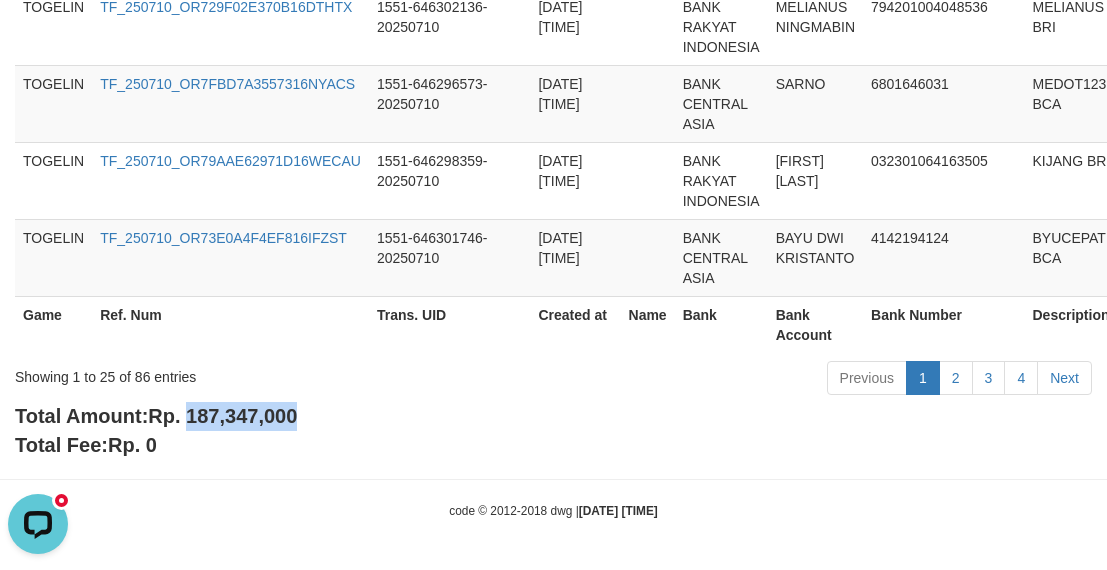 click on "Rp. 187,347,000" at bounding box center [222, 416] 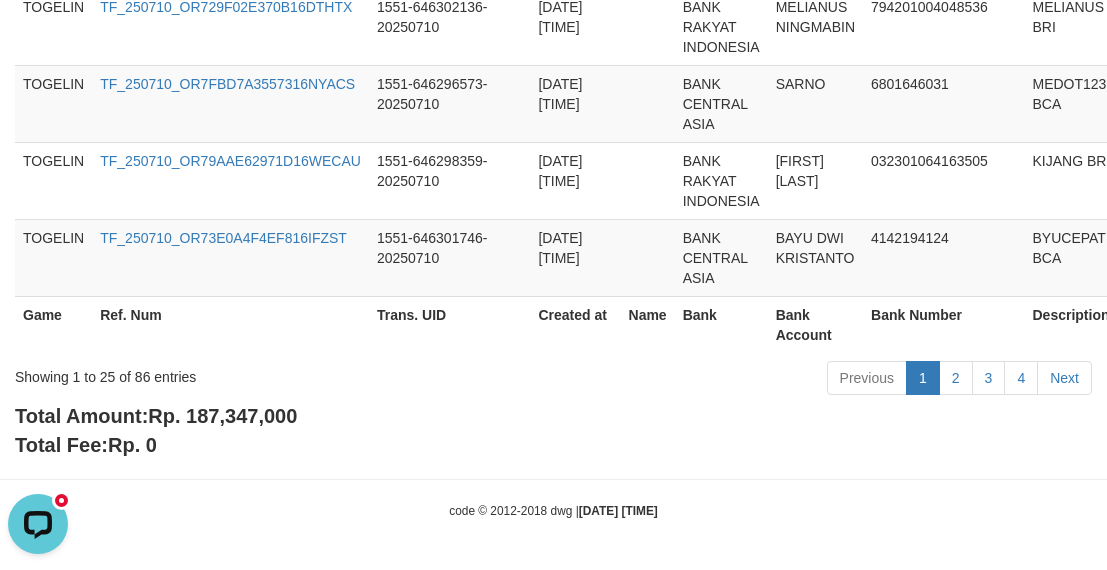 click on "Previous 1 2 3 4 Next" at bounding box center [784, 380] 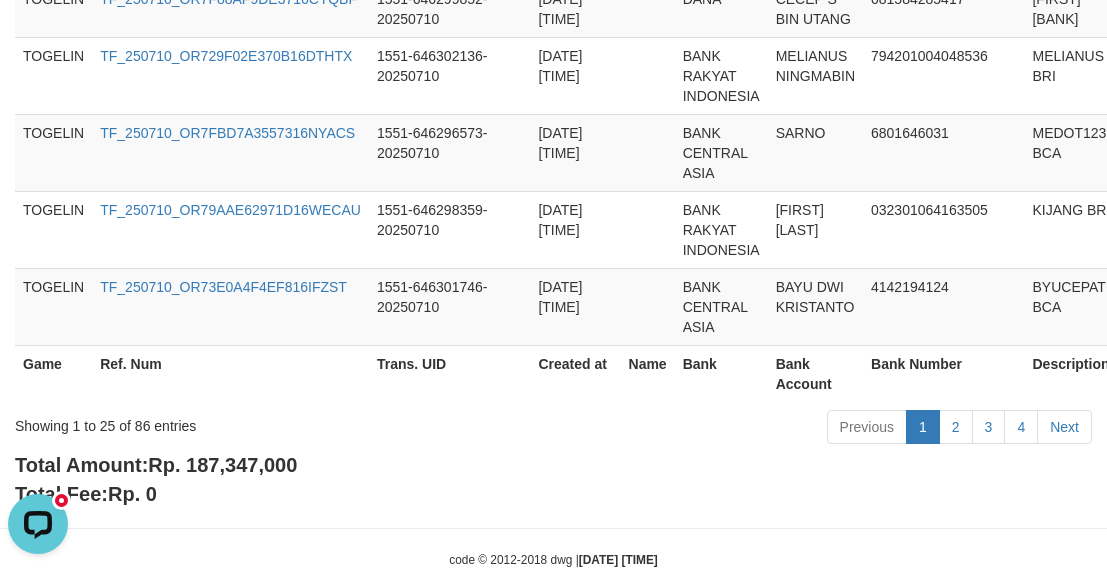 scroll, scrollTop: 2311, scrollLeft: 0, axis: vertical 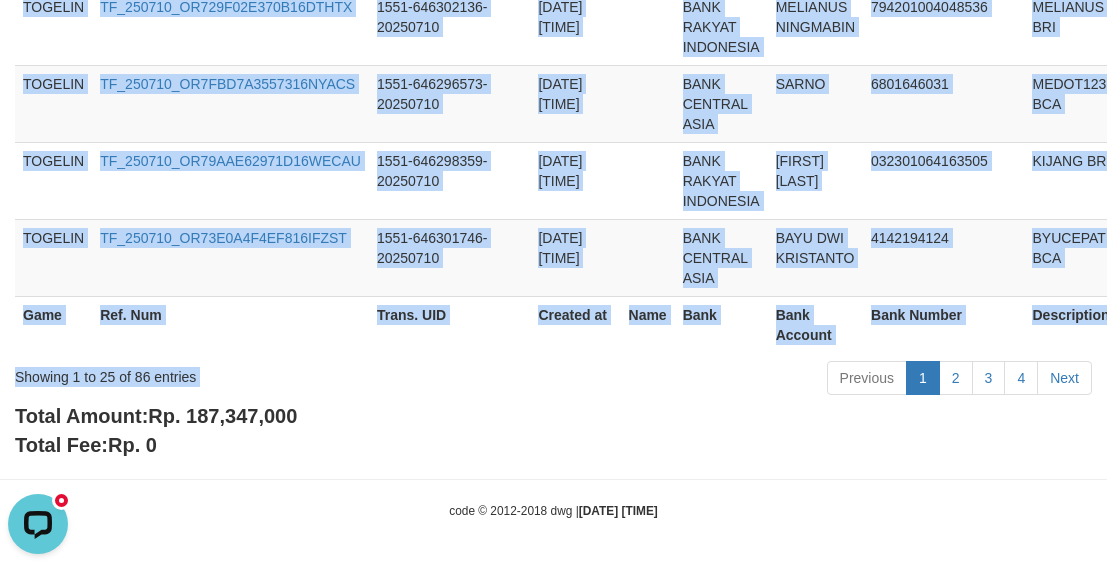click on "Show  ** ** ** ***  entries
Game Ref. Num Trans. UID Created At Name Bank Bank Account Bank Number Description Amount Fee Status Operator
Game Ref. Num Trans. UID Created at Name Bank Bank Account Bank Number Description Rp. [AMOUNT] Rp. [FEE] Status Operator
TOGELIN TF_250713_OR78766414A0631ED8W3 1551-651085610-20250713 2025-07-13 23:03:31 BANK RAKYAT INDONESIA [NAME] [ACCOUNT_NUMBER] GINAGINI77 BRI 2,700,000 0 S   bwkop TOGELIN TF_250713_OR74C06F0EF6530GJABX 1551-651047142-20250713 2025-07-13 22:36:30 BANK SEABANK INDONESIA [NAME] [ACCOUNT_NUMBER] IDASLOT14 SEABANK 700,000 0 S   bwkop TOGELIN TF_250710_OR753FC55387C39T3ZY4 1551-646527573-20250710 2025-07-10 16:00:39 BANK SYARIAH MANDIRI [NAME] [ACCOUNT_NUMBER] JUNED BSI 300,000 0 S   bwkop TOGELIN TF_250710_OR78FA9C6E55D23QZVBY 1551-646428522-20250710 2025-07-10 14:21:23 BANK SYARIAH MANDIRI [NAME] [ACCOUNT_NUMBER] VANLING33 BSI 205,000 0 S   bwkop TOGELIN TF_250710_OR7630A054876181QVNO 1551-646399001-20250710 0" at bounding box center [553, -593] 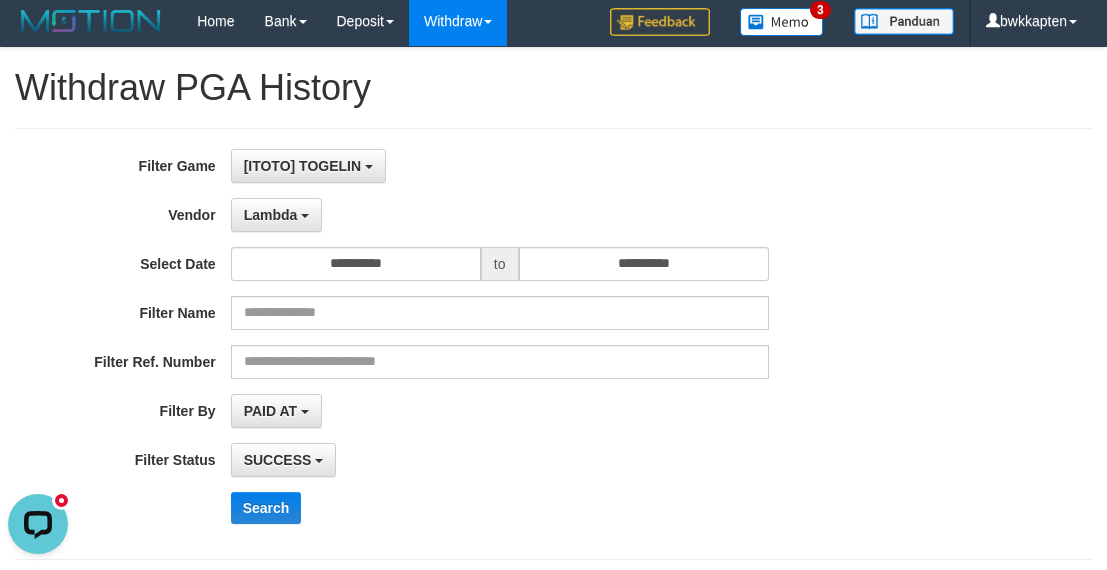 scroll, scrollTop: 0, scrollLeft: 0, axis: both 